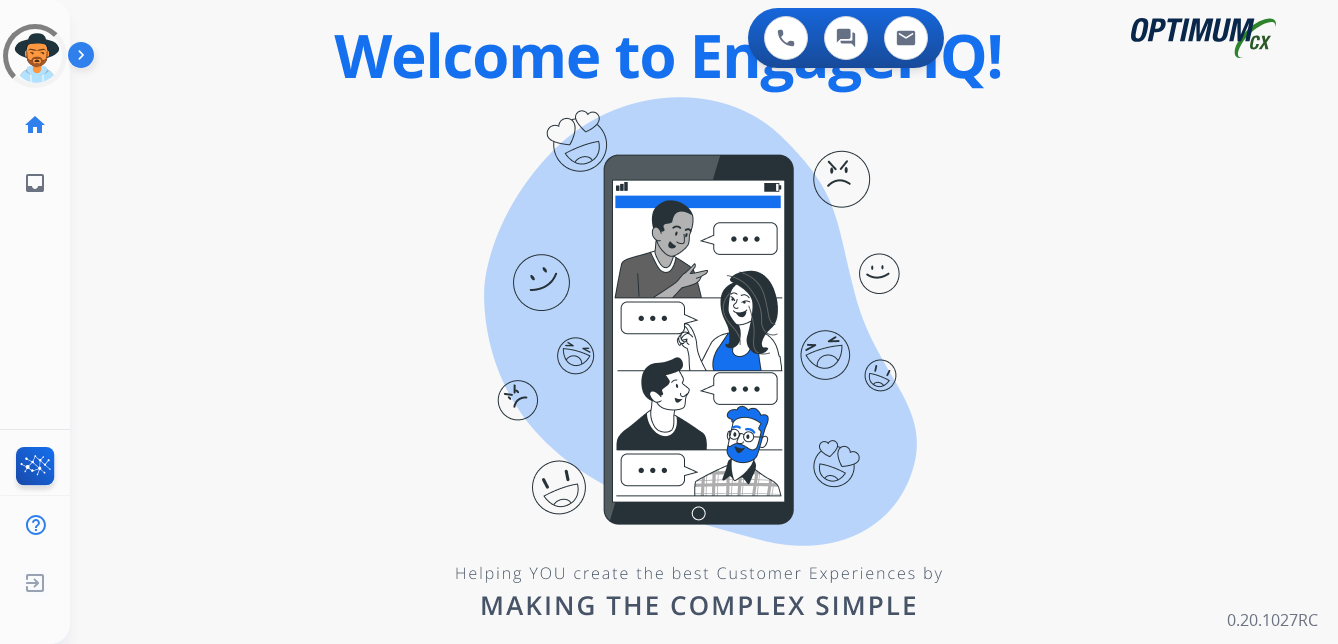 scroll, scrollTop: 0, scrollLeft: 0, axis: both 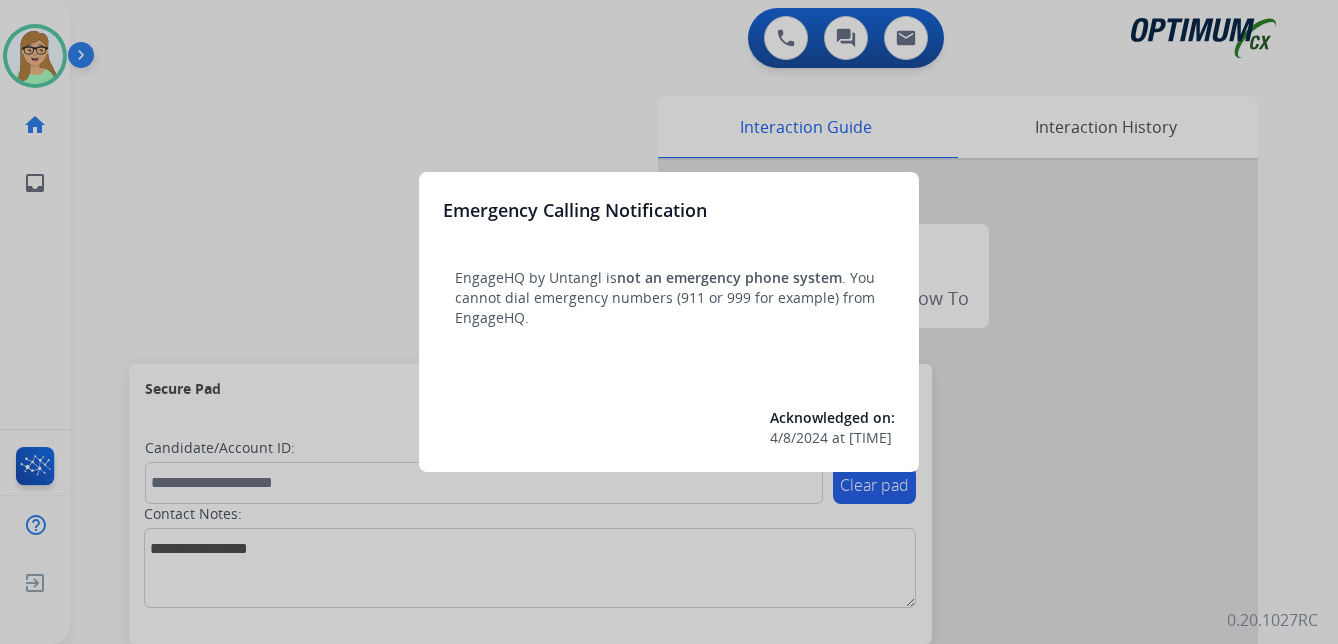 click at bounding box center [669, 322] 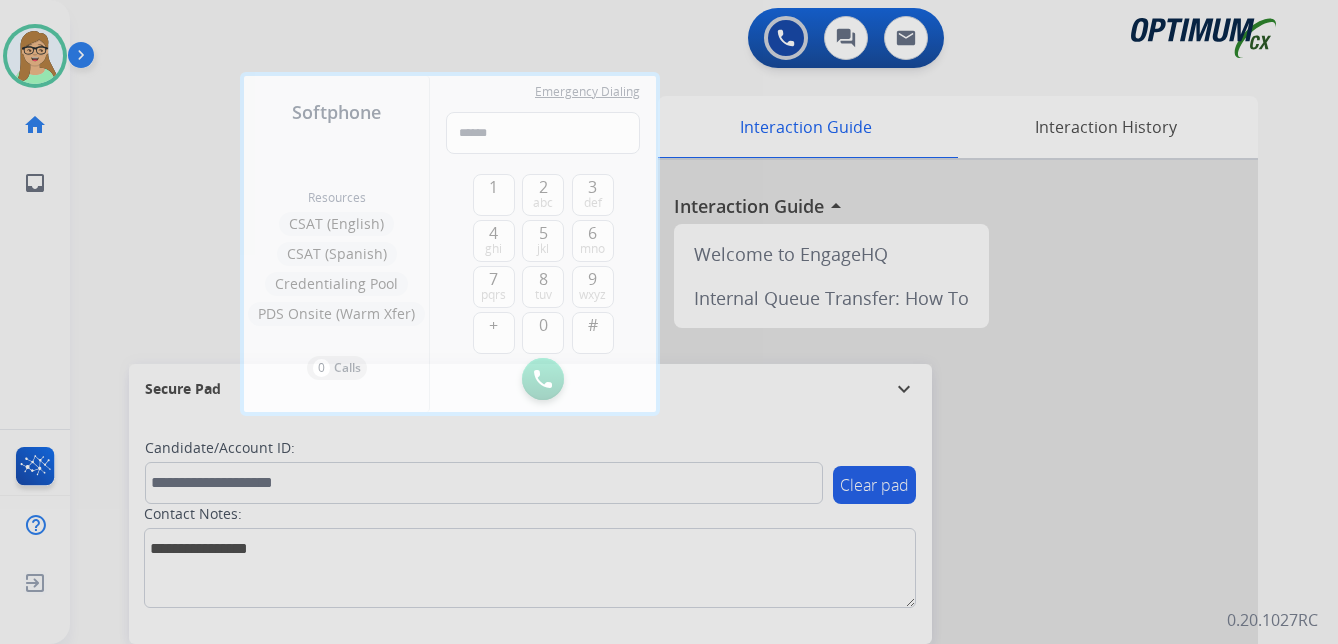 click at bounding box center [669, 322] 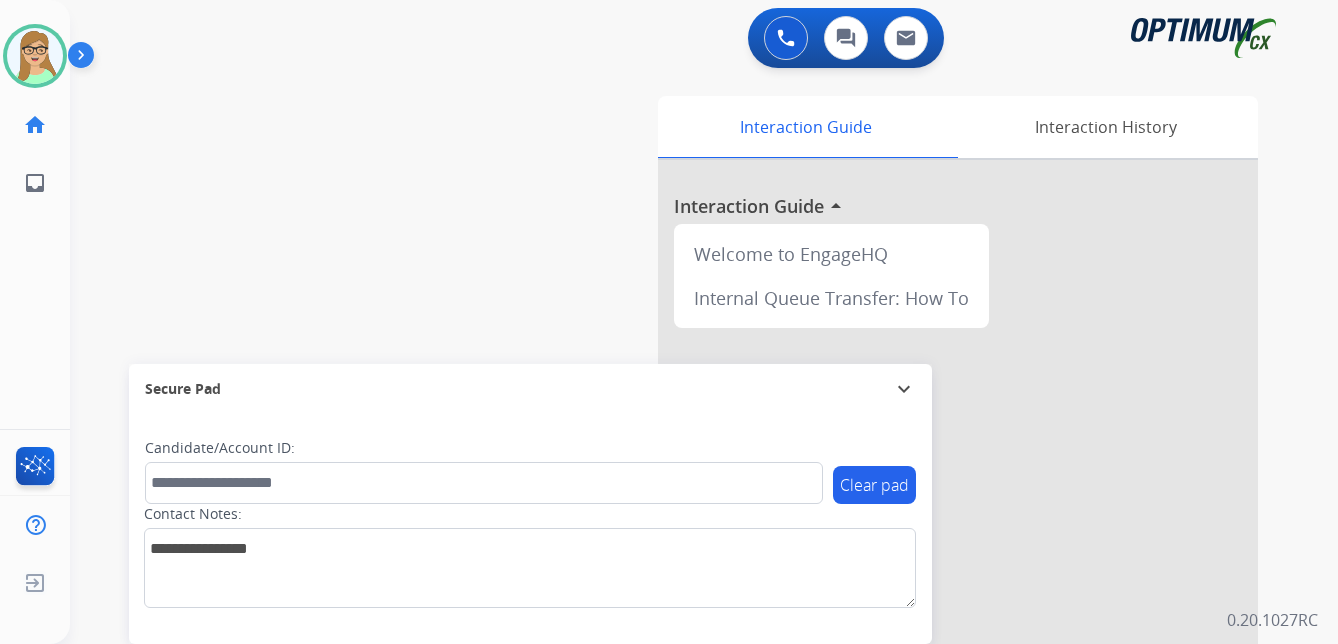 click at bounding box center (85, 59) 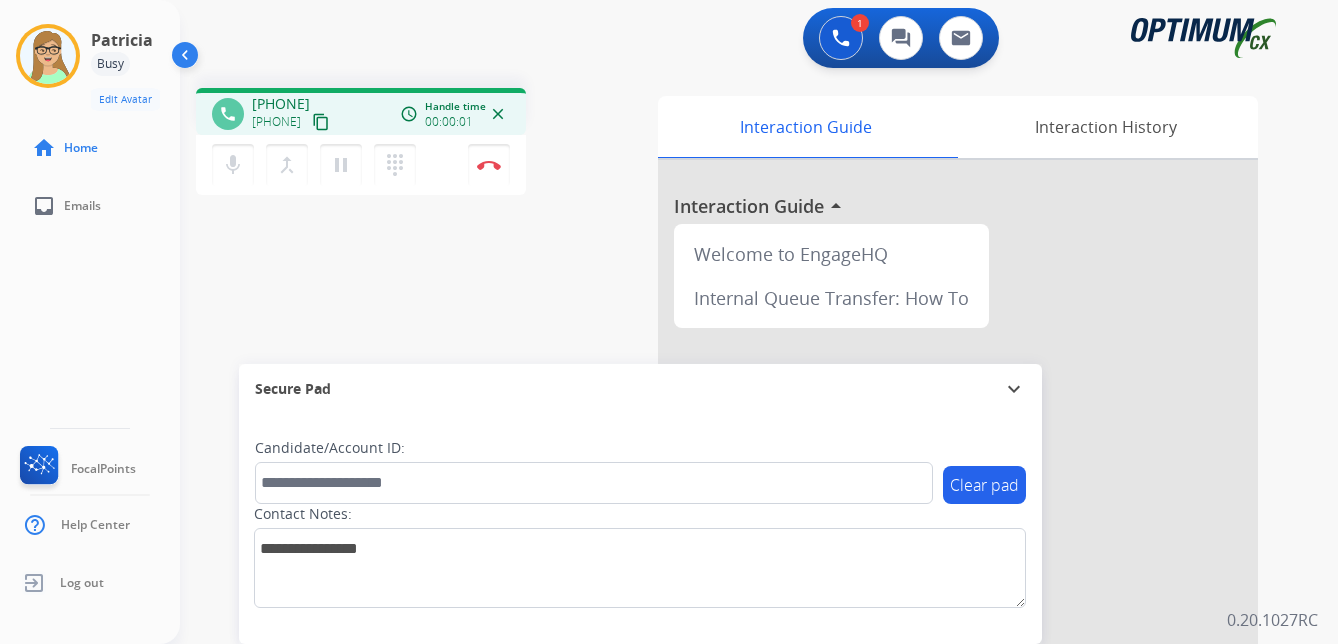 click on "content_copy" at bounding box center (321, 122) 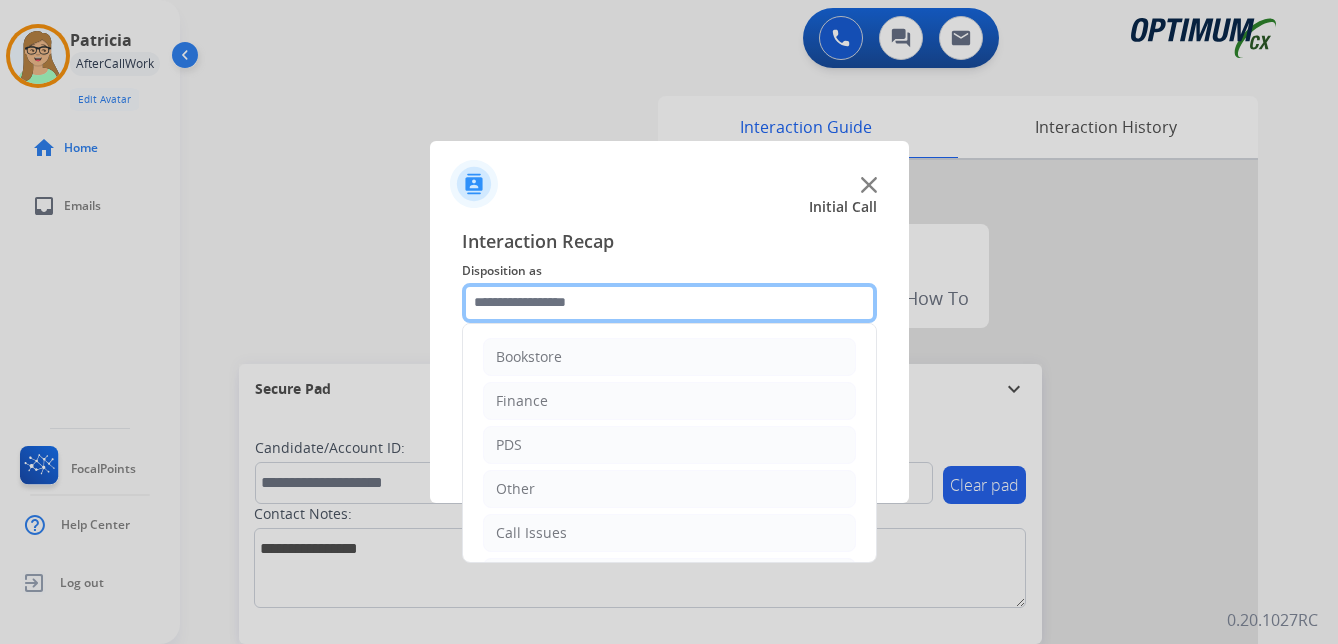 click 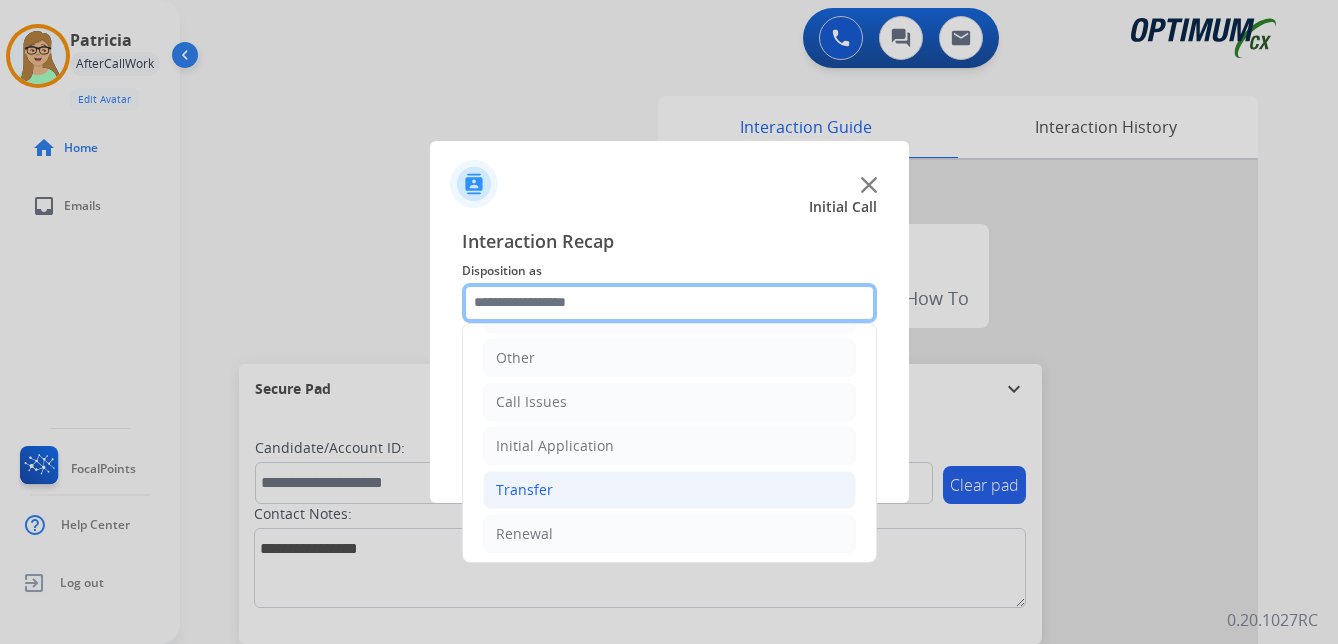 scroll, scrollTop: 136, scrollLeft: 0, axis: vertical 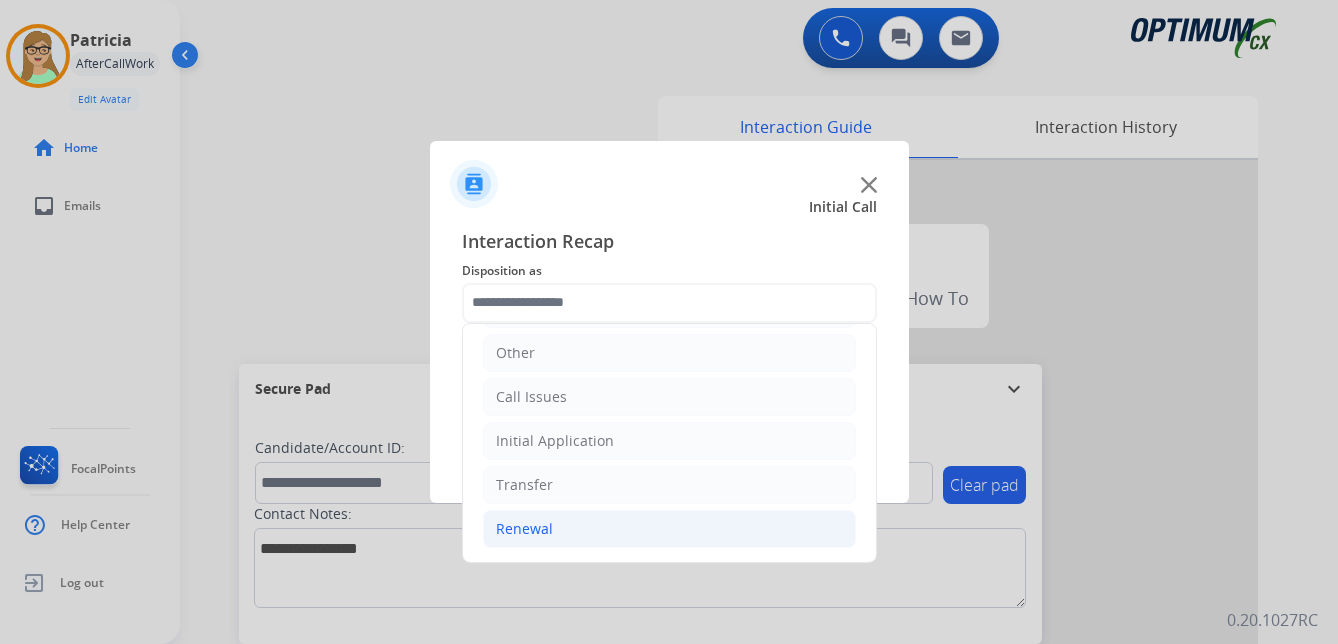 click on "Renewal" 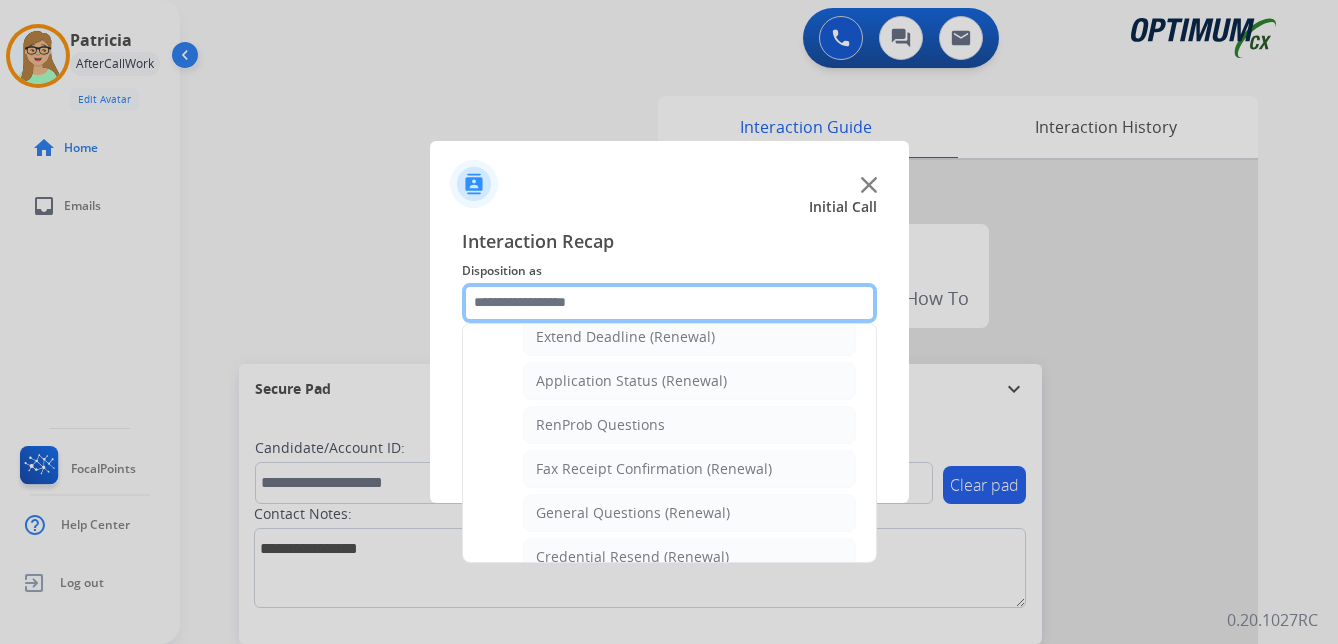 scroll, scrollTop: 536, scrollLeft: 0, axis: vertical 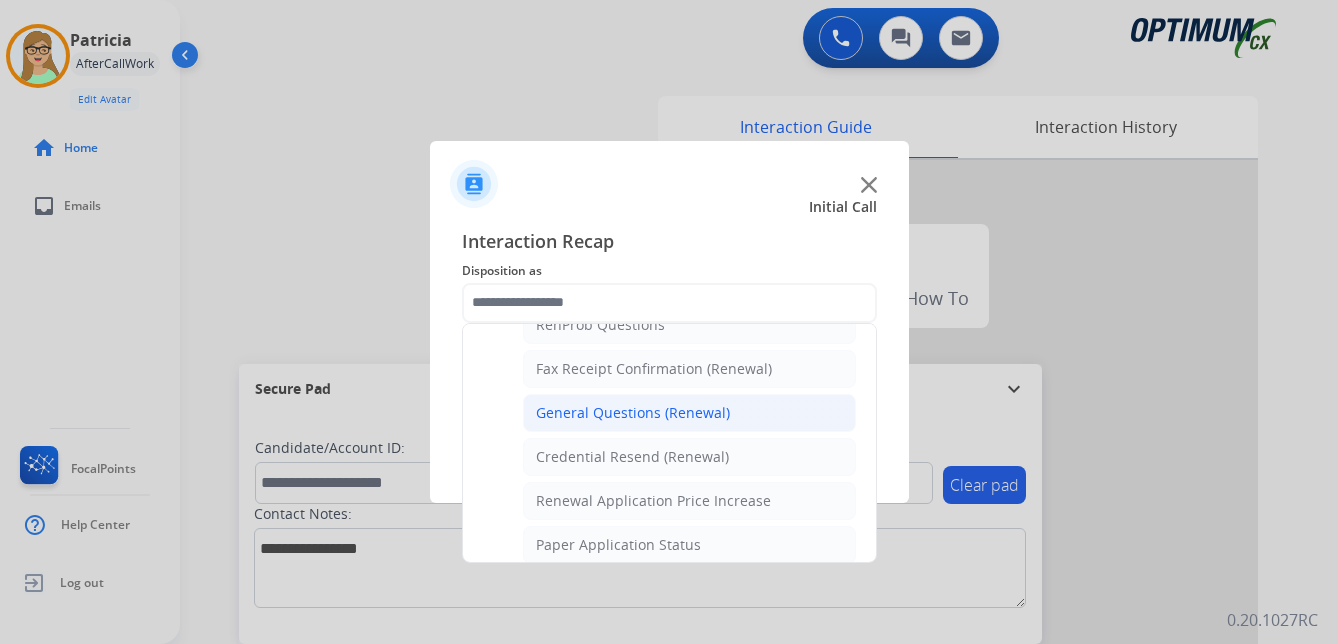click on "General Questions (Renewal)" 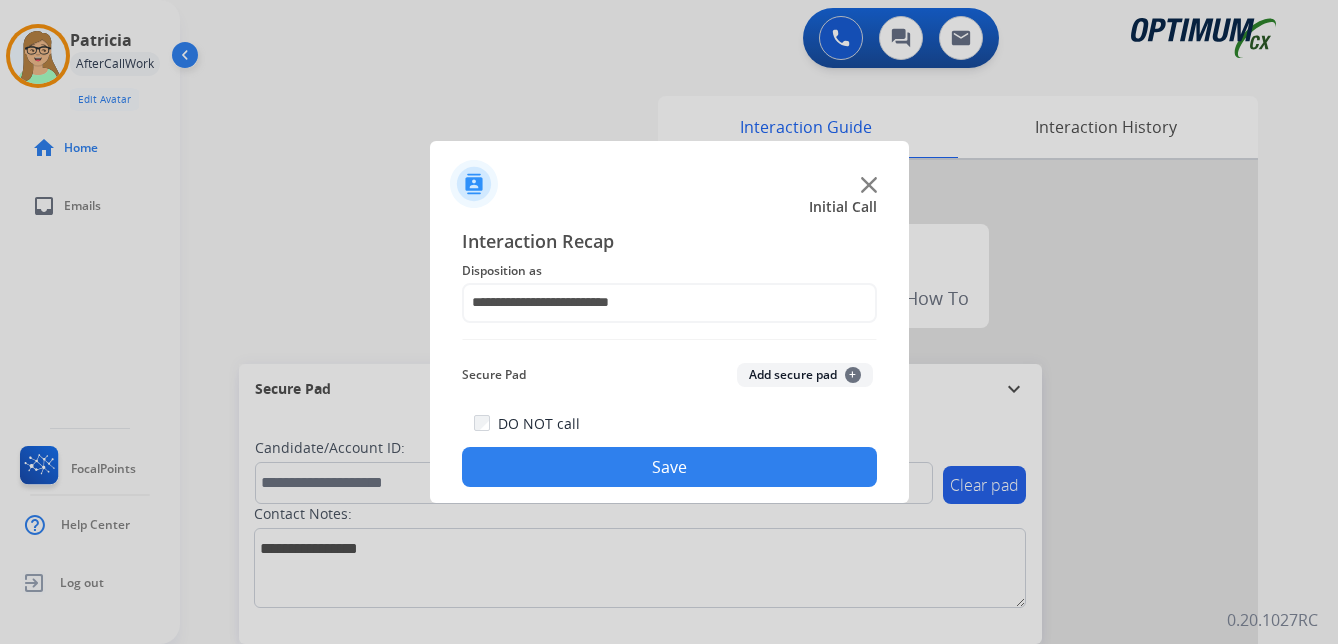 click on "Save" 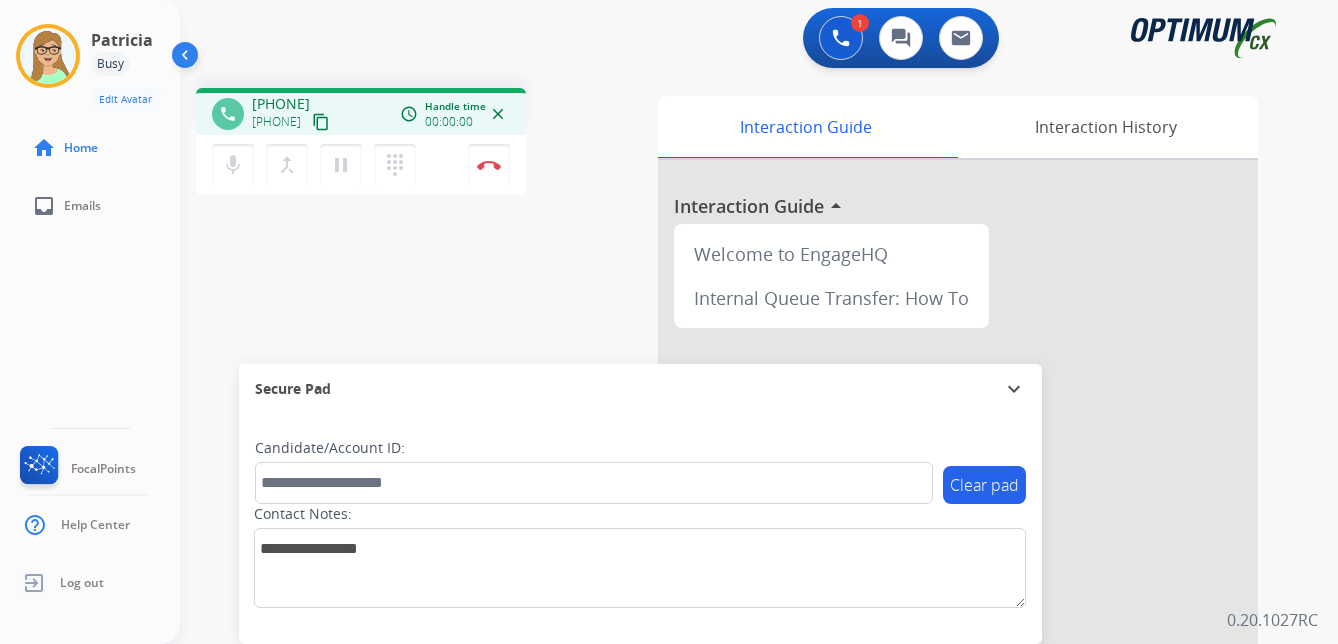 drag, startPoint x: 361, startPoint y: 123, endPoint x: 3, endPoint y: 258, distance: 382.60815 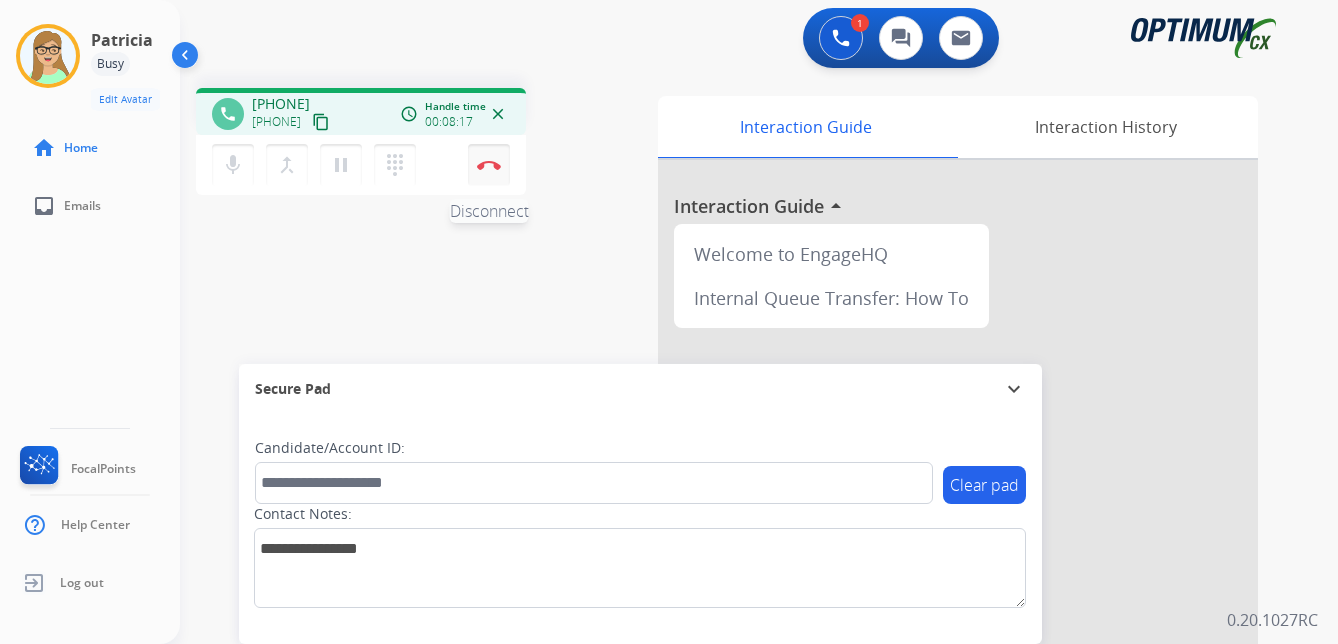 click at bounding box center [489, 165] 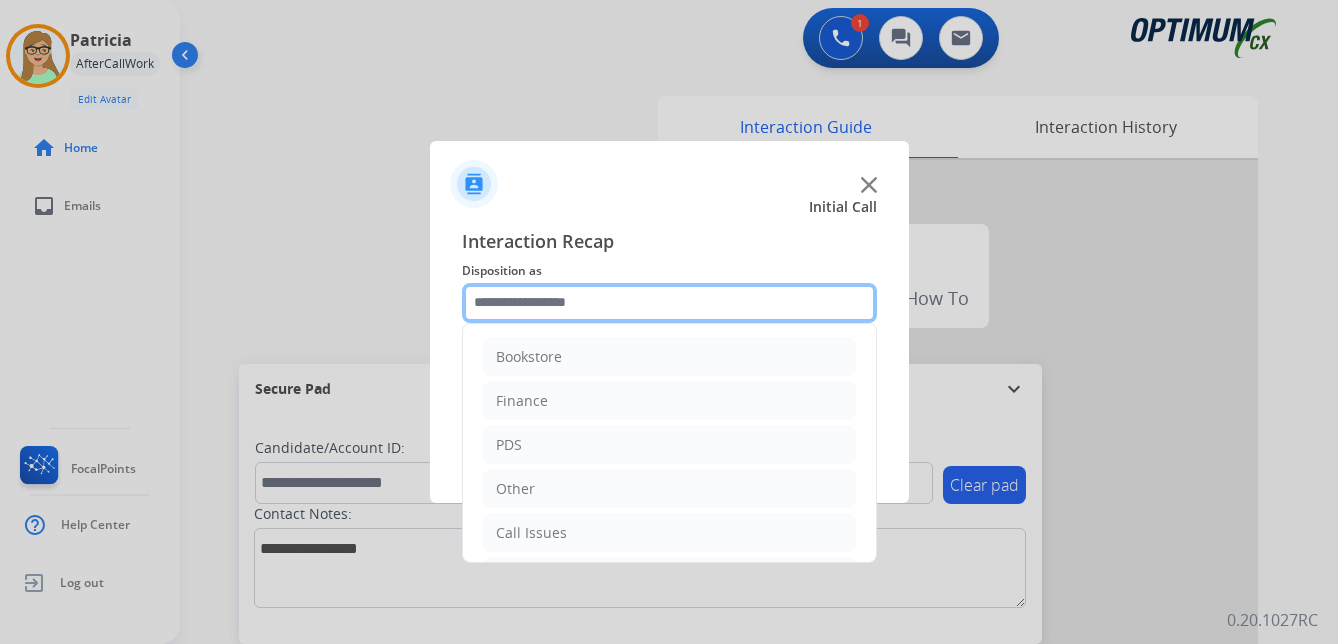drag, startPoint x: 530, startPoint y: 296, endPoint x: 529, endPoint y: 306, distance: 10.049875 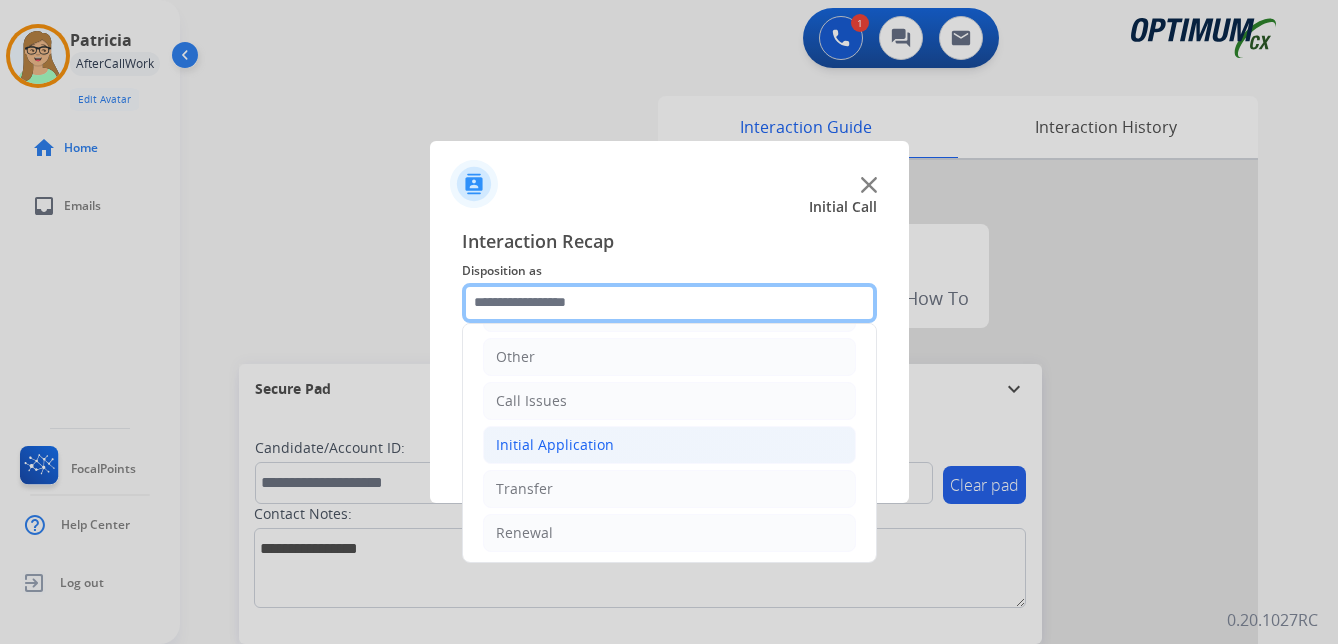 scroll, scrollTop: 136, scrollLeft: 0, axis: vertical 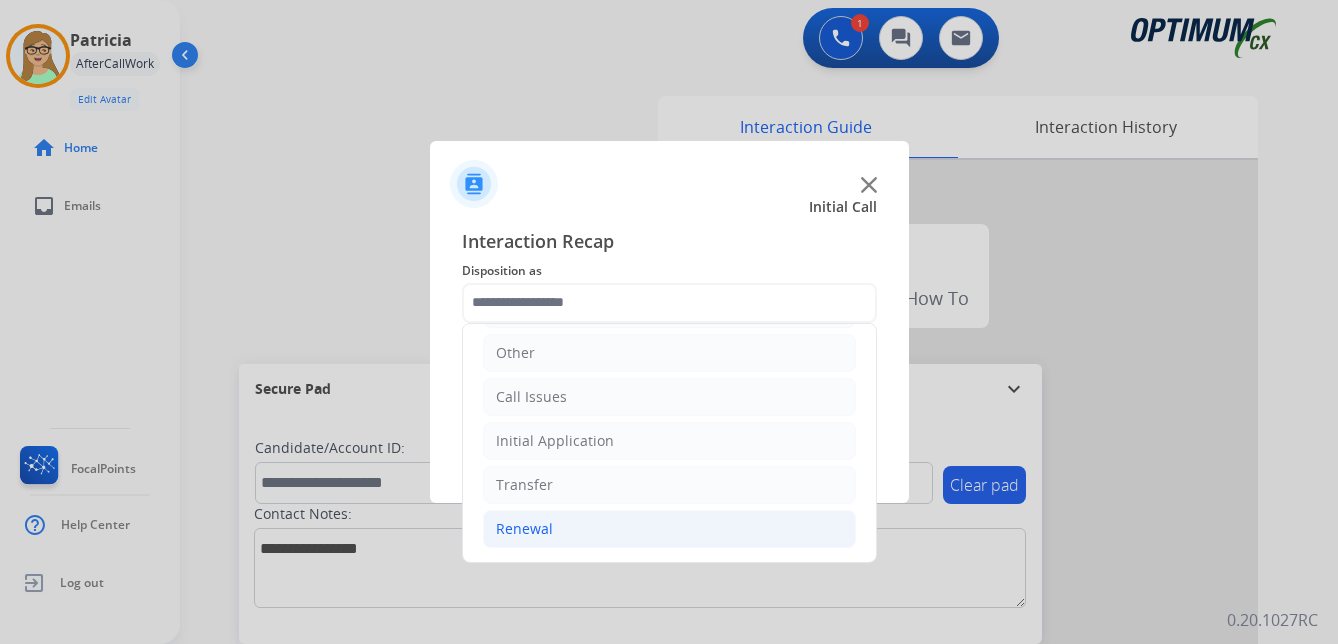 click on "Renewal" 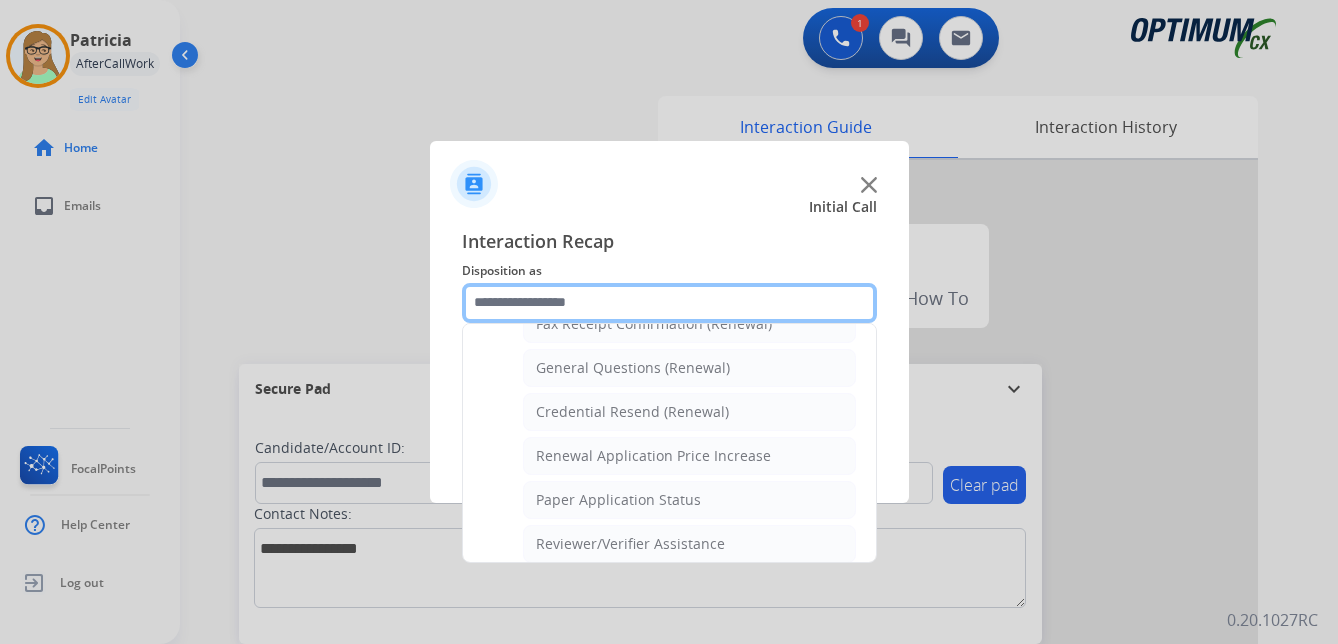 scroll, scrollTop: 572, scrollLeft: 0, axis: vertical 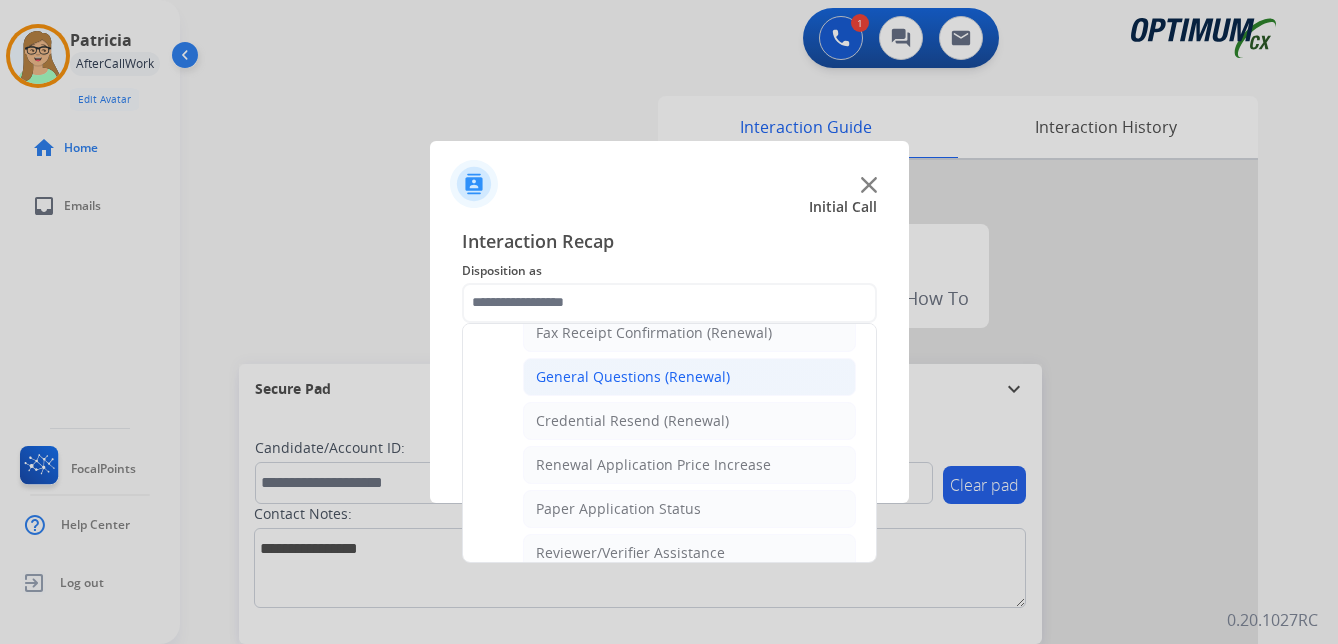 click on "General Questions (Renewal)" 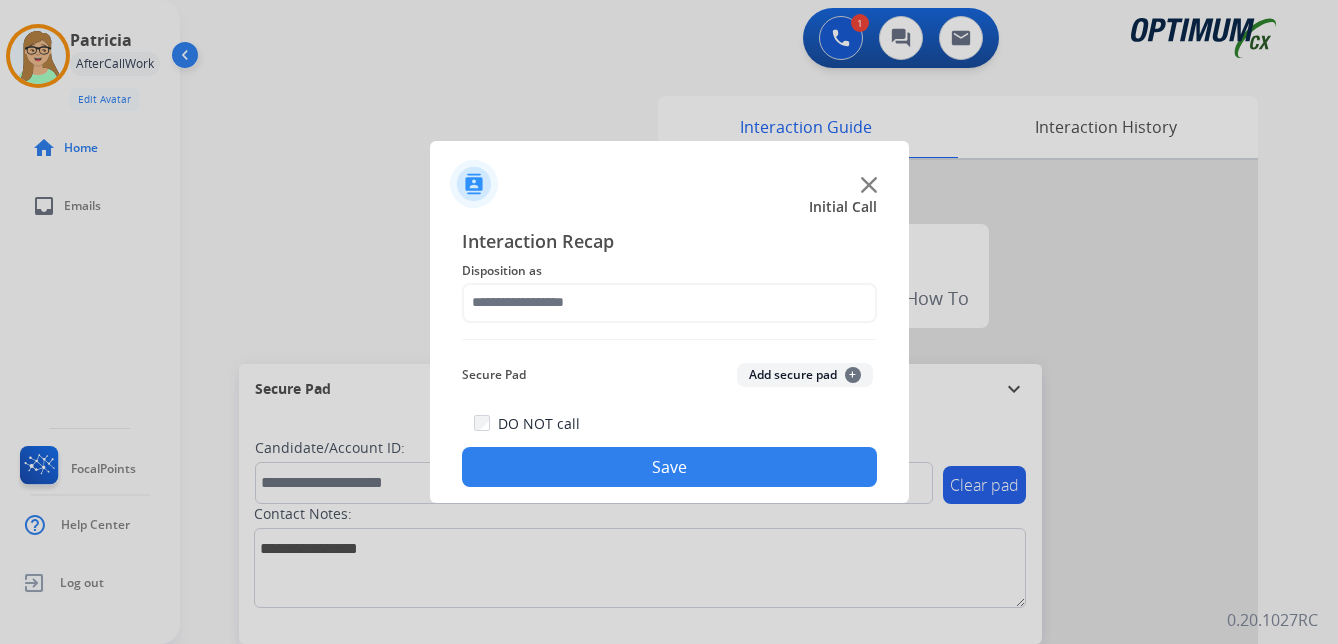 type on "**********" 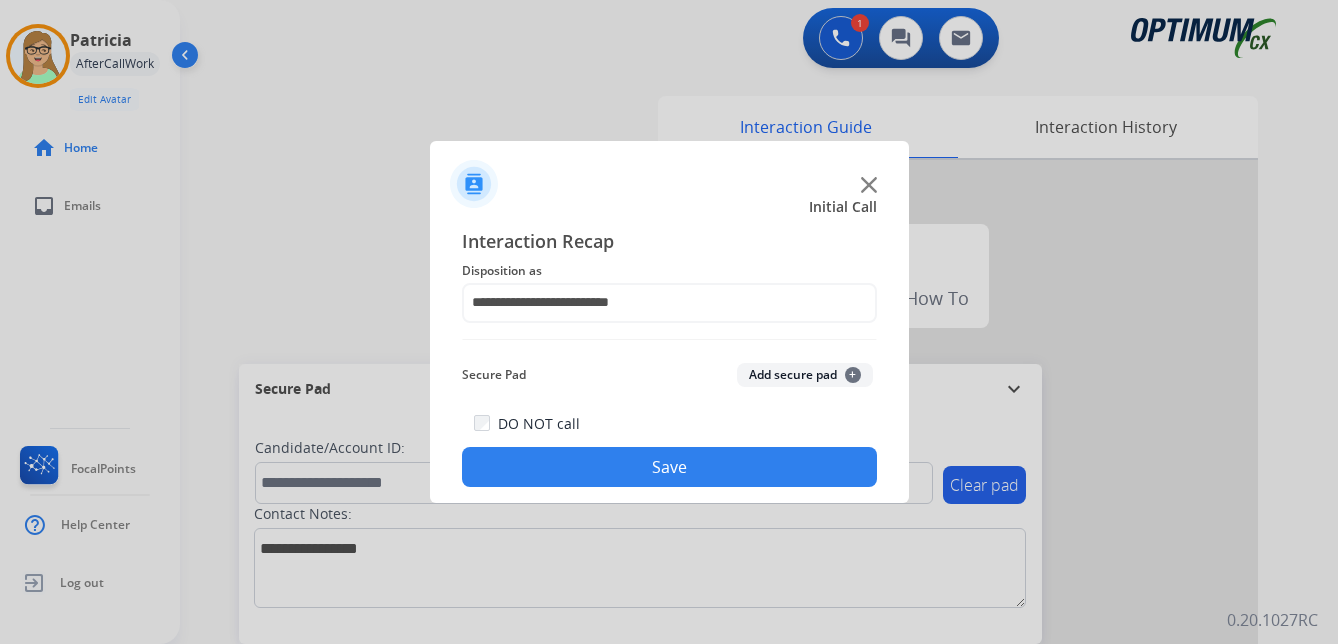 drag, startPoint x: 556, startPoint y: 466, endPoint x: 523, endPoint y: 468, distance: 33.06055 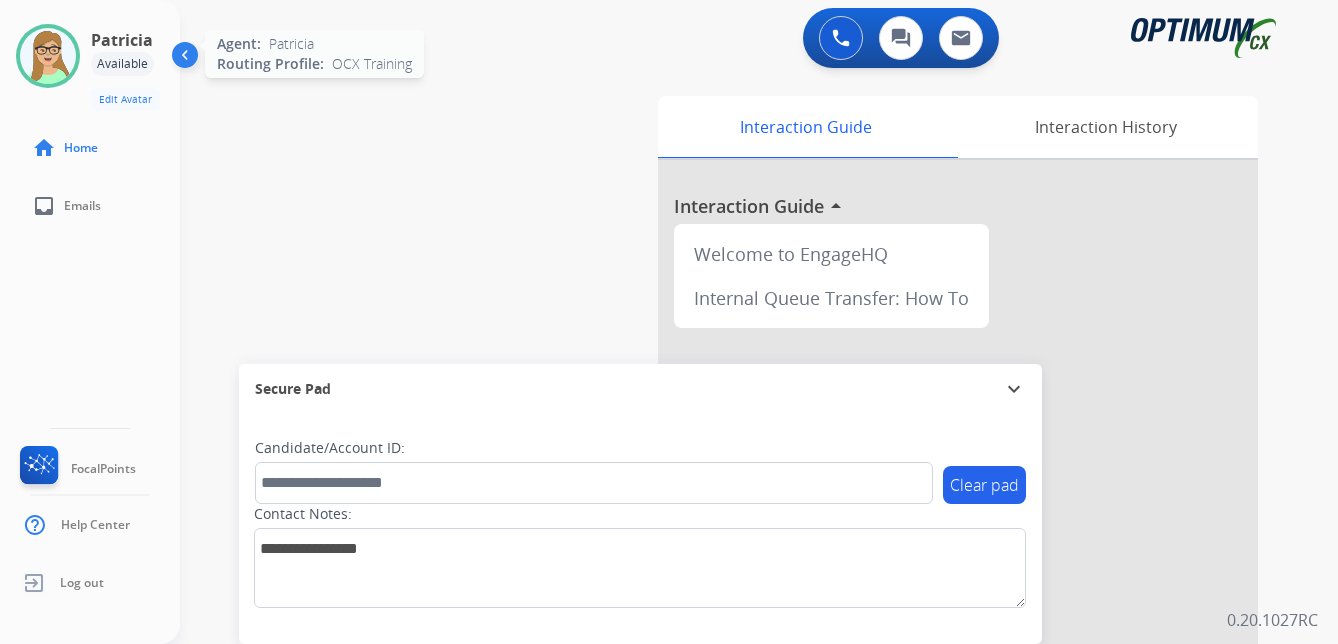 click at bounding box center (48, 56) 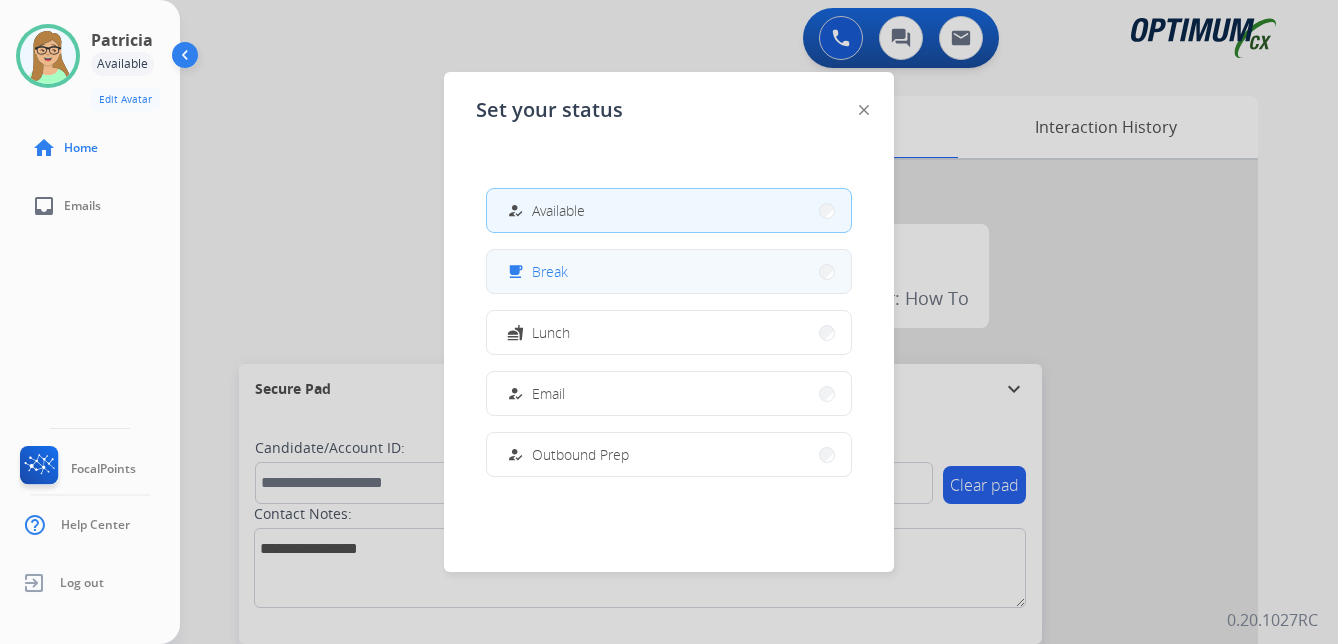click on "free_breakfast" at bounding box center (517, 272) 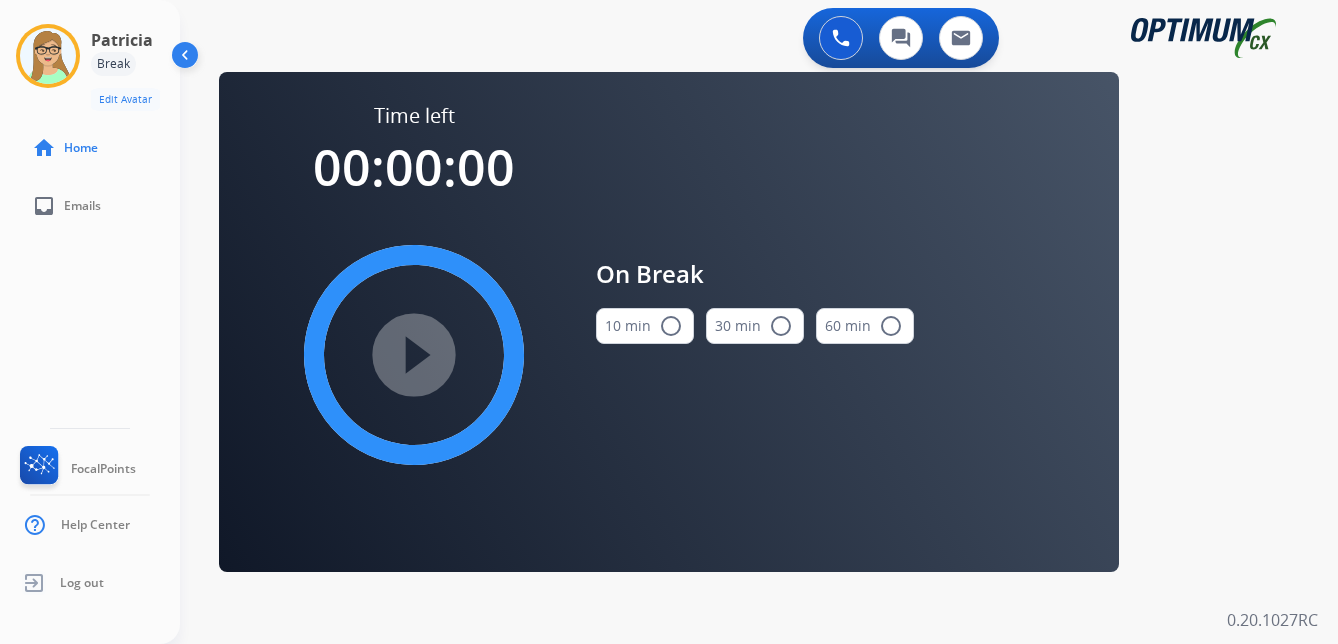 click on "radio_button_unchecked" at bounding box center (671, 326) 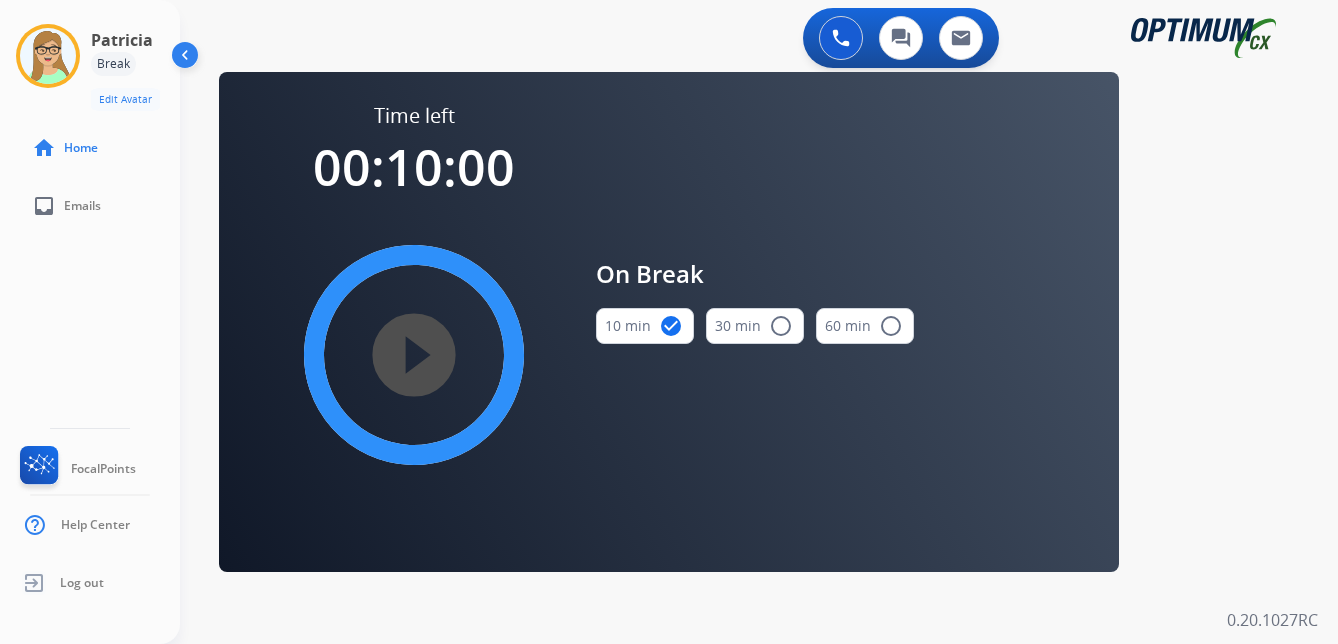click on "play_circle_filled" at bounding box center (414, 355) 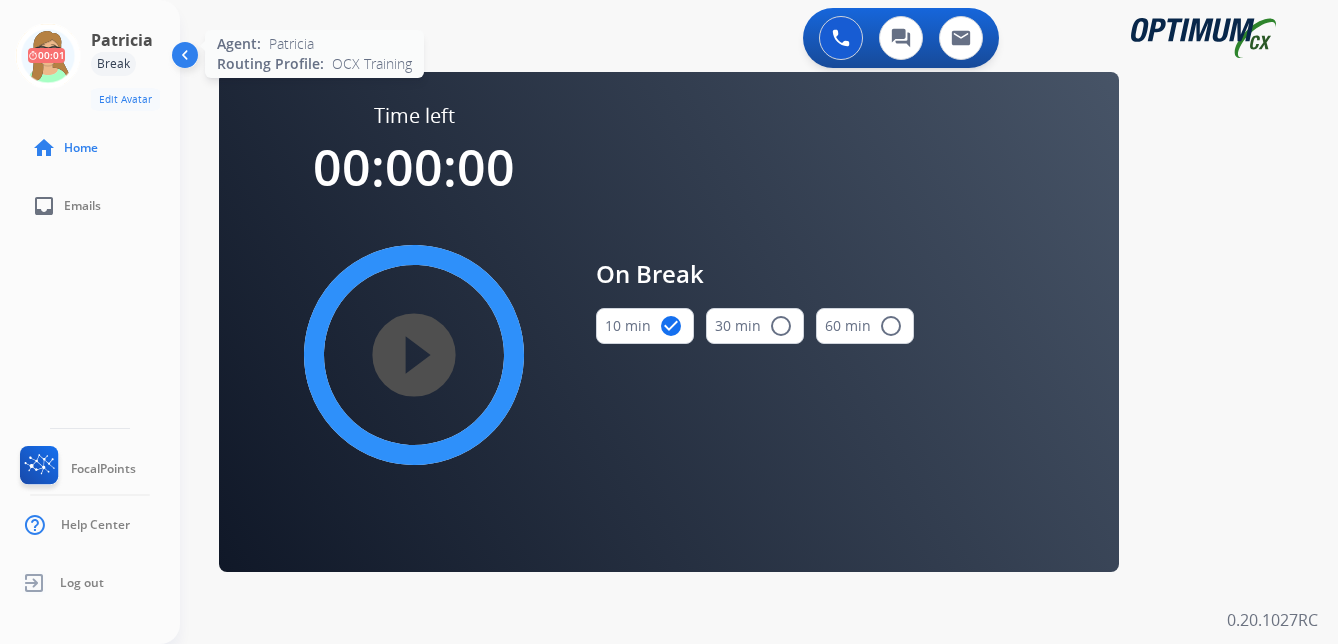 click 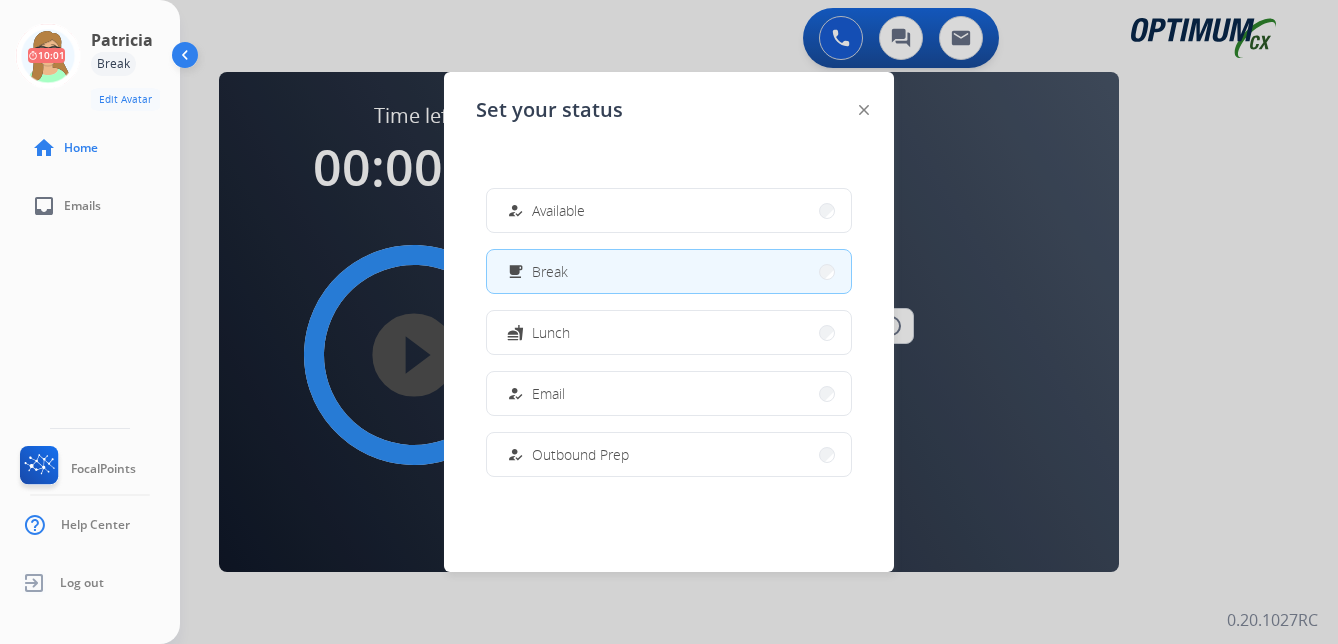 drag, startPoint x: 582, startPoint y: 211, endPoint x: 534, endPoint y: 276, distance: 80.80223 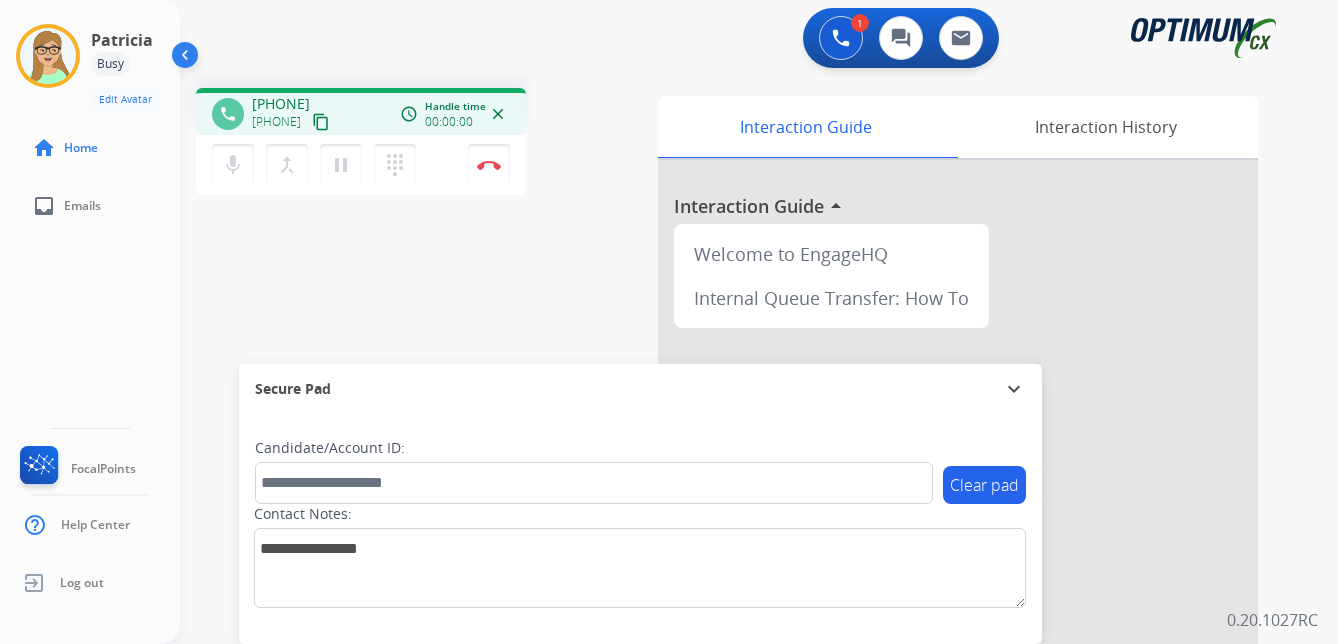 click on "content_copy" at bounding box center (321, 122) 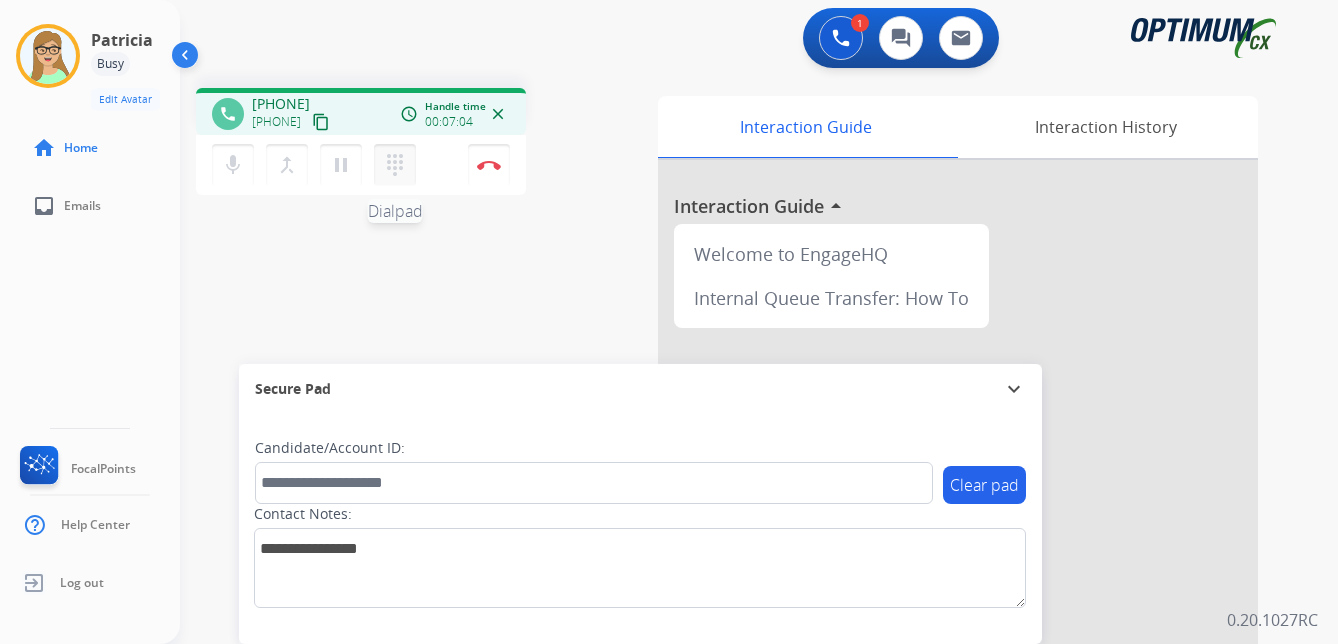 click on "dialpad" at bounding box center [395, 165] 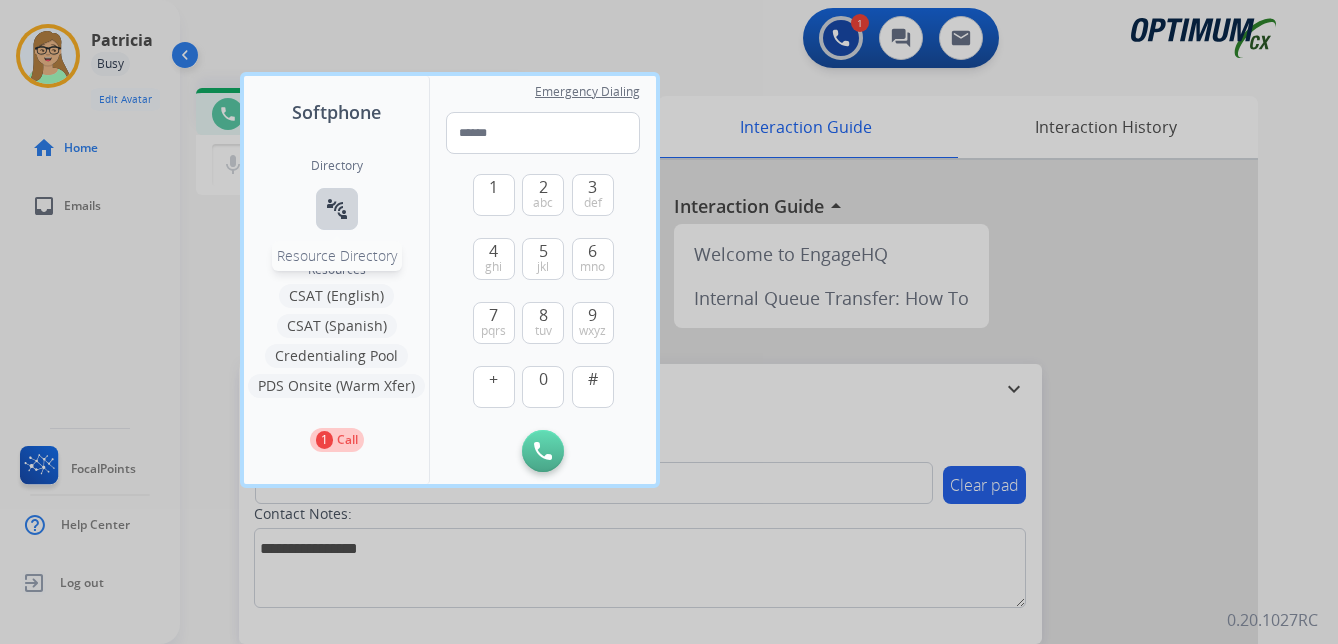 click on "connect_without_contact Resource Directory" at bounding box center (337, 209) 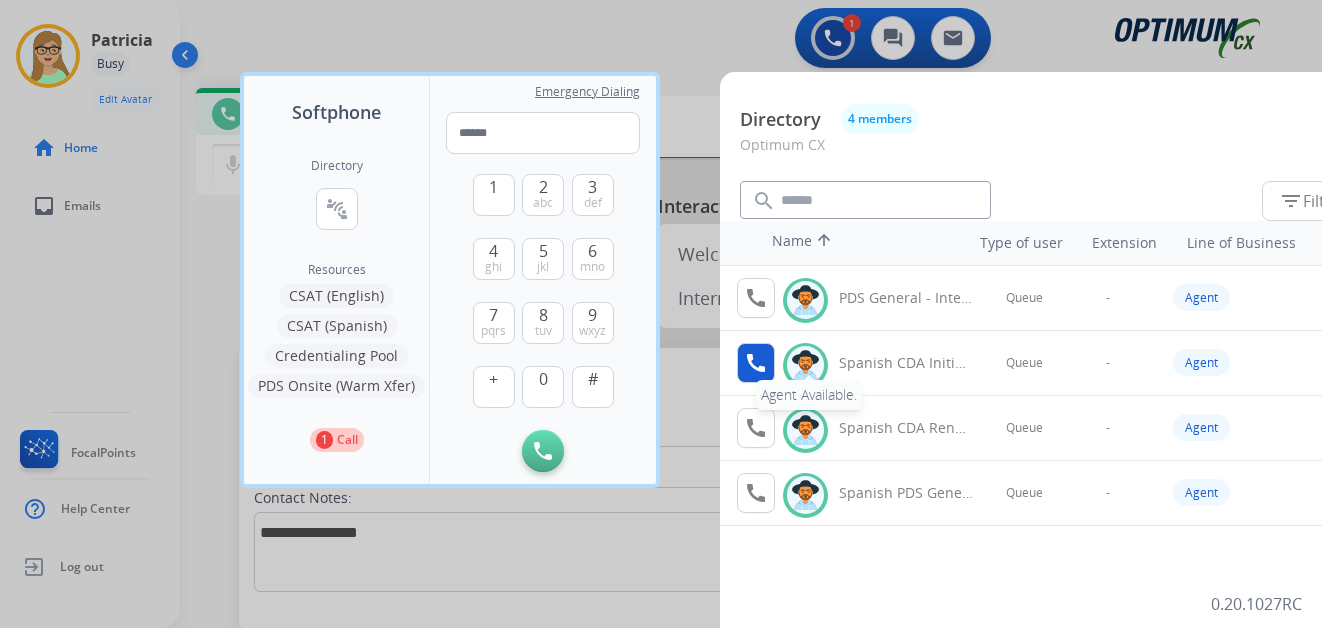 click on "call" at bounding box center [756, 363] 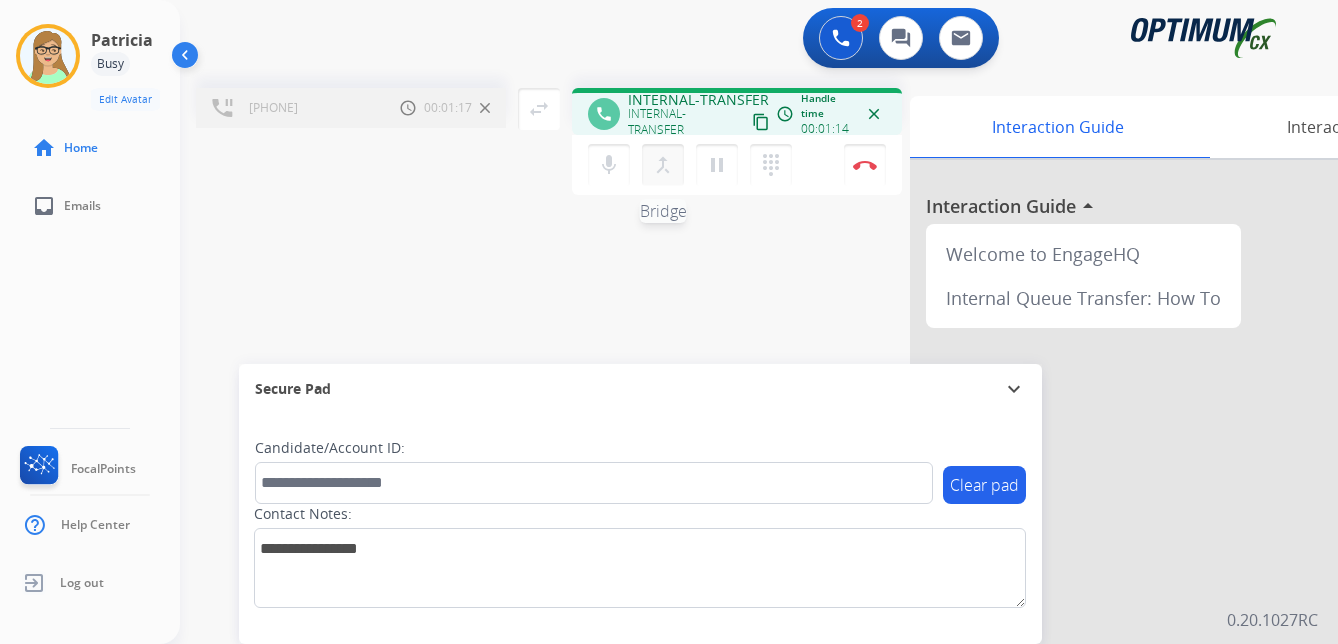click on "merge_type" at bounding box center (663, 165) 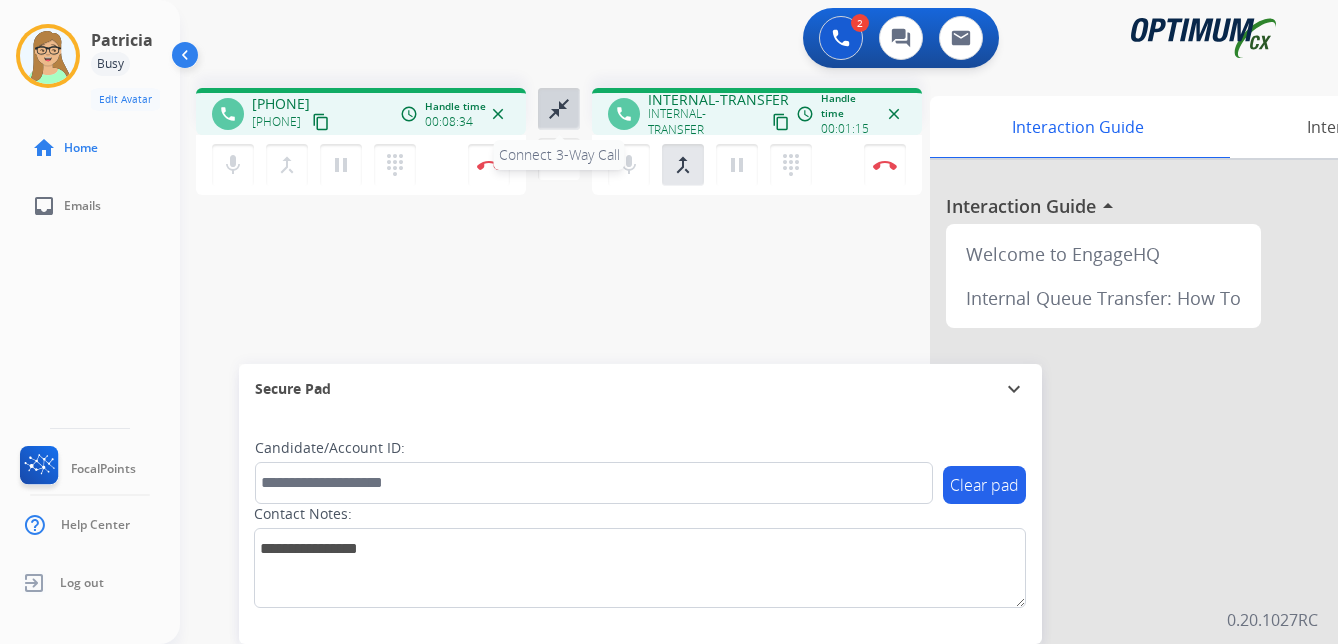 click on "close_fullscreen" at bounding box center (559, 109) 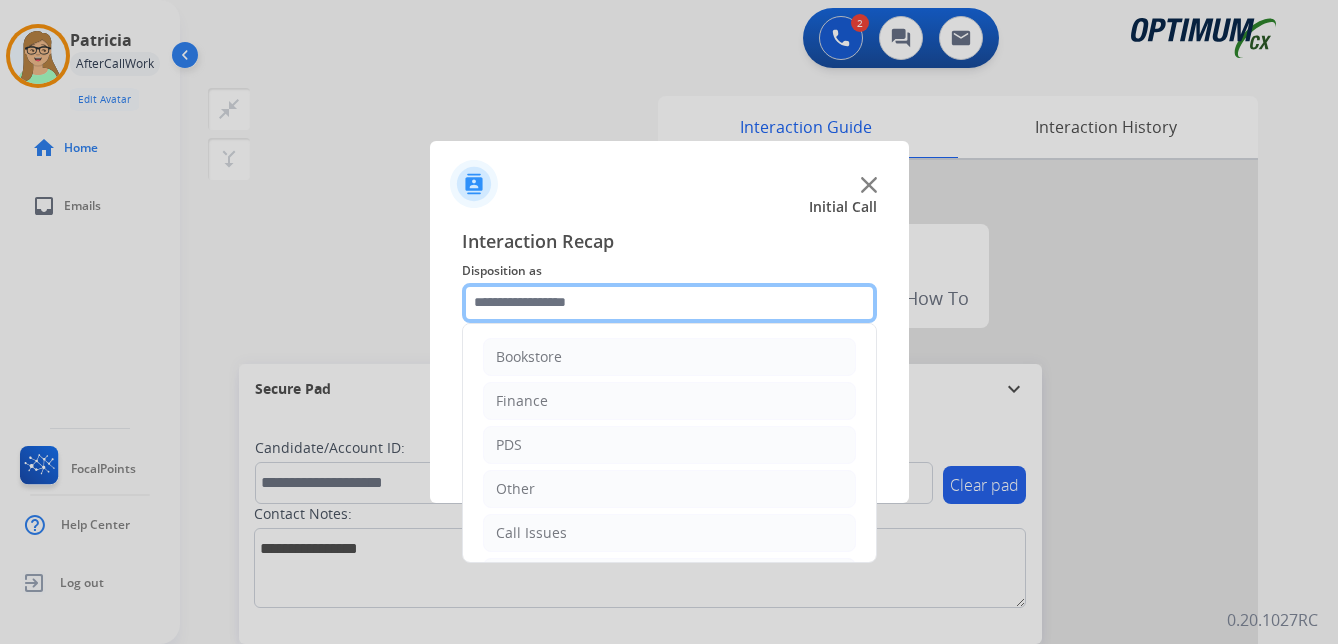 click 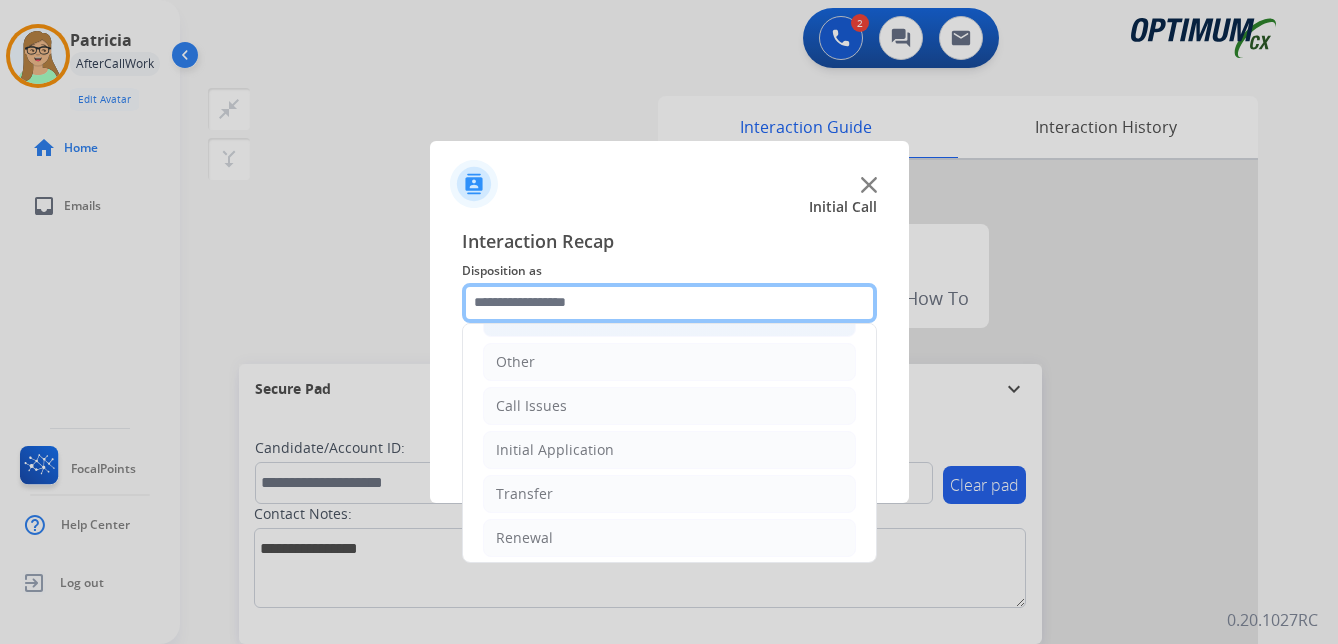 scroll, scrollTop: 136, scrollLeft: 0, axis: vertical 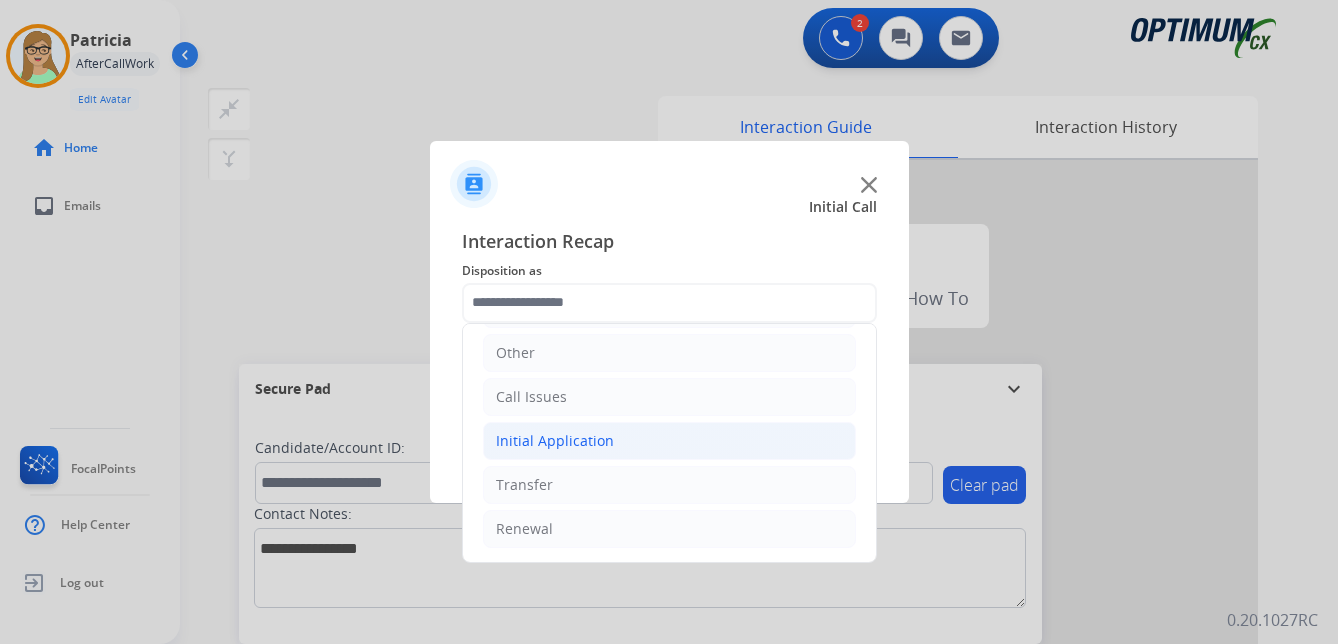 click on "Initial Application" 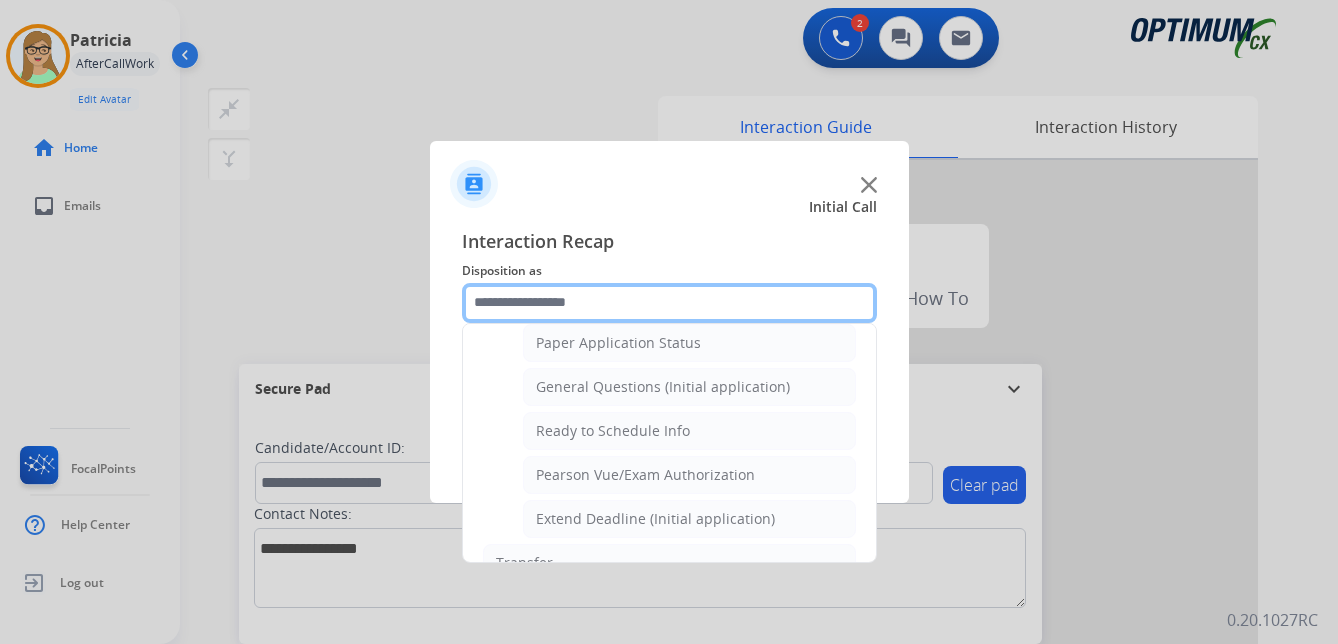 scroll, scrollTop: 1136, scrollLeft: 0, axis: vertical 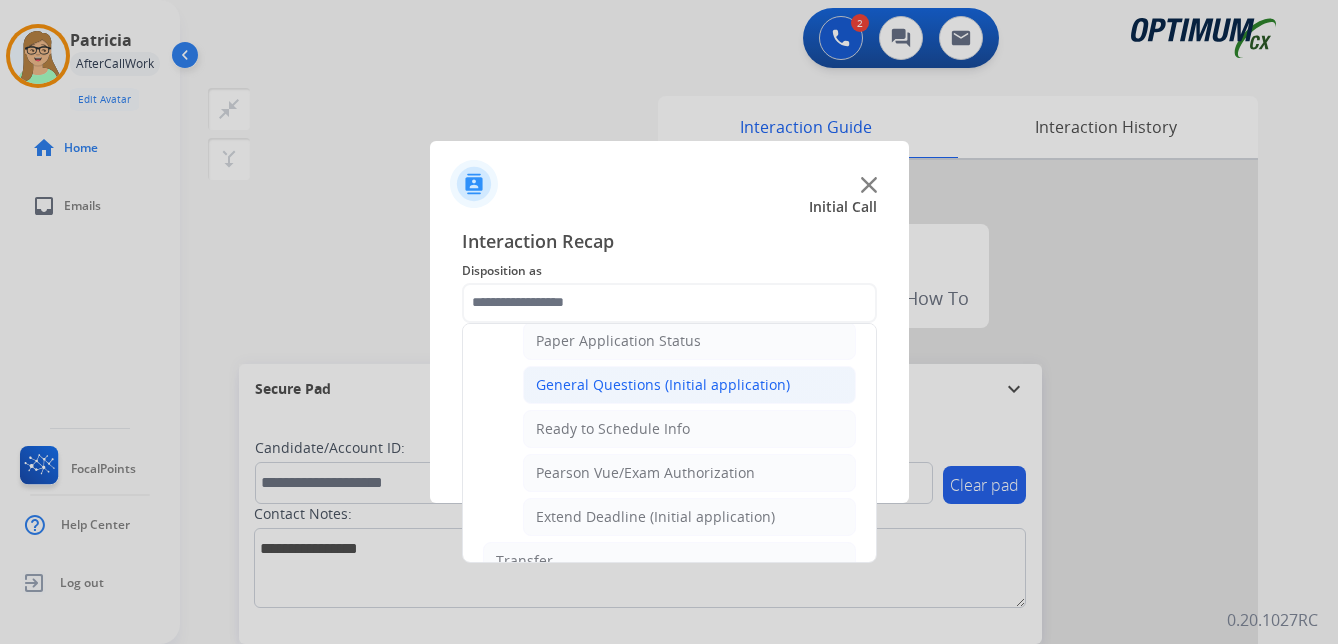 click on "General Questions (Initial application)" 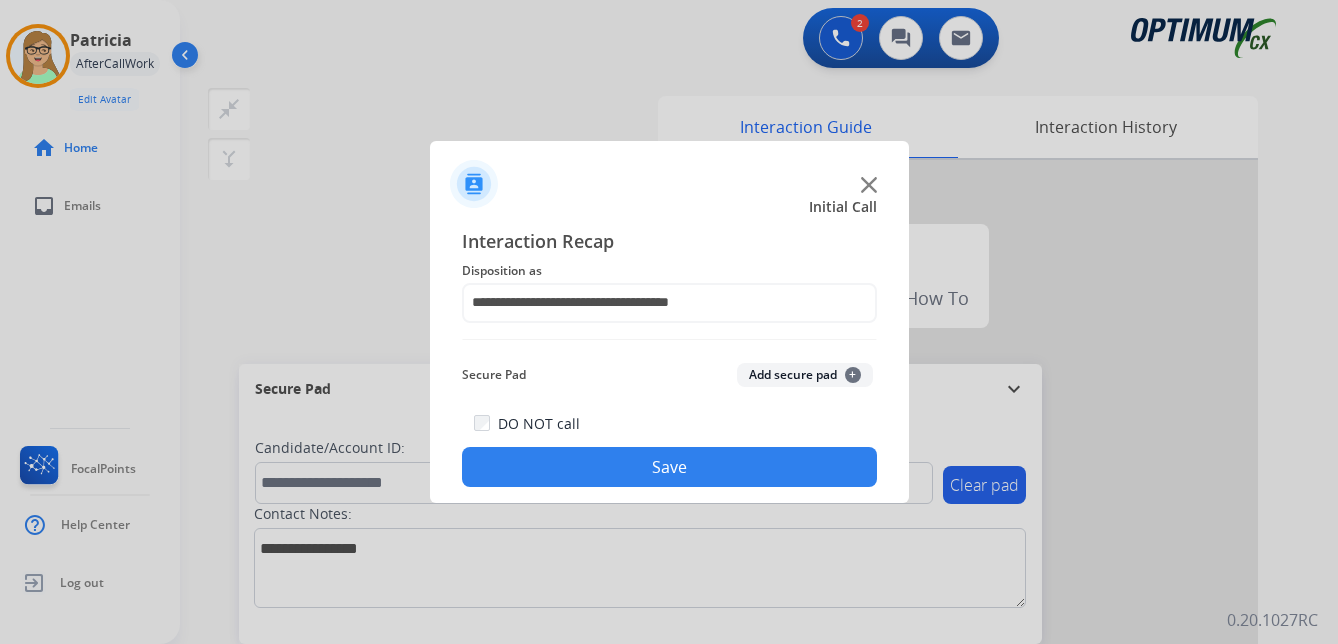 drag, startPoint x: 564, startPoint y: 466, endPoint x: 509, endPoint y: 473, distance: 55.443665 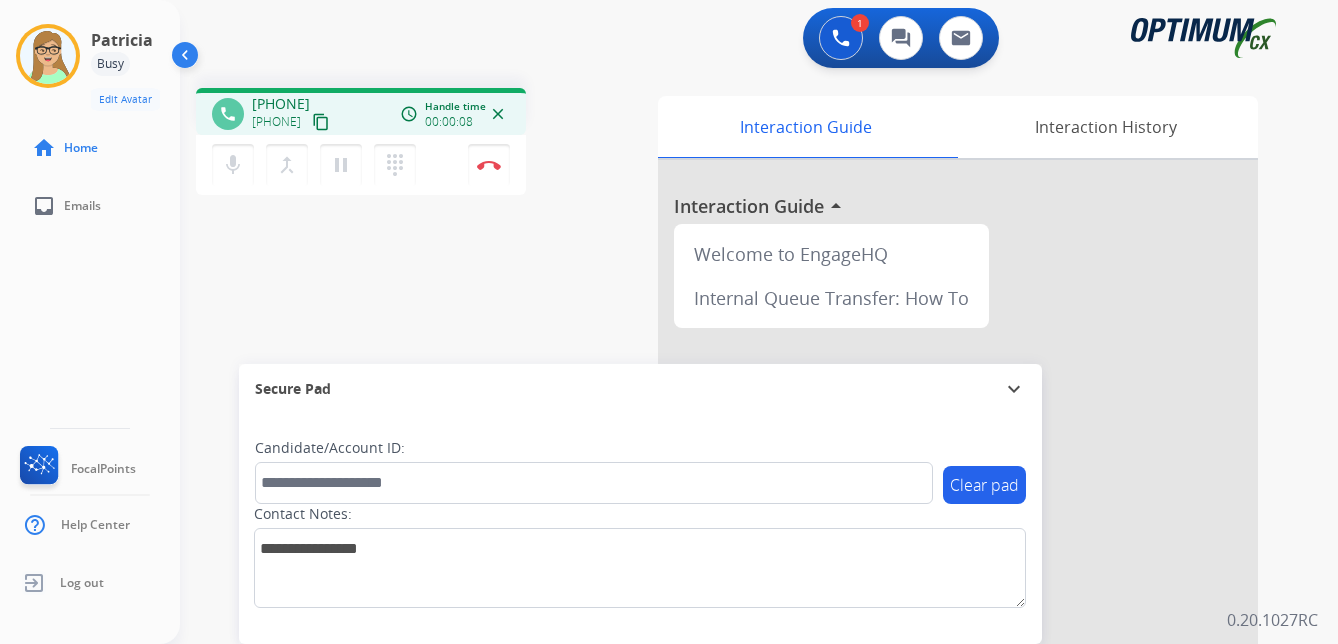 drag, startPoint x: 359, startPoint y: 121, endPoint x: 3, endPoint y: 240, distance: 375.3625 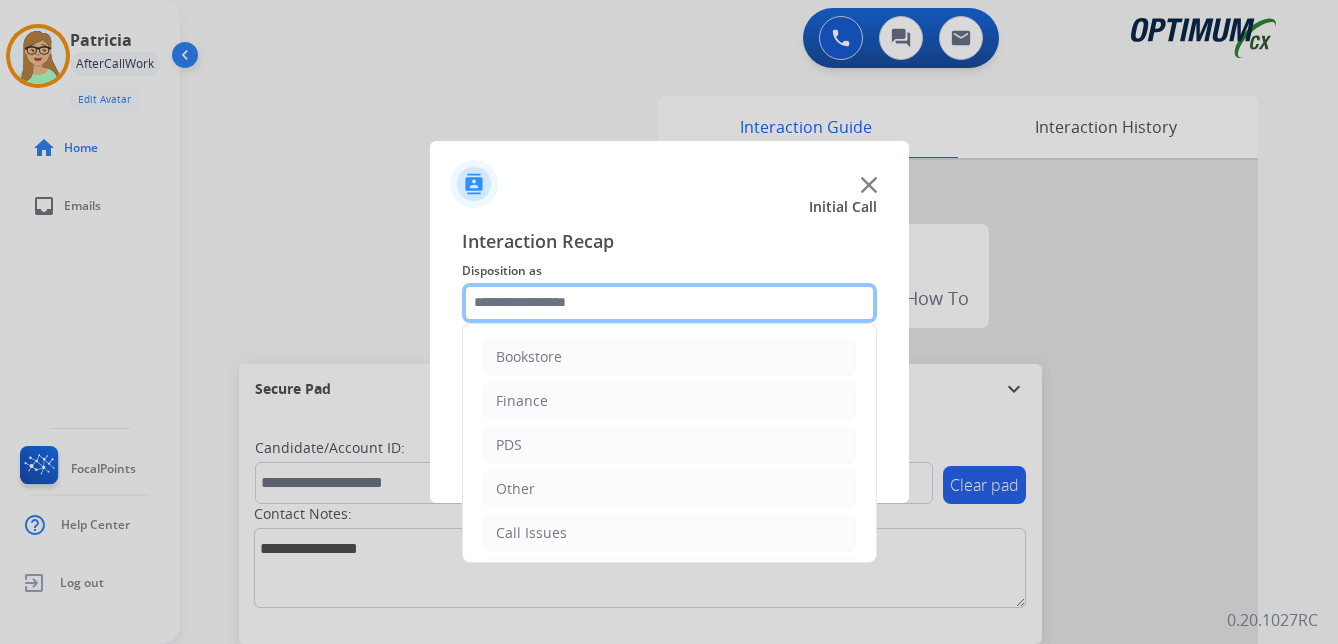 click 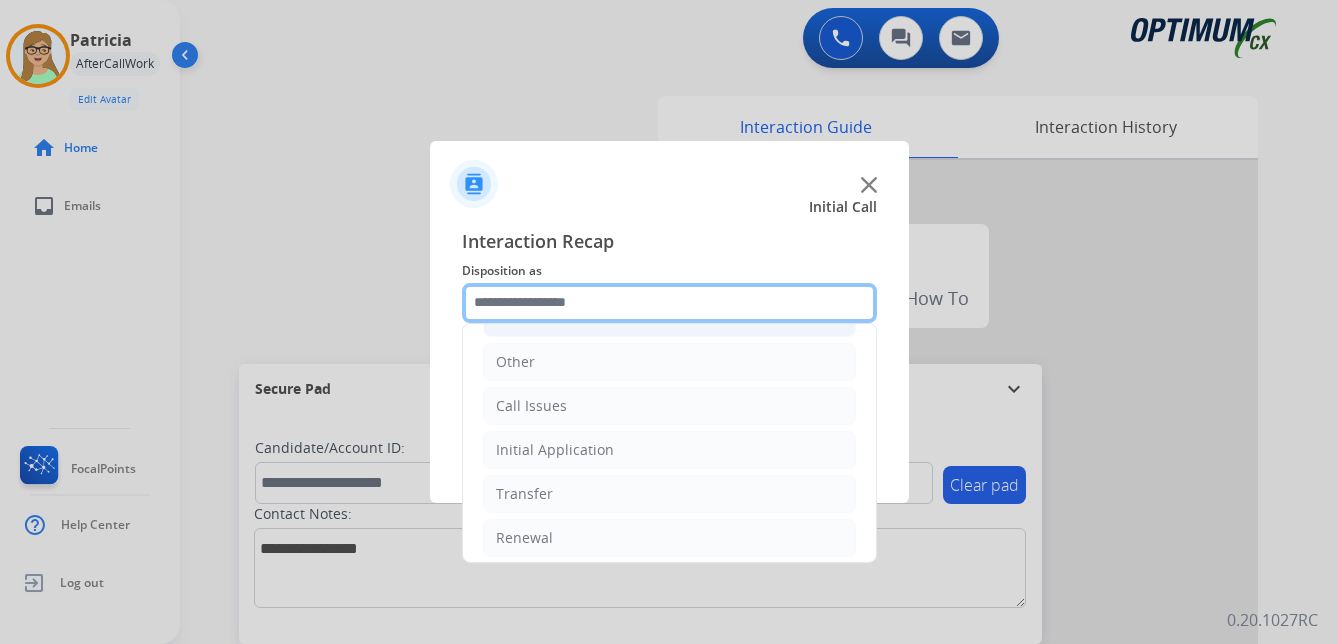 scroll, scrollTop: 136, scrollLeft: 0, axis: vertical 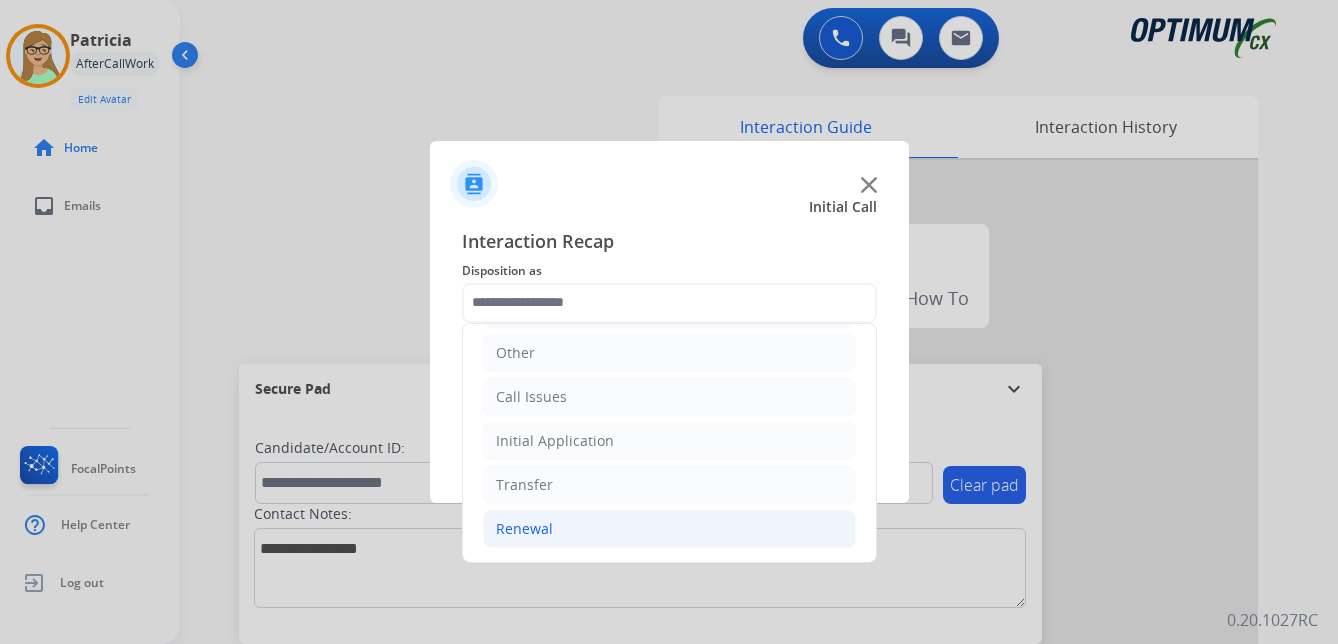 click on "Renewal" 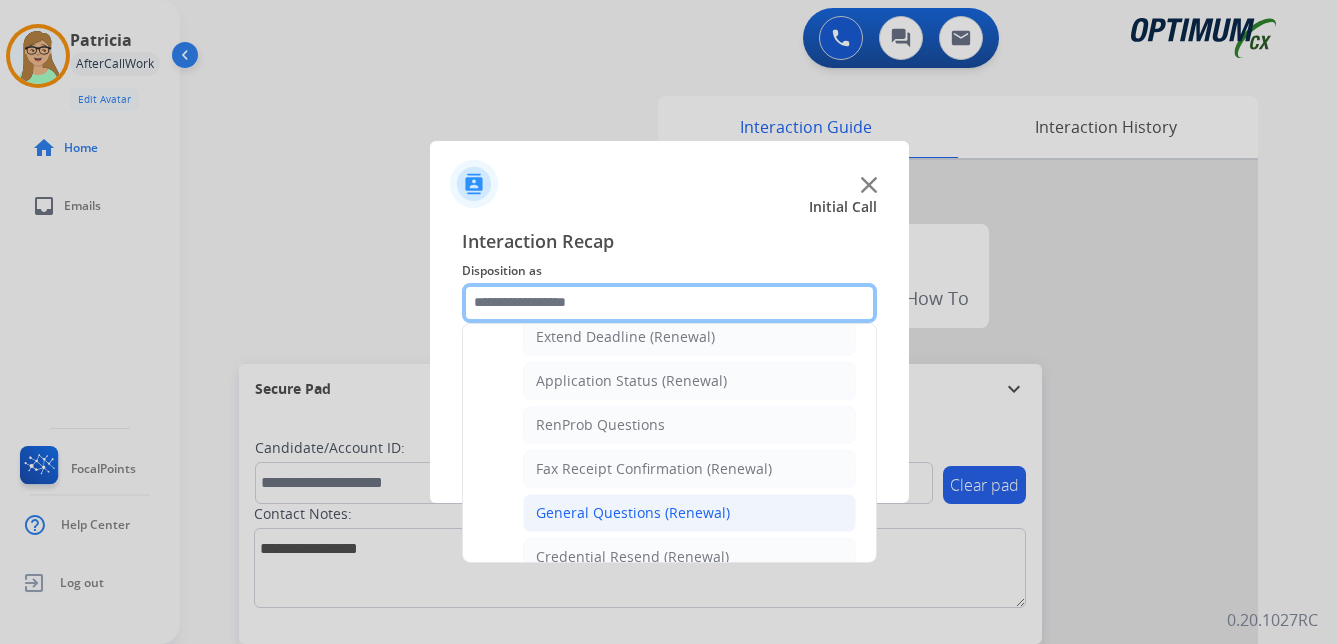scroll, scrollTop: 536, scrollLeft: 0, axis: vertical 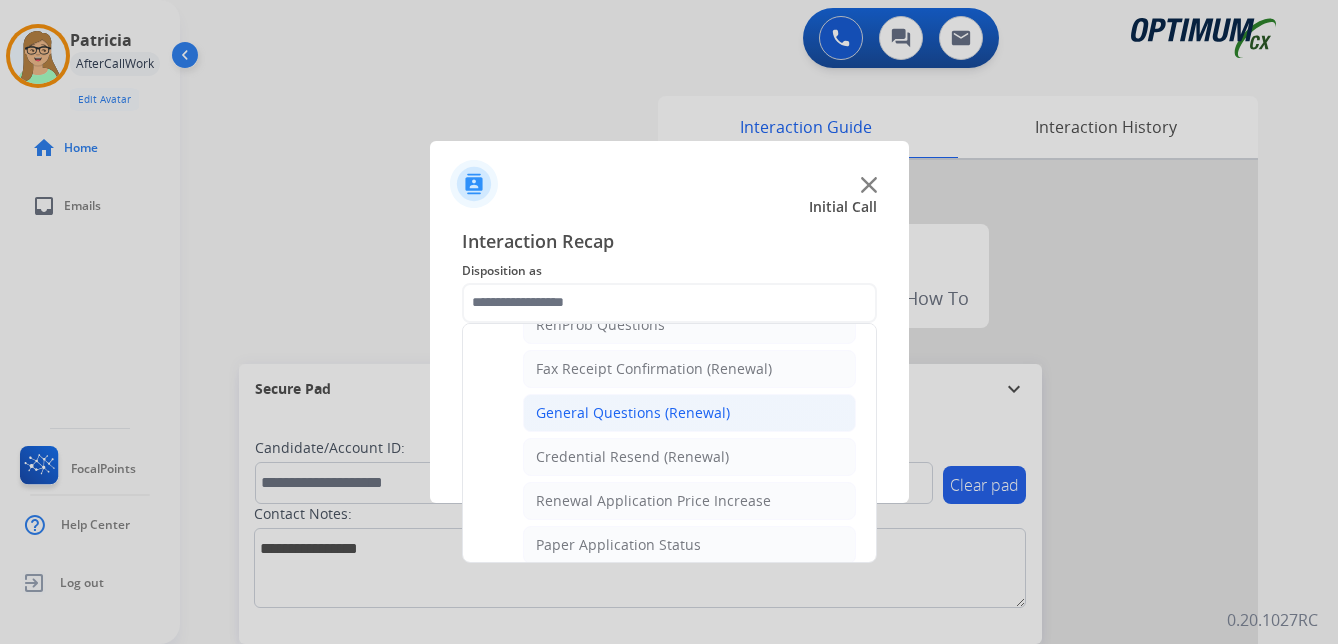 click on "General Questions (Renewal)" 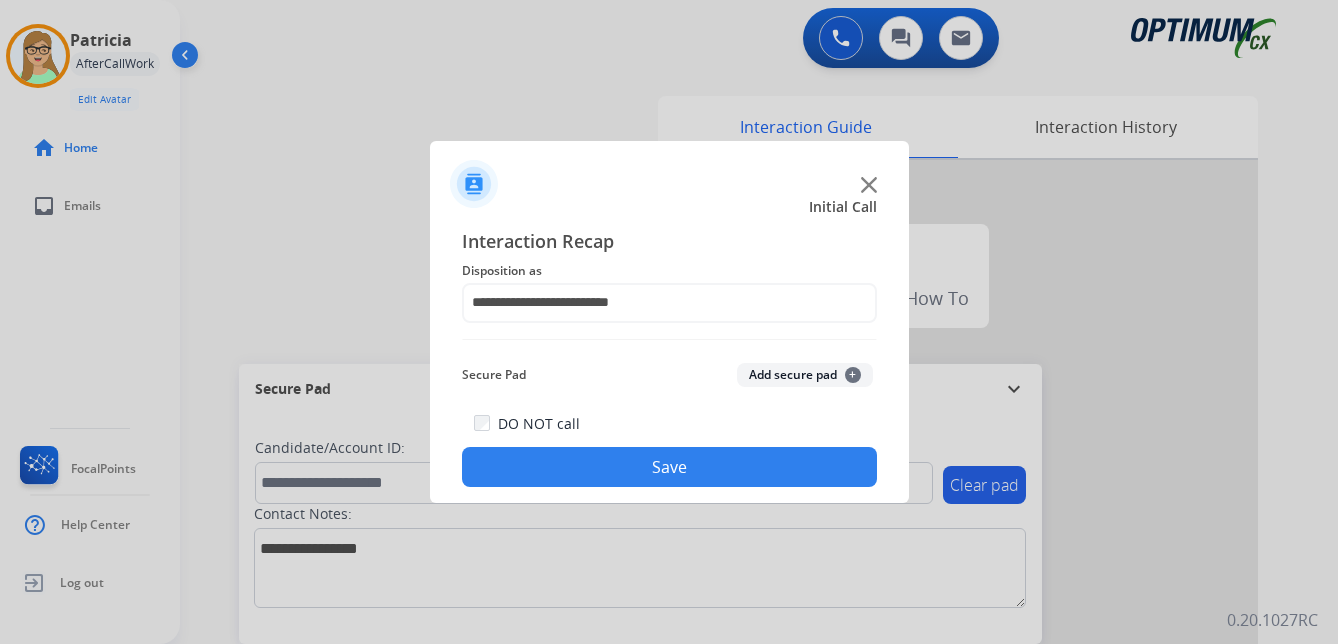 drag, startPoint x: 607, startPoint y: 452, endPoint x: 524, endPoint y: 470, distance: 84.92938 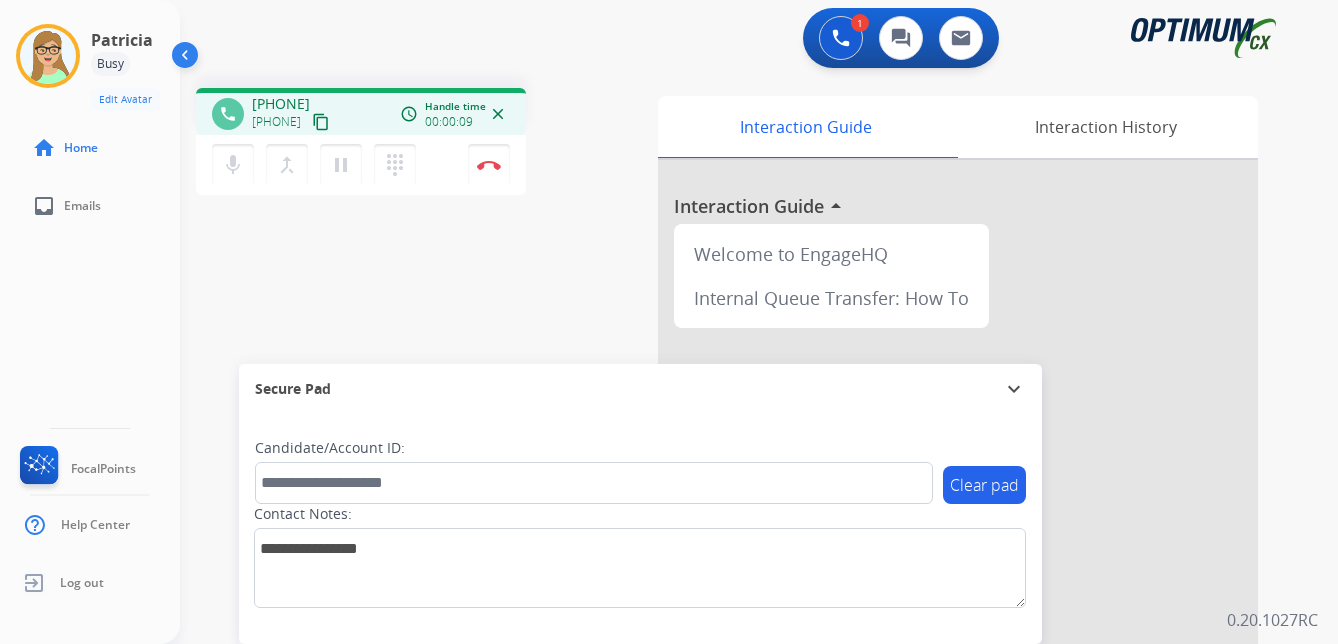 click on "content_copy" at bounding box center (321, 122) 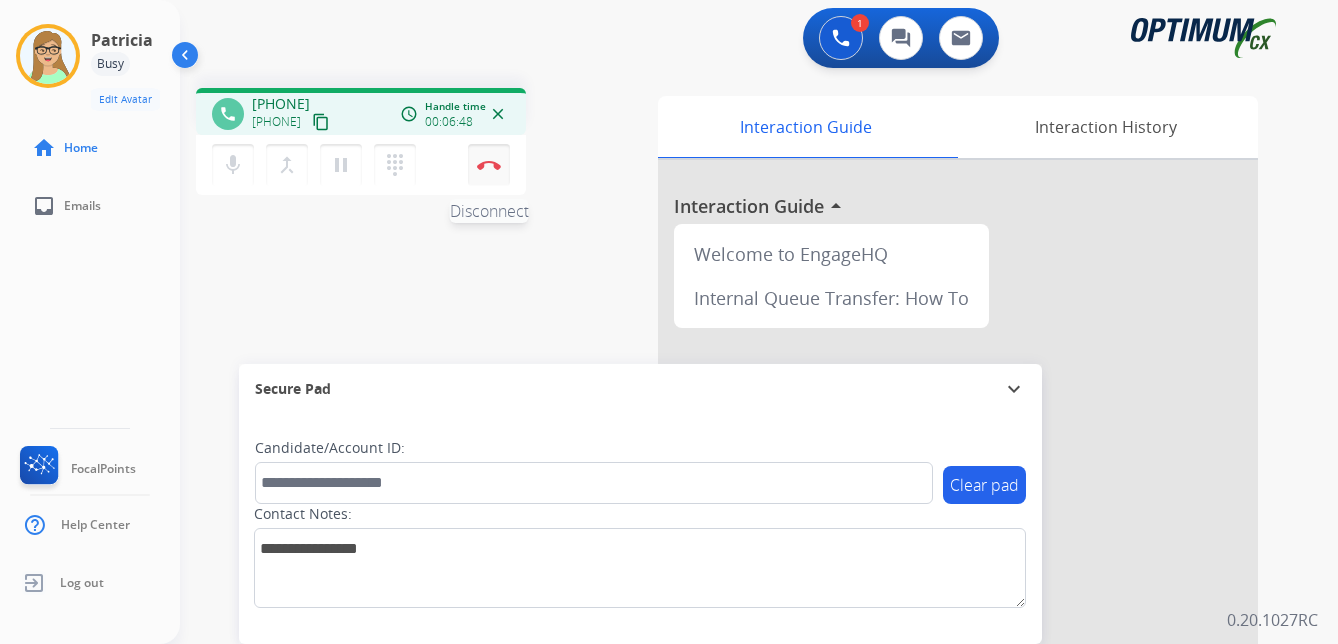 click at bounding box center [489, 165] 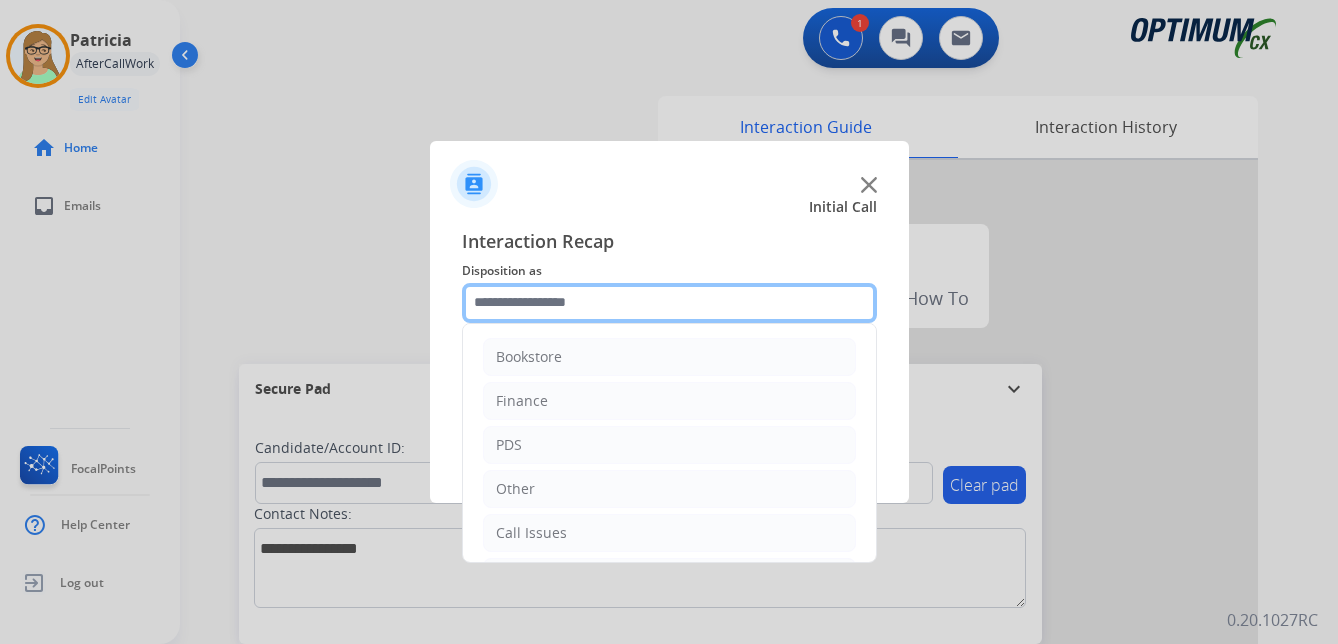 click 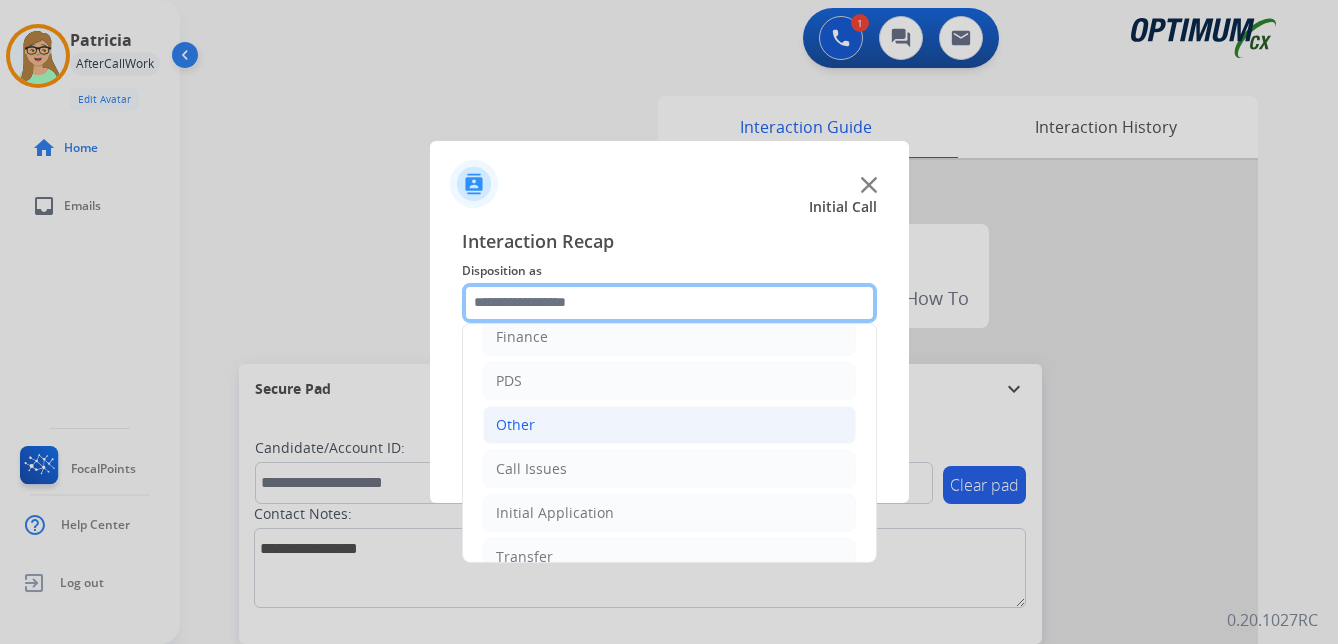 scroll, scrollTop: 136, scrollLeft: 0, axis: vertical 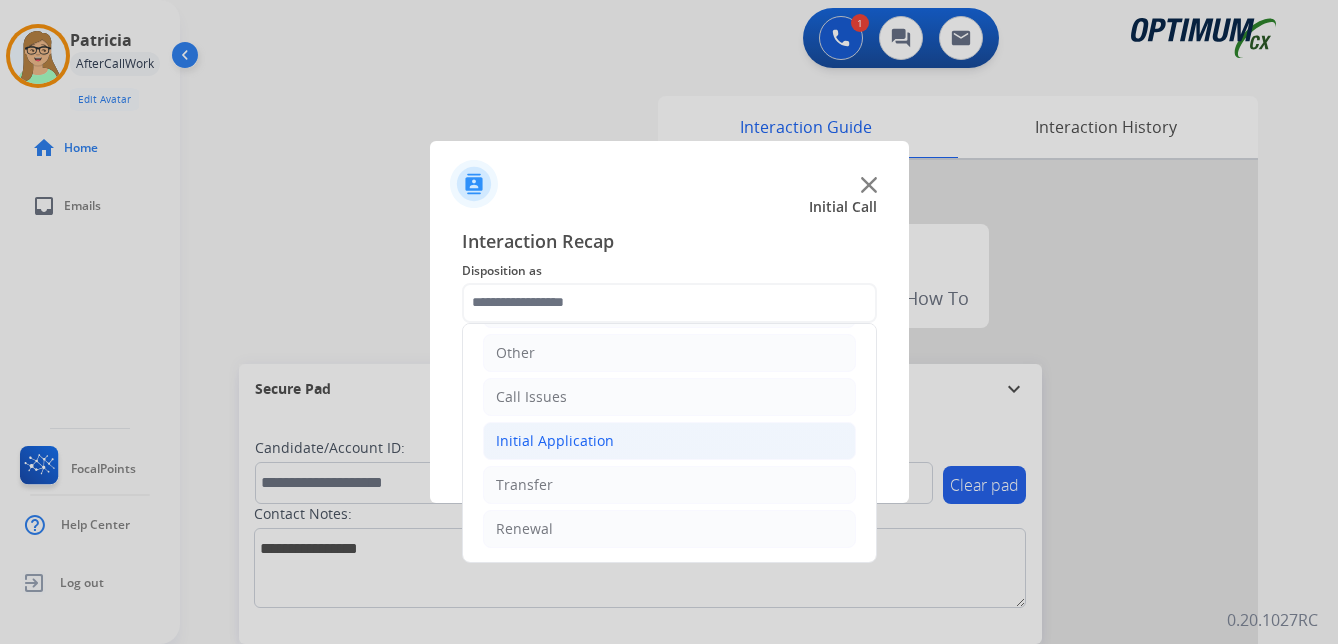 click on "Initial Application" 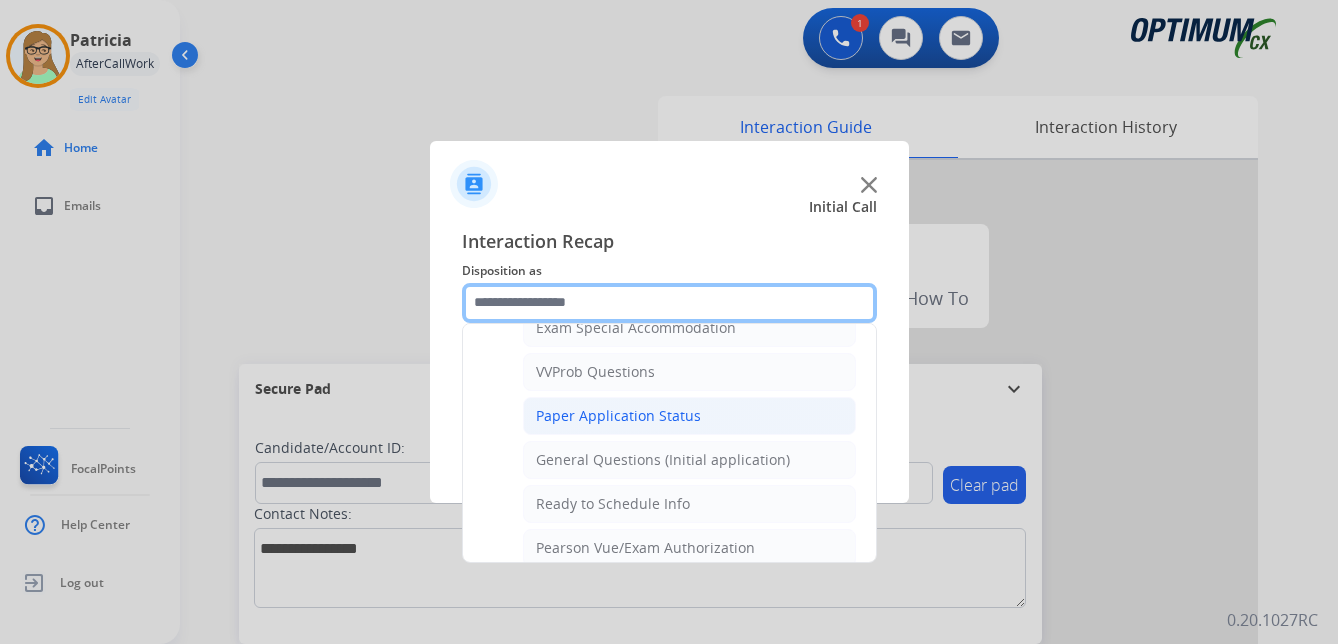 scroll, scrollTop: 1136, scrollLeft: 0, axis: vertical 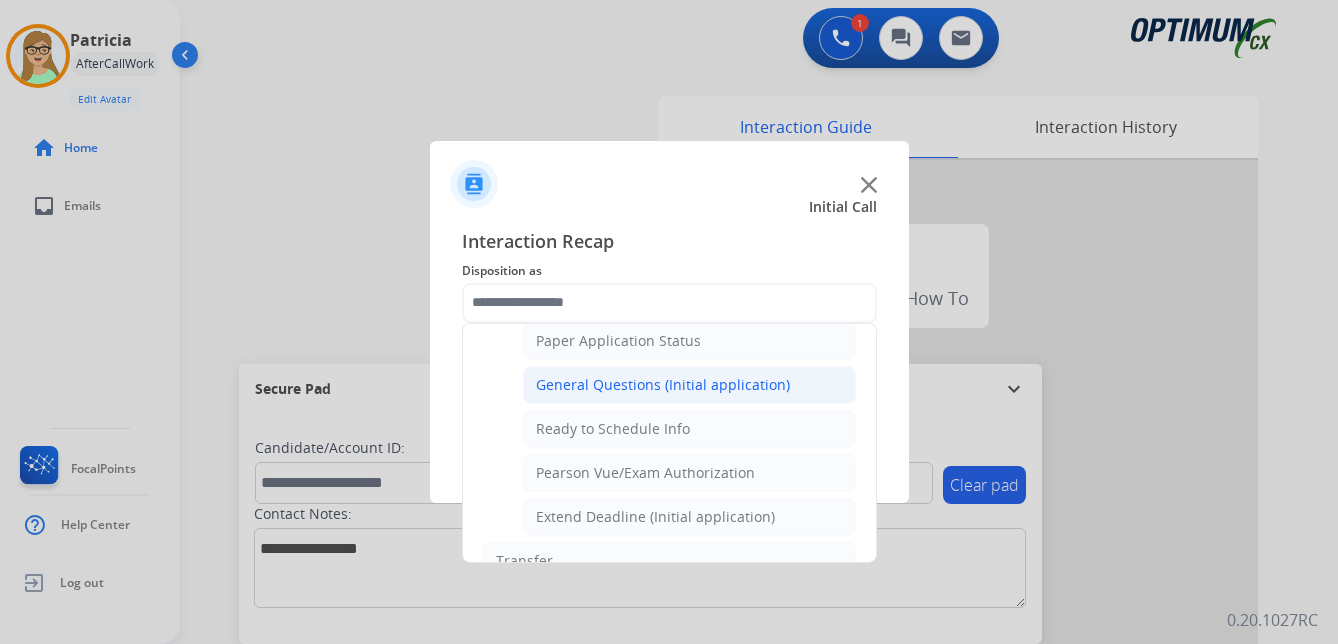 click on "General Questions (Initial application)" 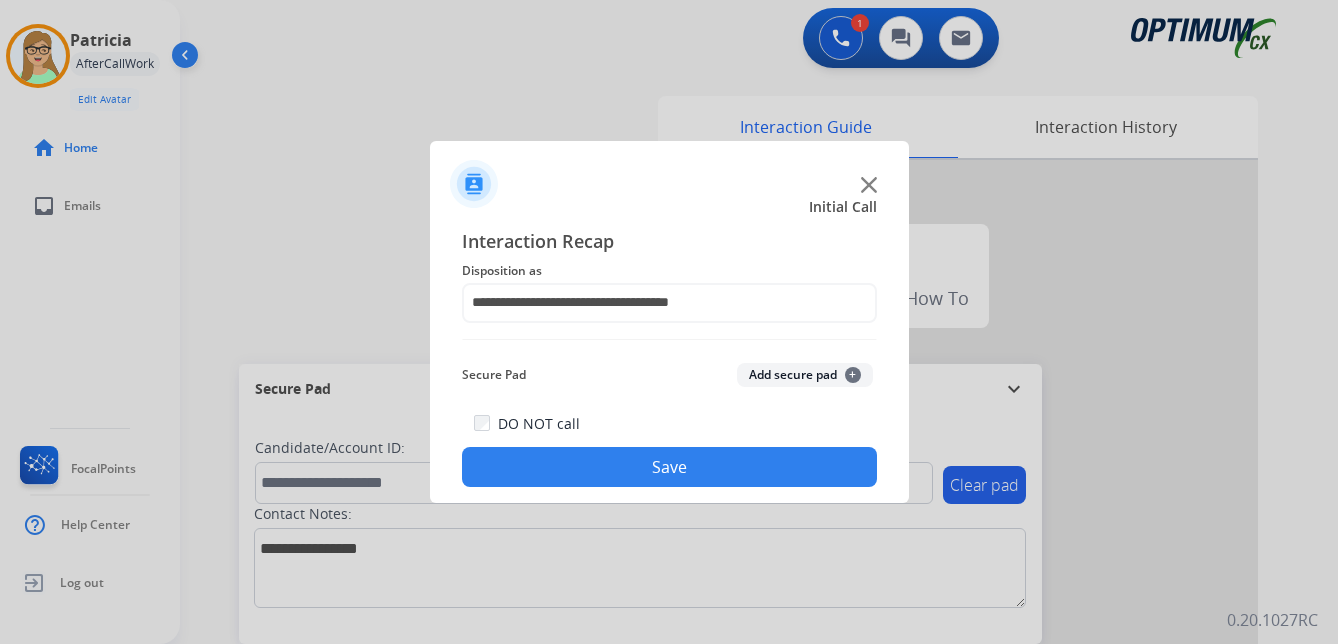 click on "Save" 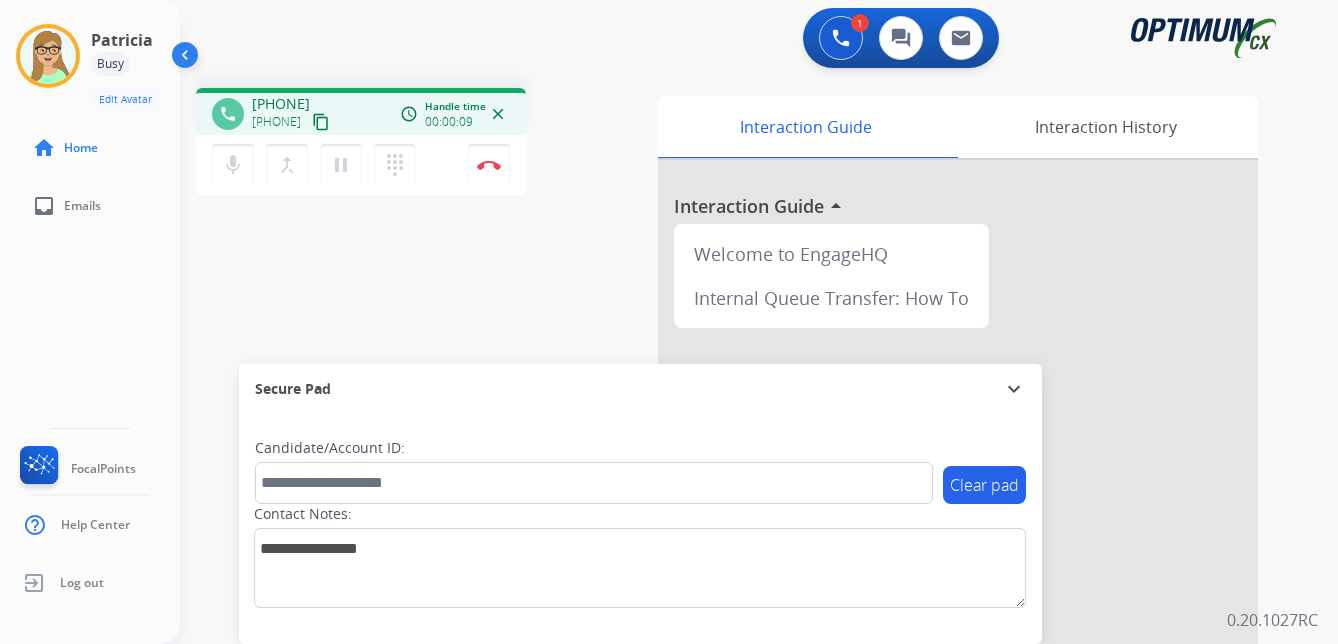 drag, startPoint x: 355, startPoint y: 126, endPoint x: 330, endPoint y: 126, distance: 25 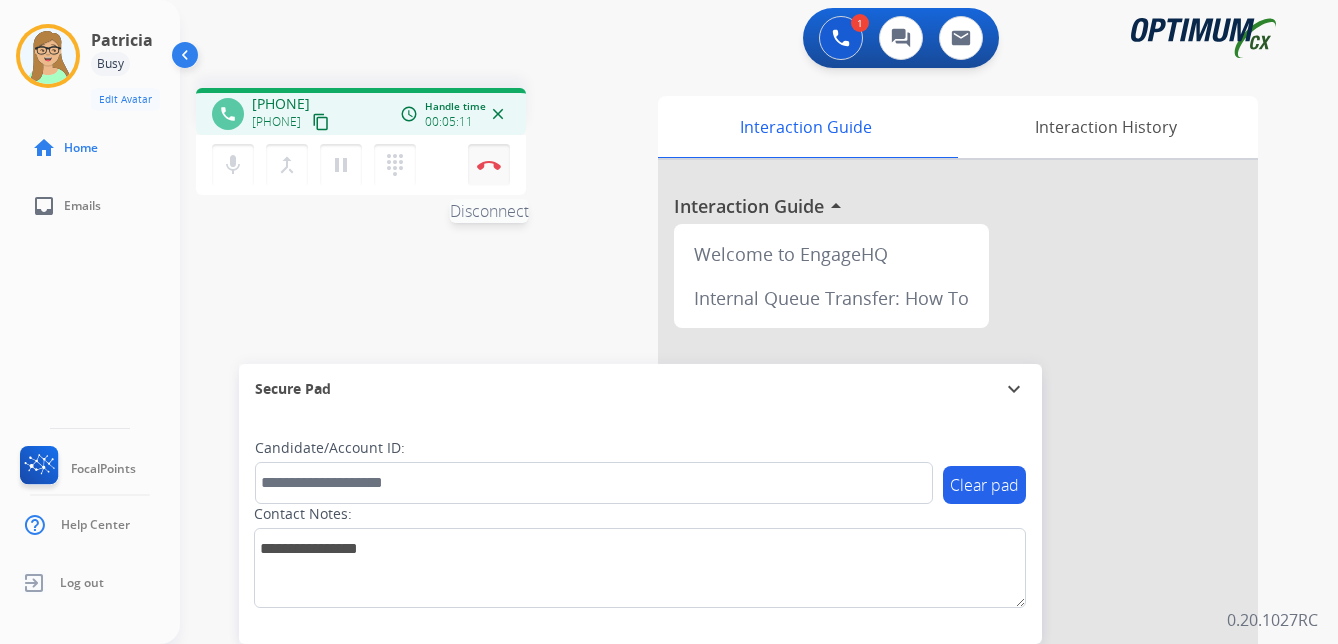 click at bounding box center [489, 165] 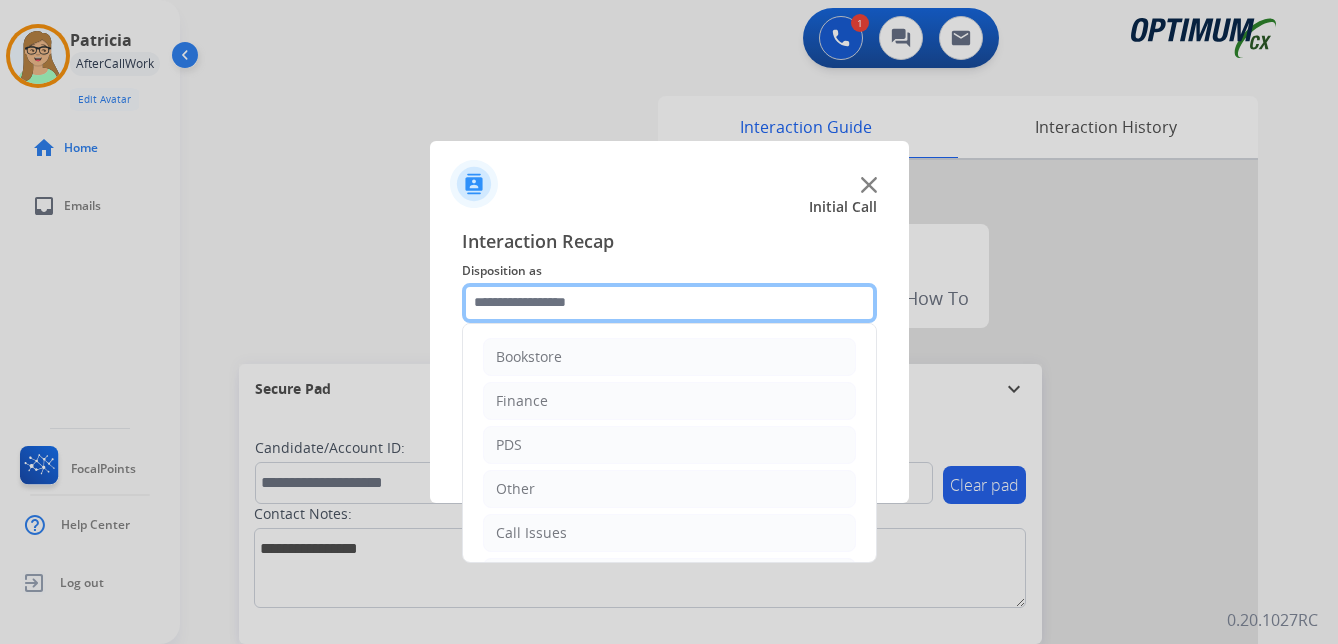 click 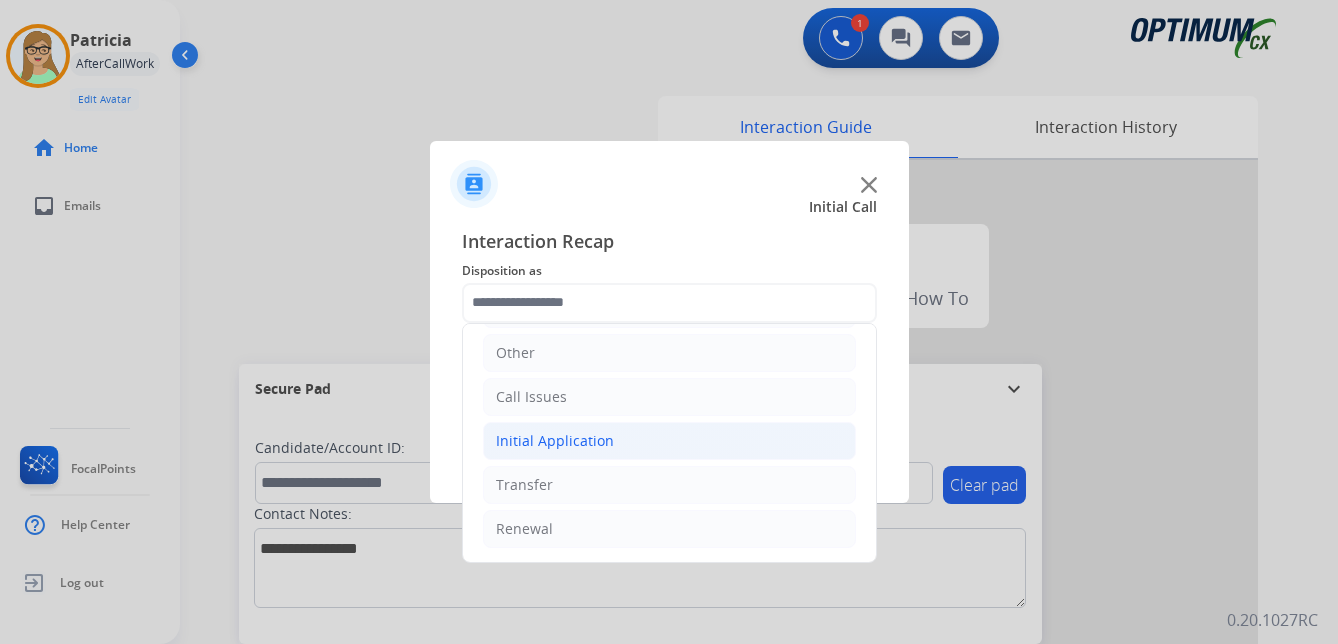 click on "Initial Application" 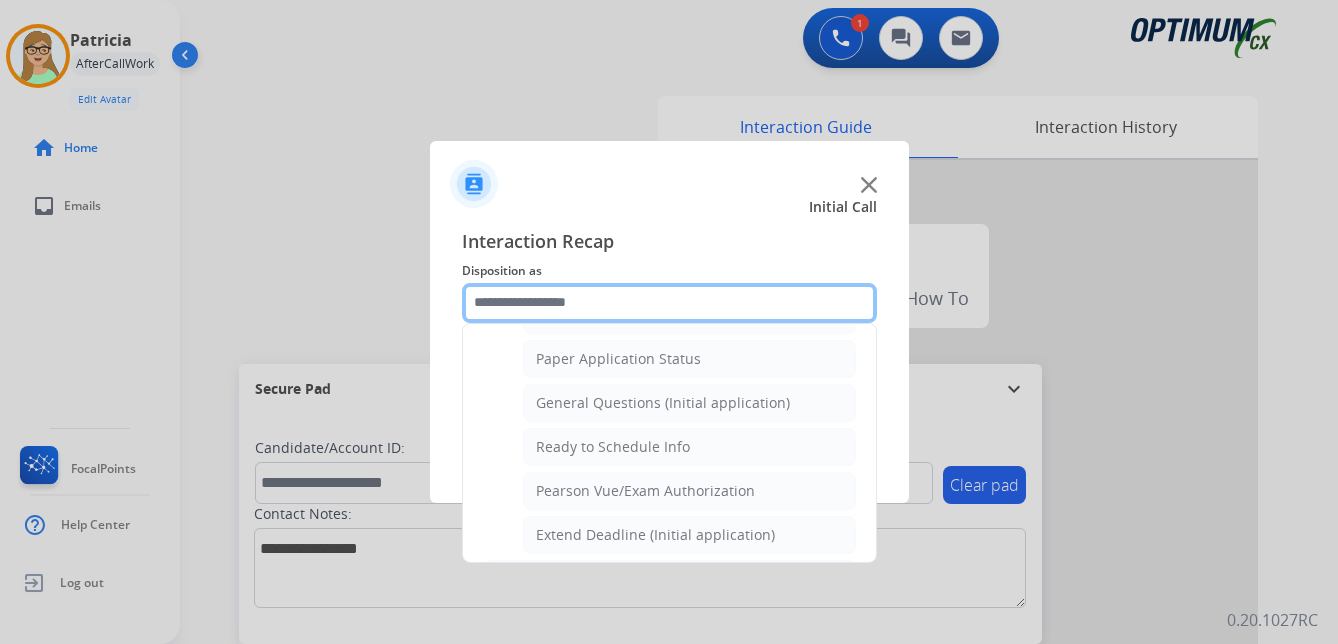 scroll, scrollTop: 1136, scrollLeft: 0, axis: vertical 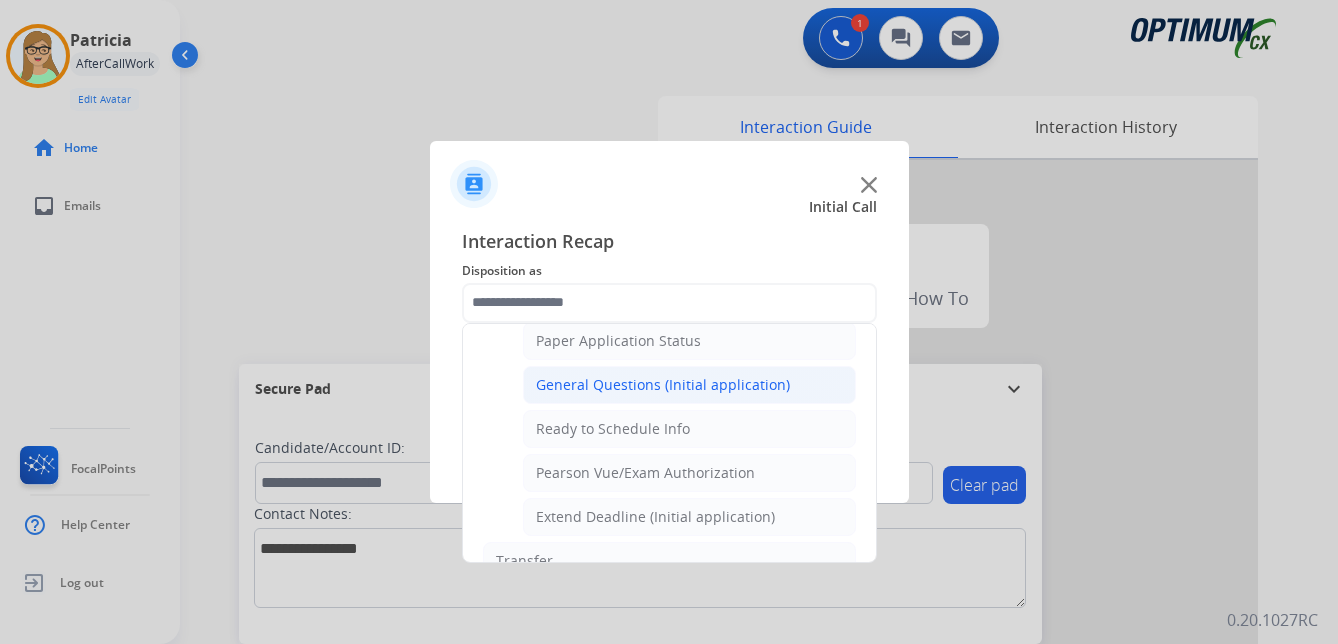 click on "General Questions (Initial application)" 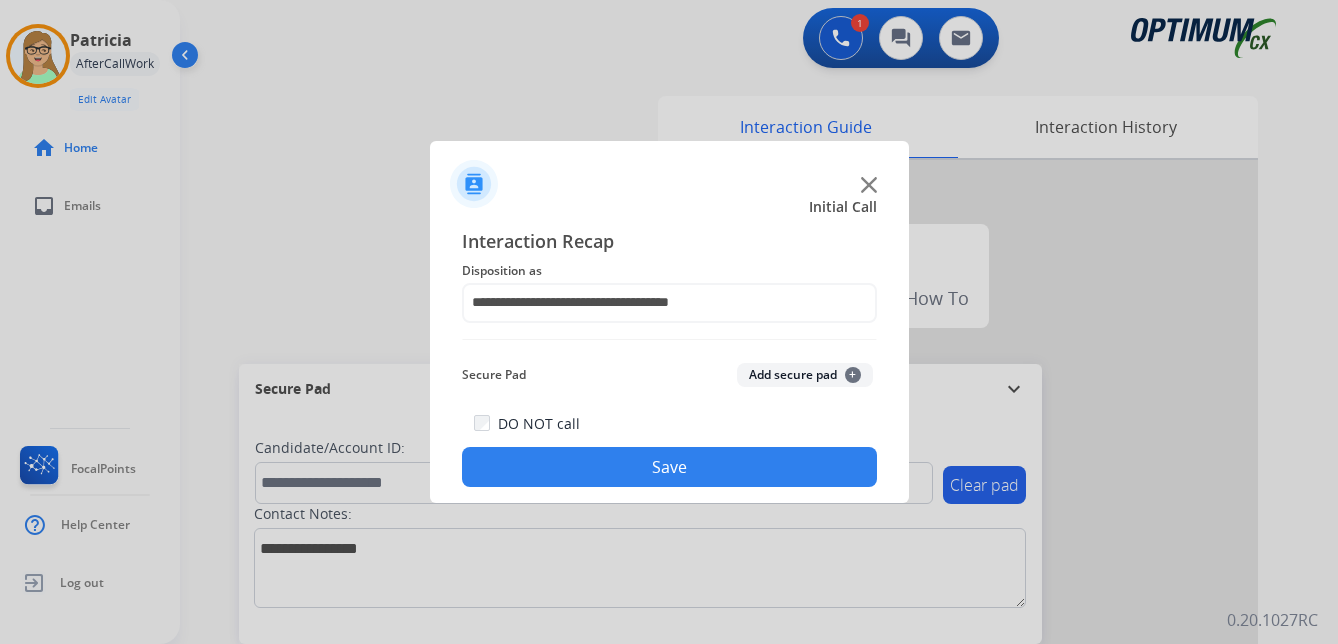 drag, startPoint x: 553, startPoint y: 469, endPoint x: 327, endPoint y: 454, distance: 226.49724 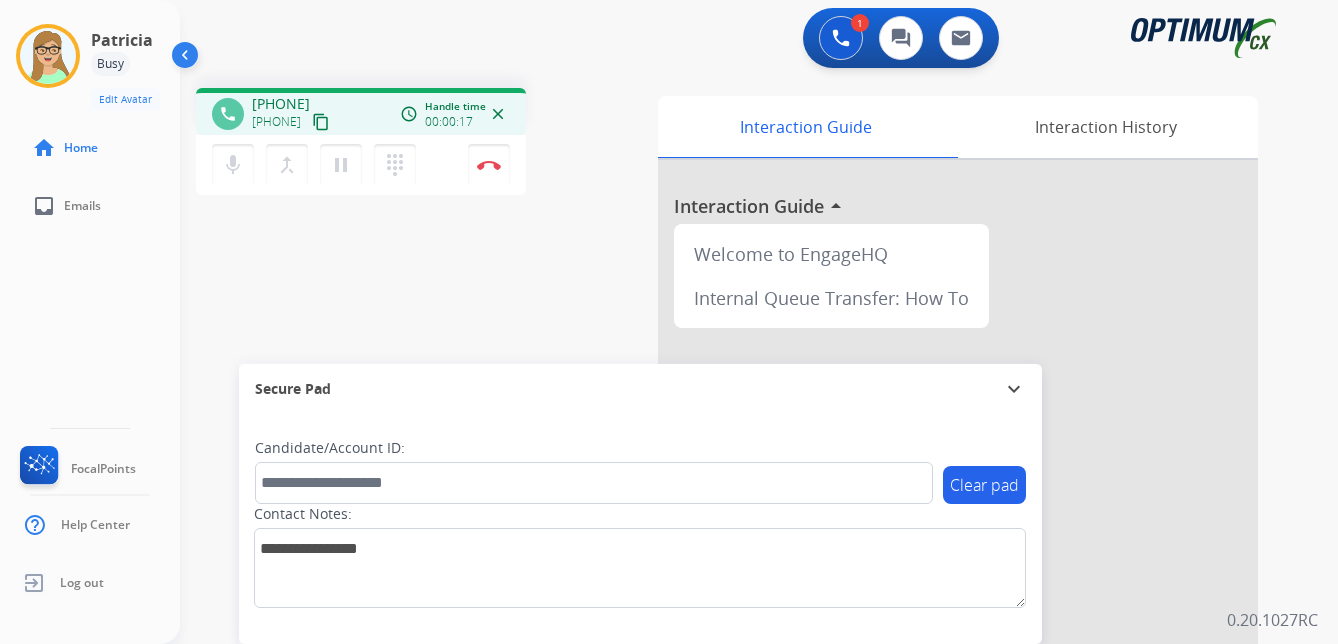 click on "content_copy" at bounding box center [321, 122] 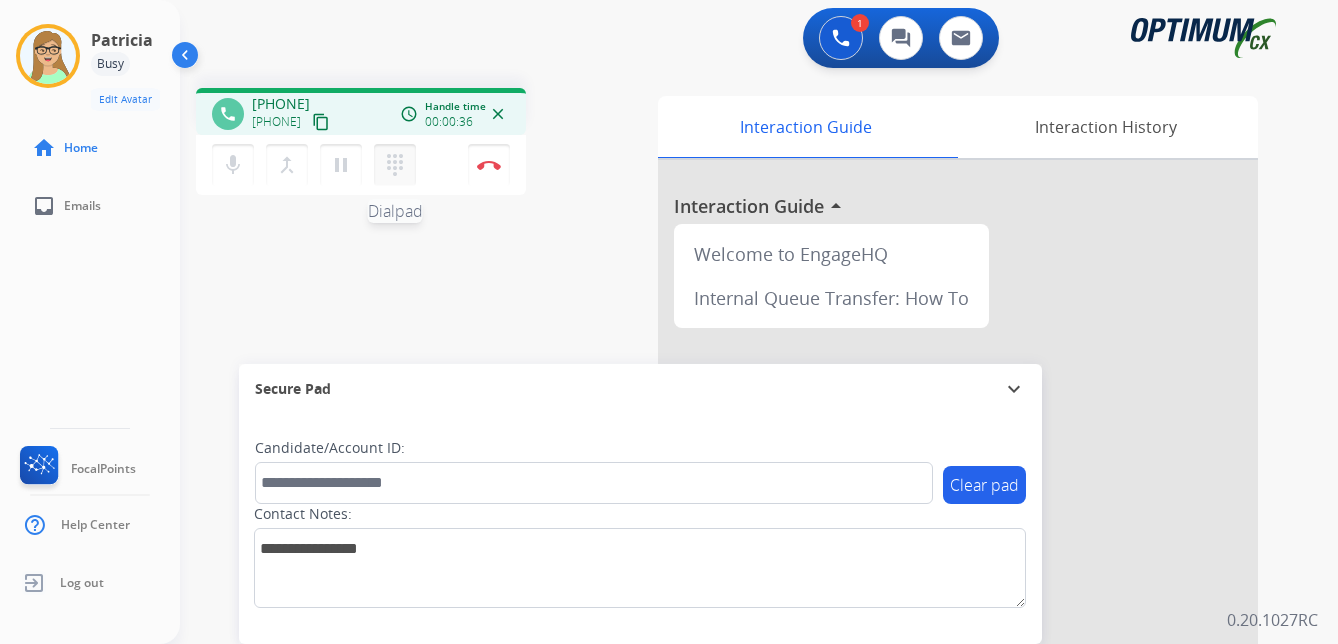 click on "dialpad" at bounding box center [395, 165] 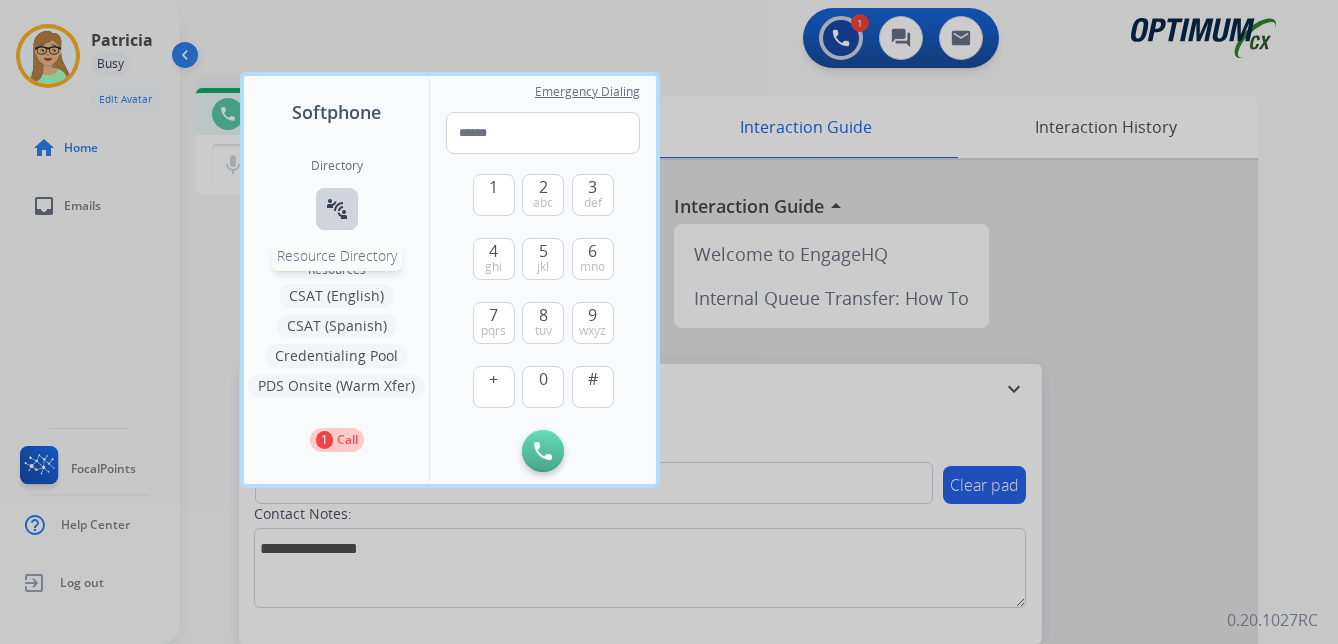 click on "connect_without_contact" at bounding box center [337, 209] 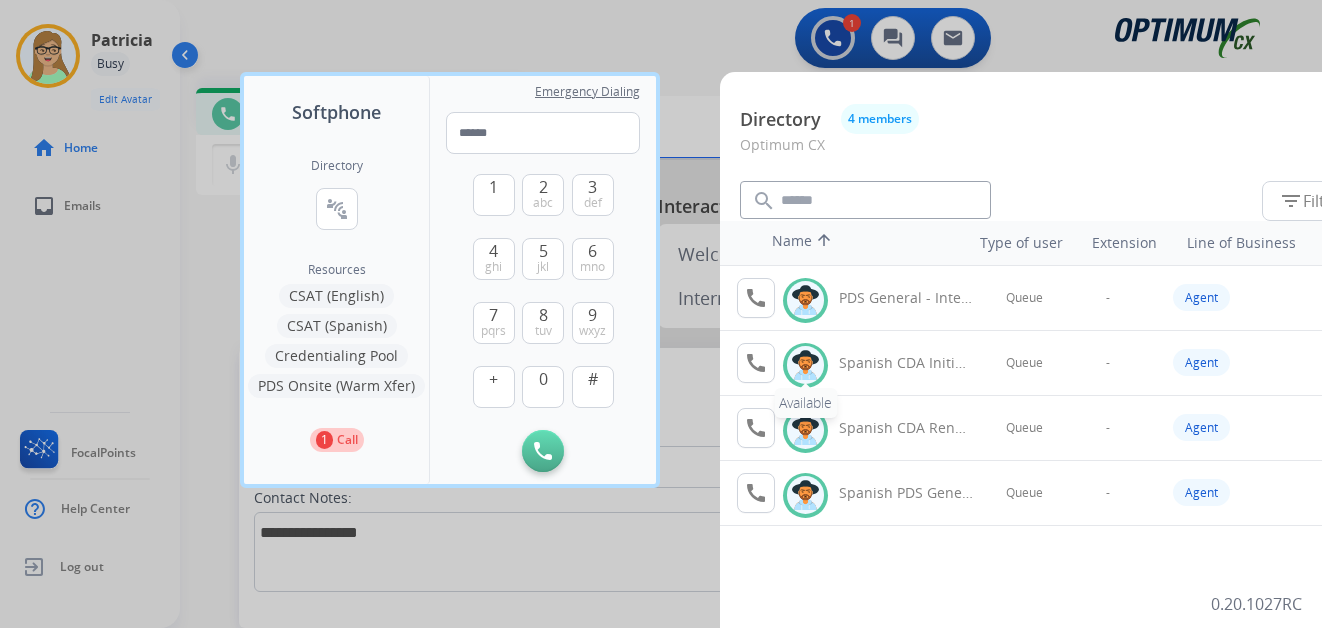 click at bounding box center [805, 365] 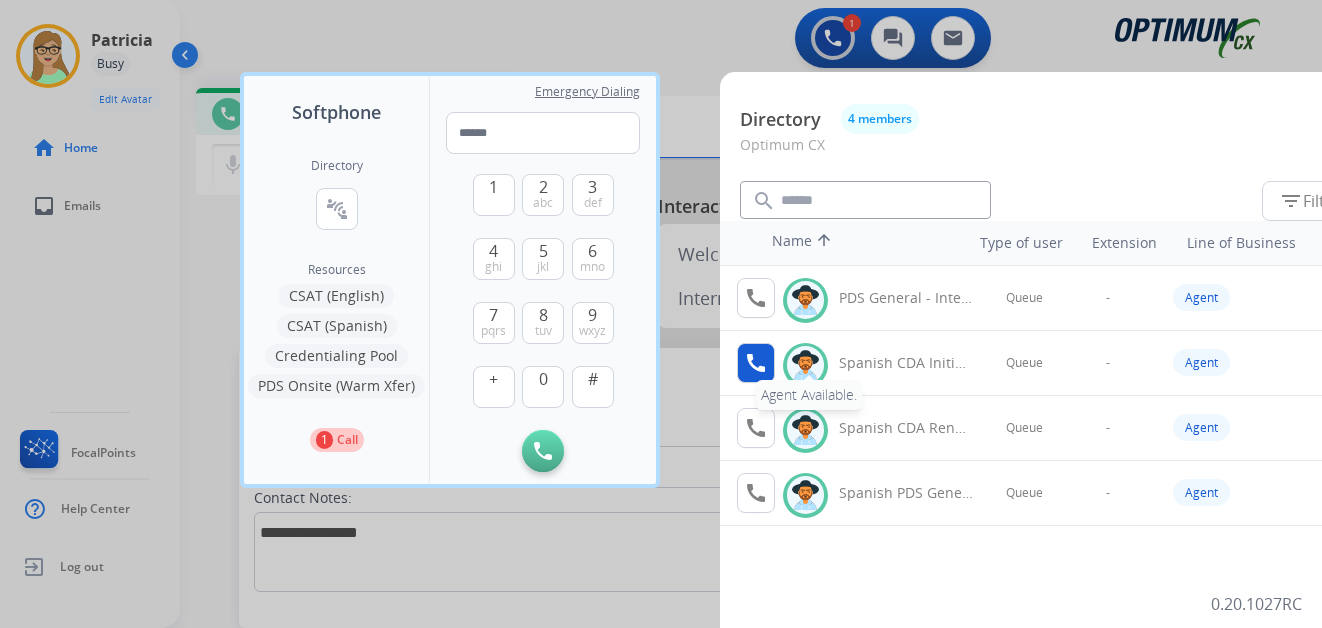 click on "call  Agent Available." at bounding box center (756, 363) 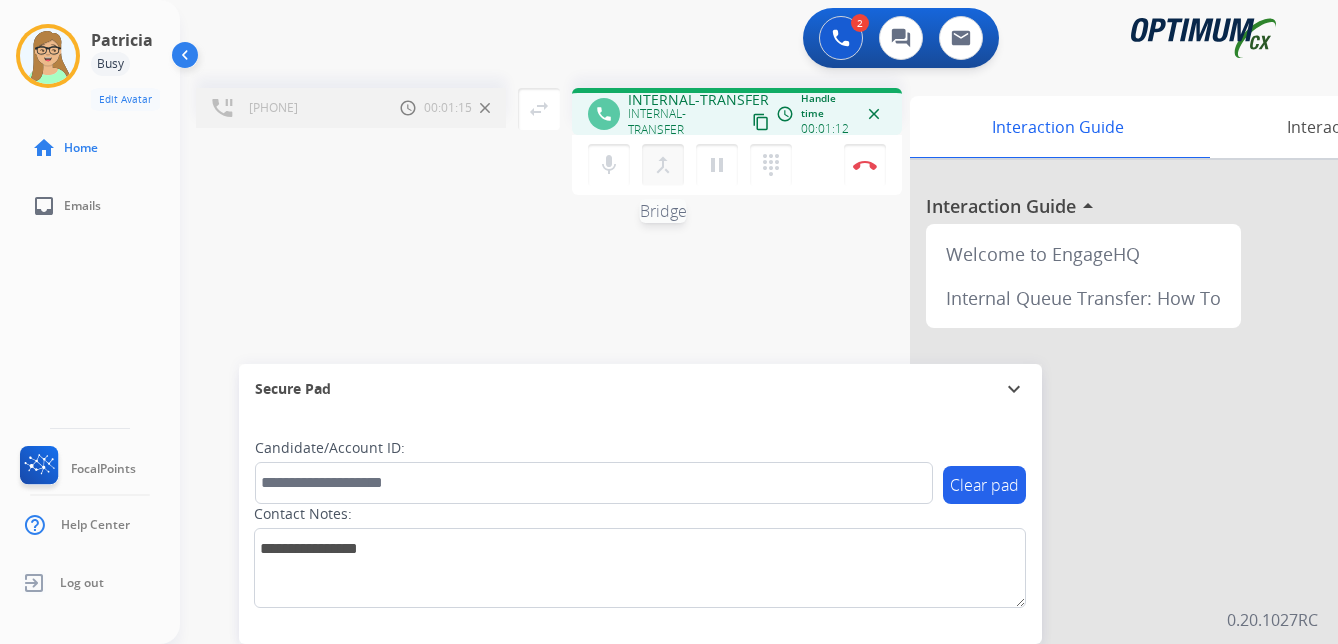 click on "merge_type" at bounding box center [663, 165] 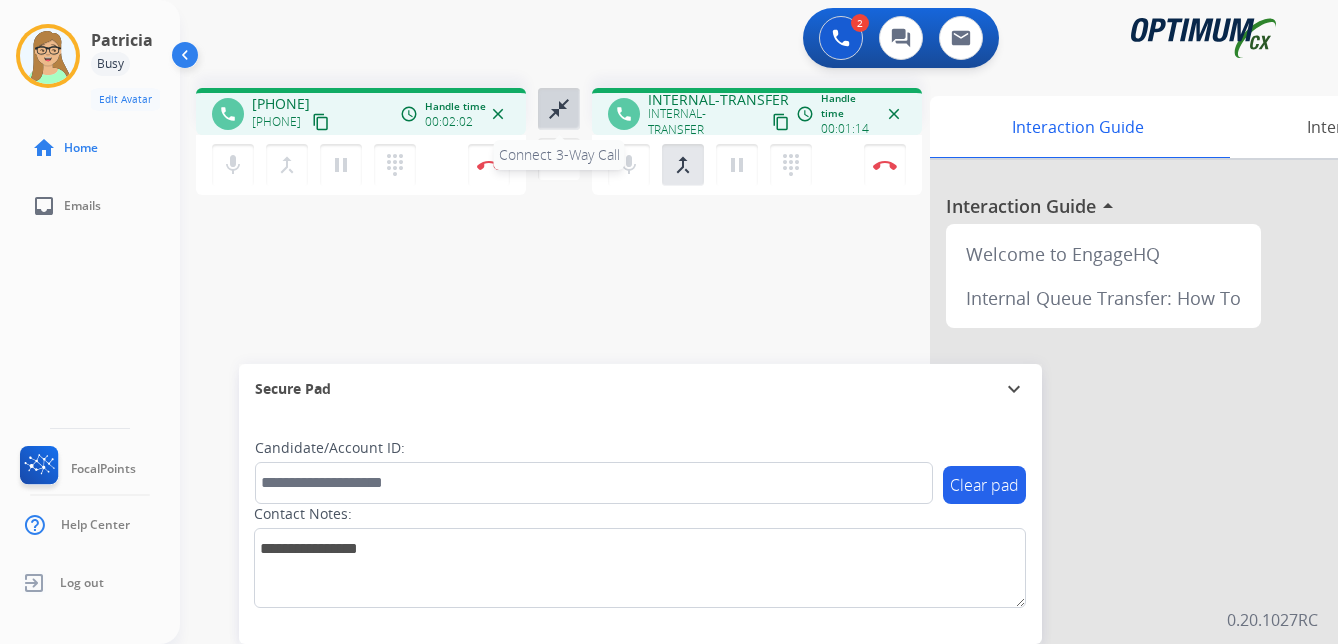 click on "close_fullscreen" at bounding box center [559, 109] 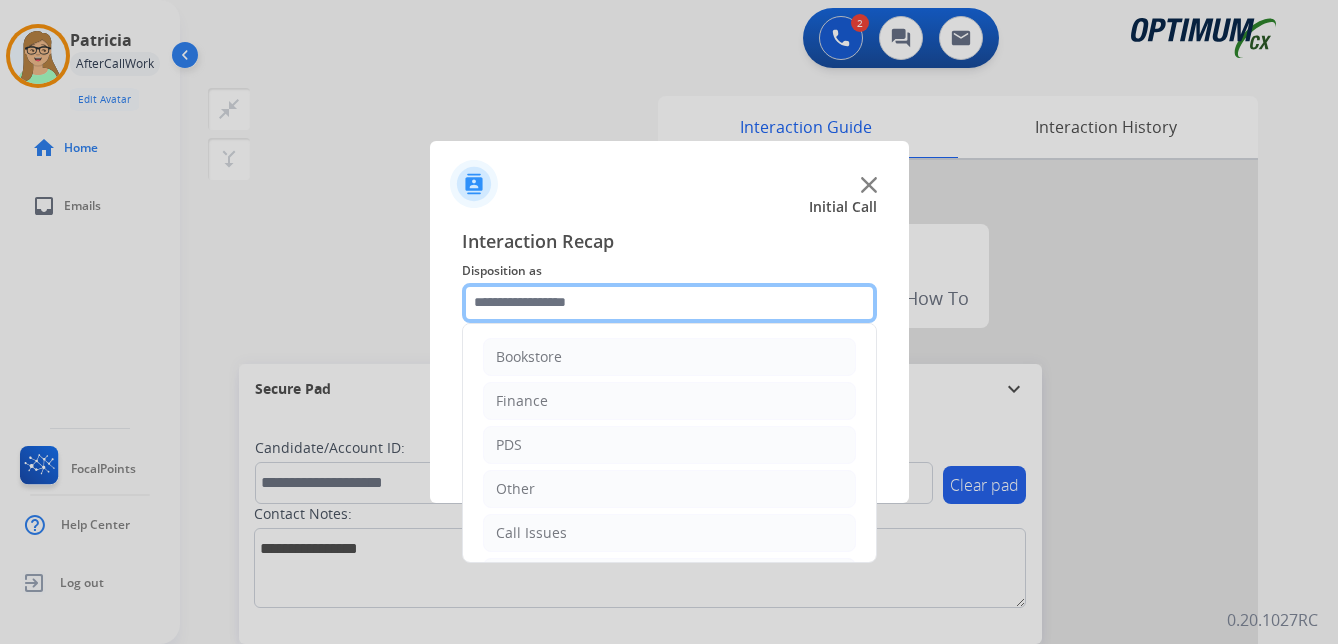 click 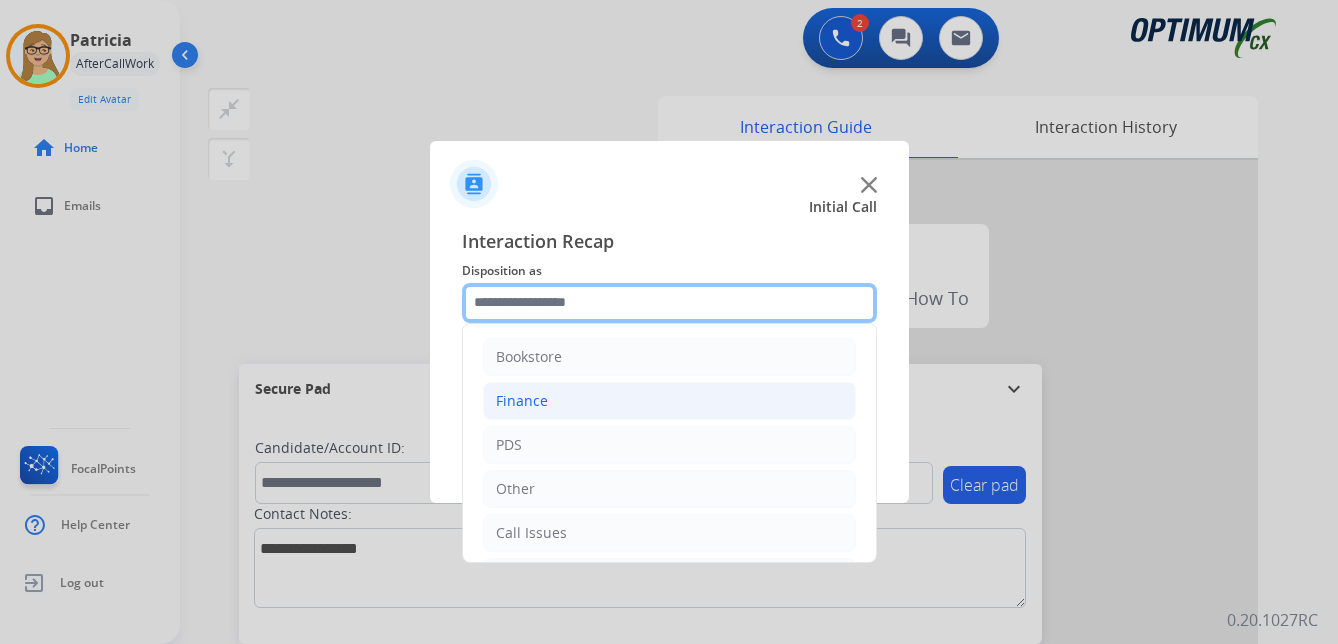 scroll, scrollTop: 100, scrollLeft: 0, axis: vertical 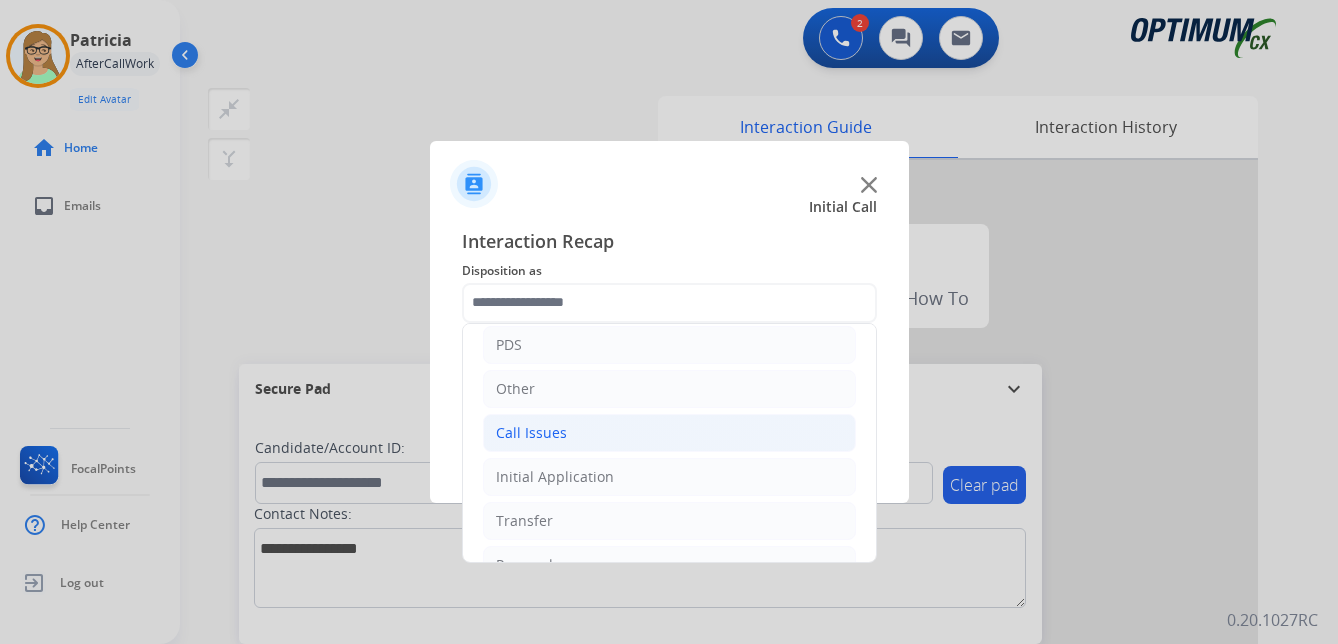 click on "Call Issues" 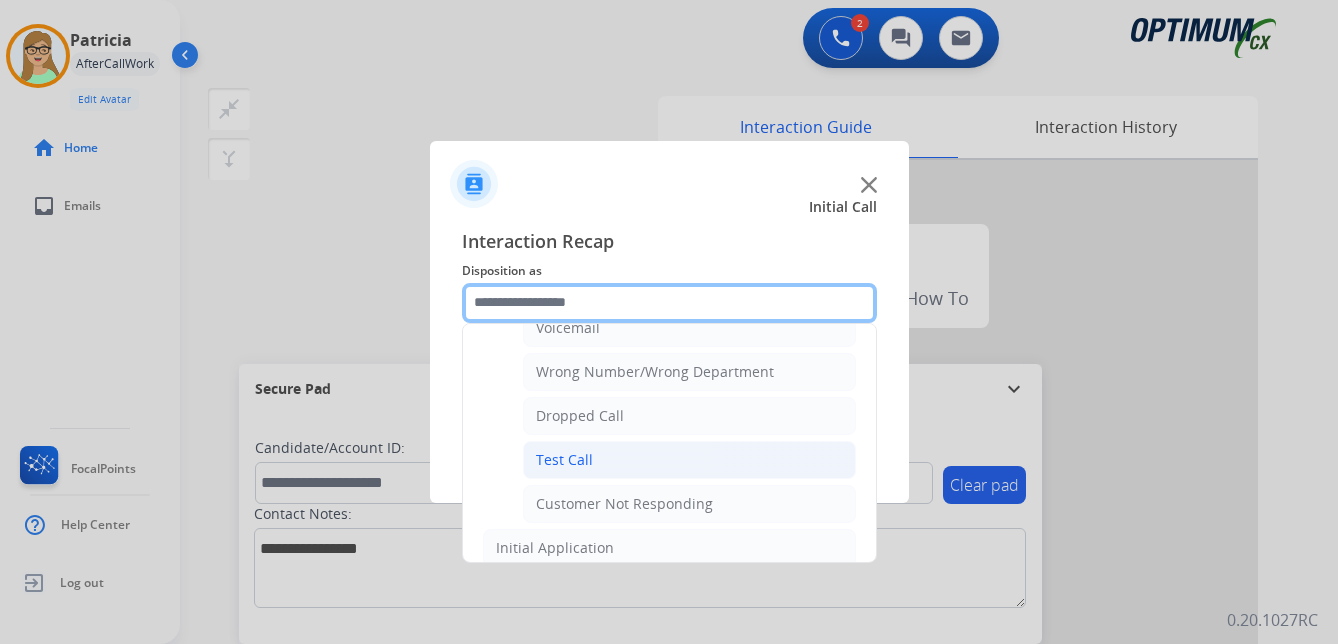 scroll, scrollTop: 200, scrollLeft: 0, axis: vertical 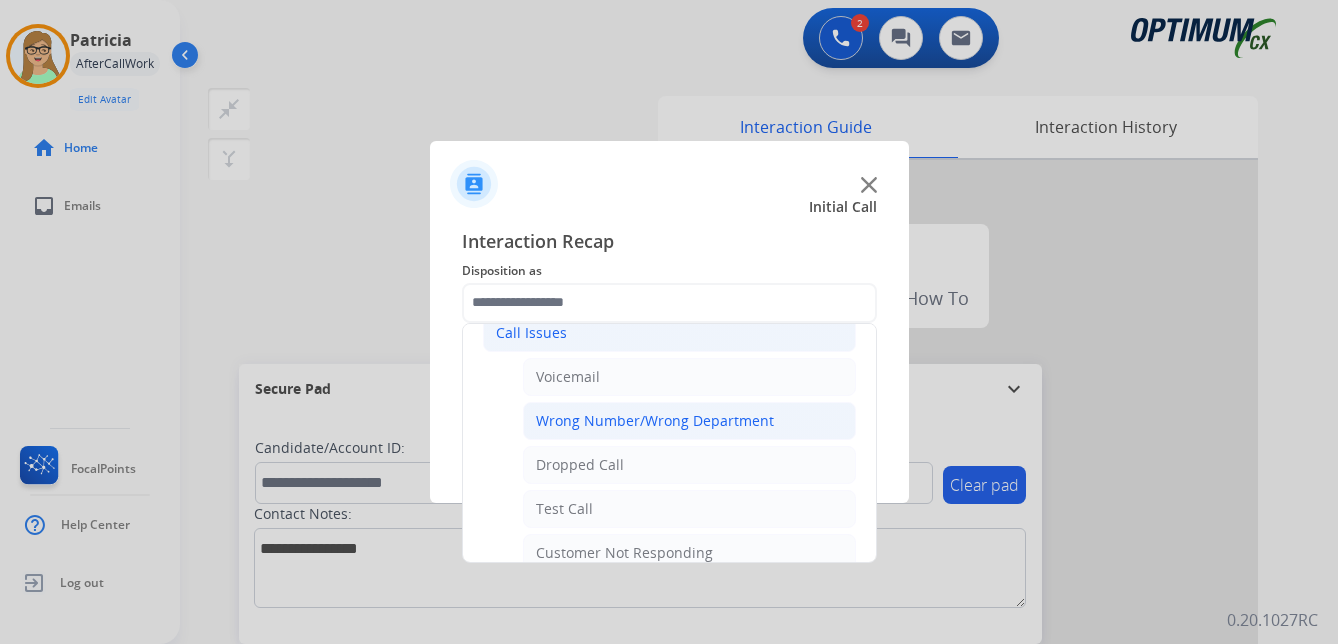 click on "Wrong Number/Wrong Department" 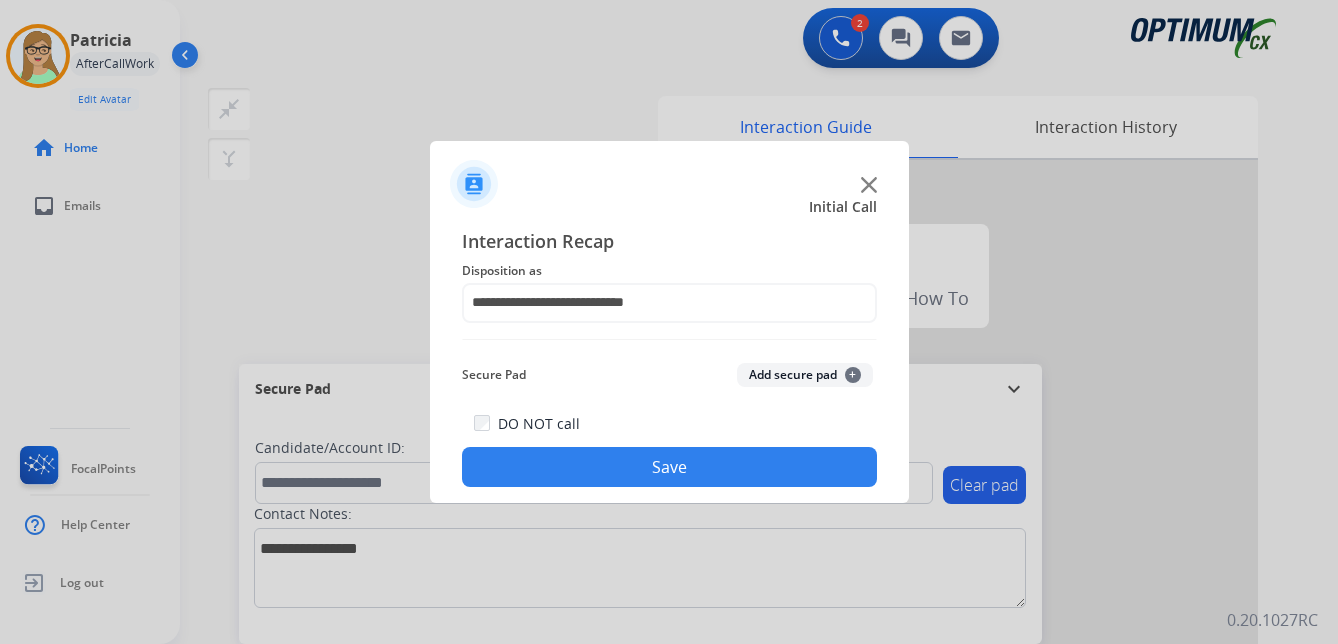 drag, startPoint x: 642, startPoint y: 476, endPoint x: 279, endPoint y: 464, distance: 363.1983 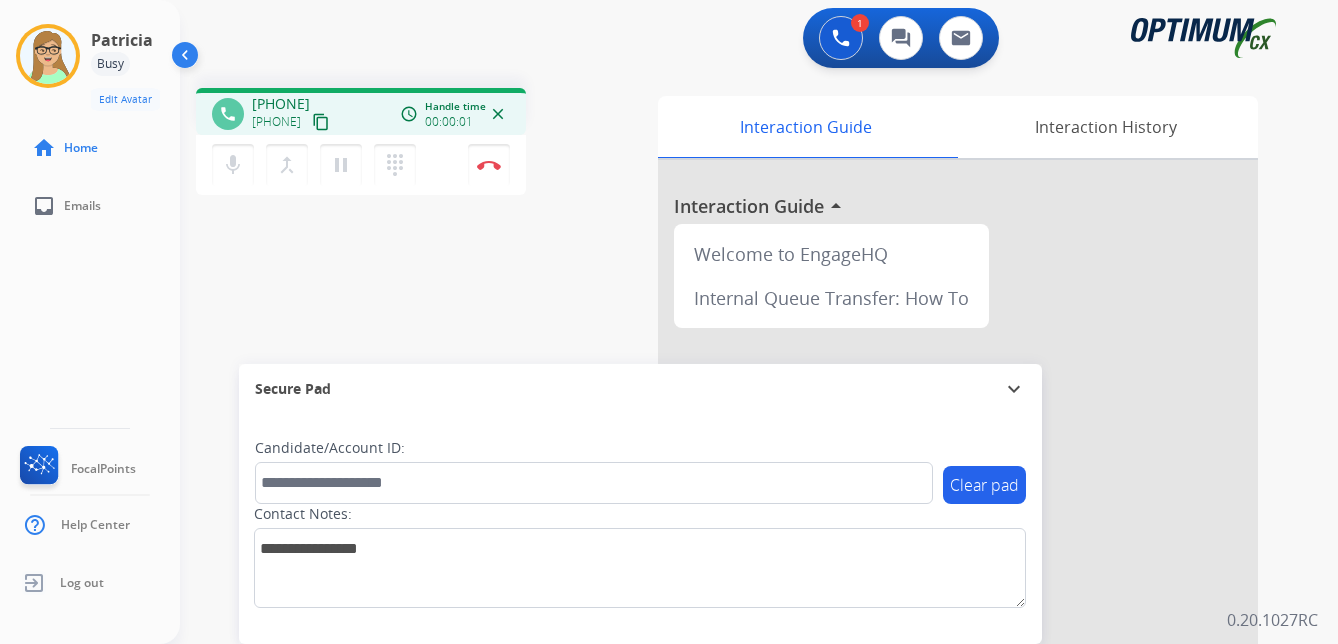 click on "content_copy" at bounding box center [321, 122] 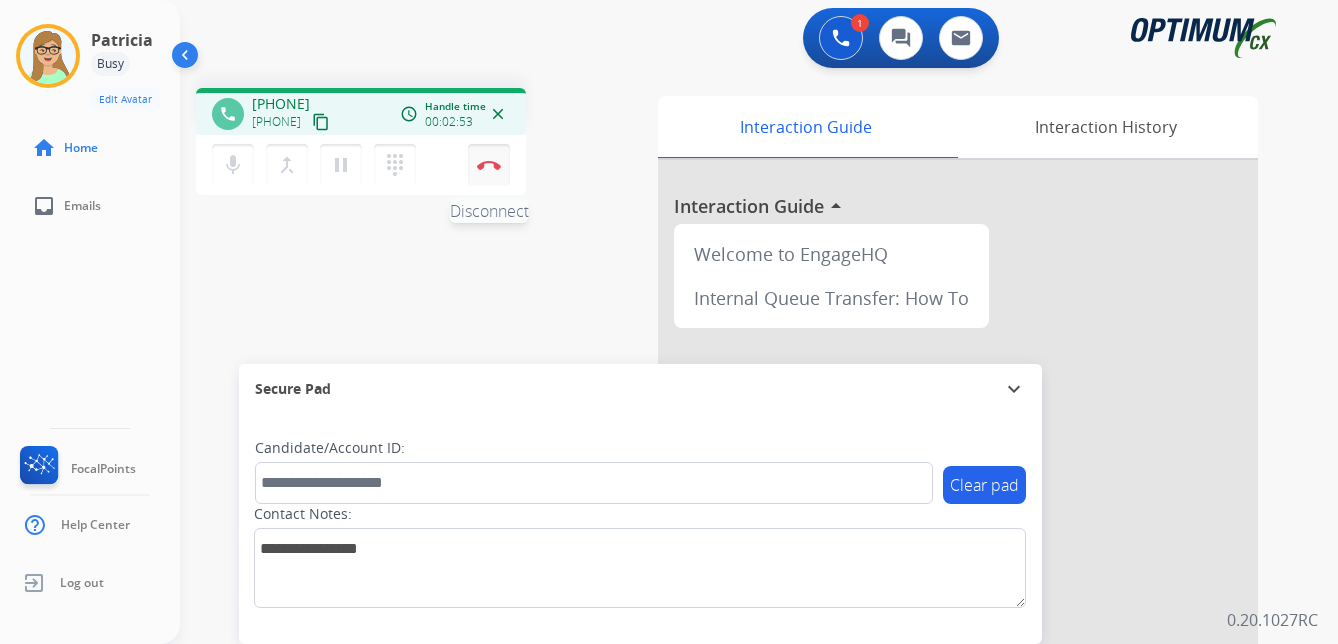 click at bounding box center [489, 165] 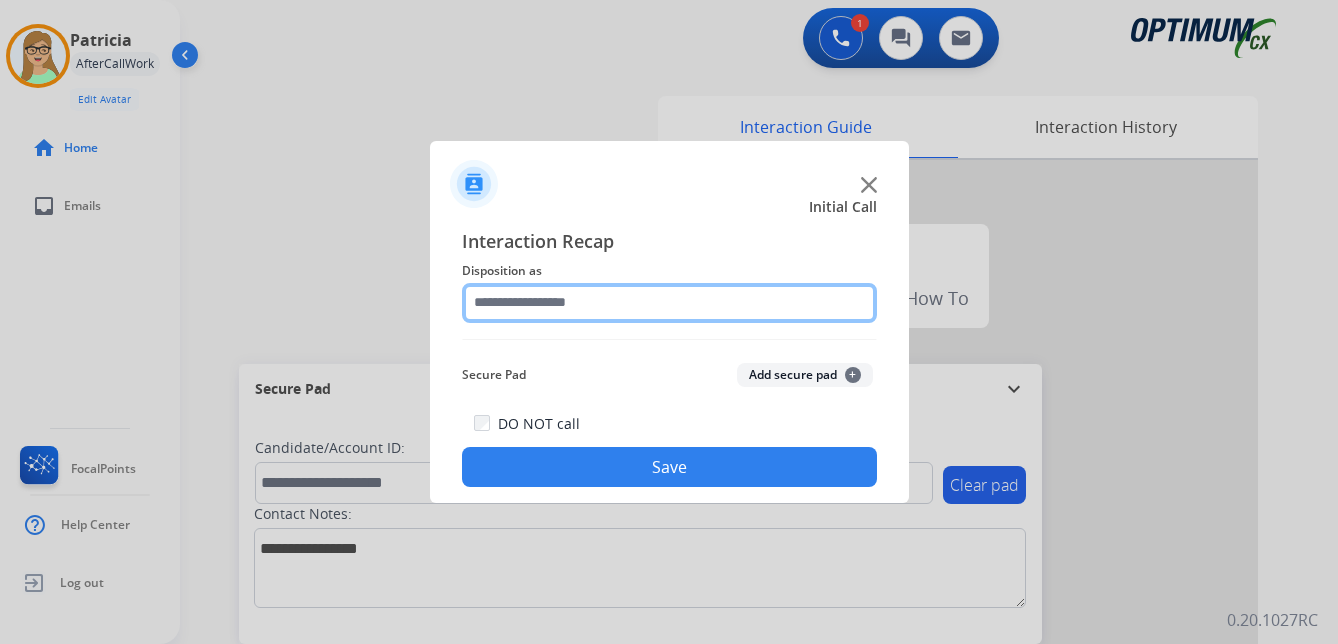 drag, startPoint x: 532, startPoint y: 299, endPoint x: 547, endPoint y: 313, distance: 20.518284 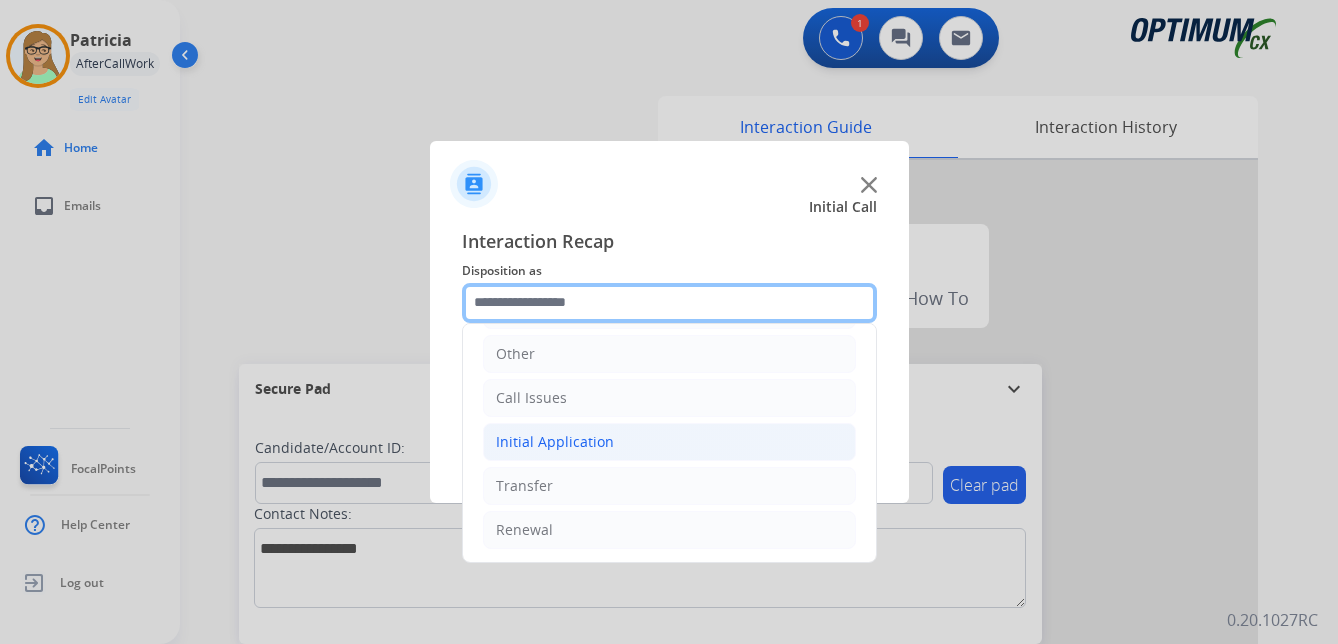 scroll, scrollTop: 136, scrollLeft: 0, axis: vertical 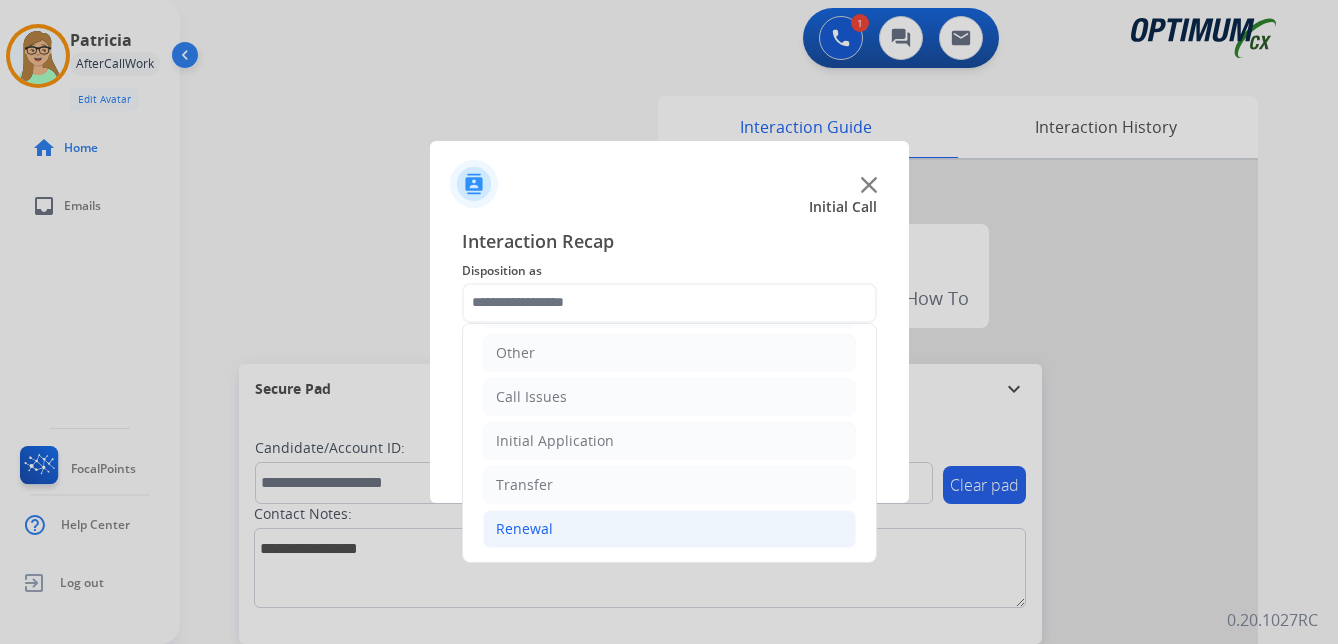 click on "Renewal" 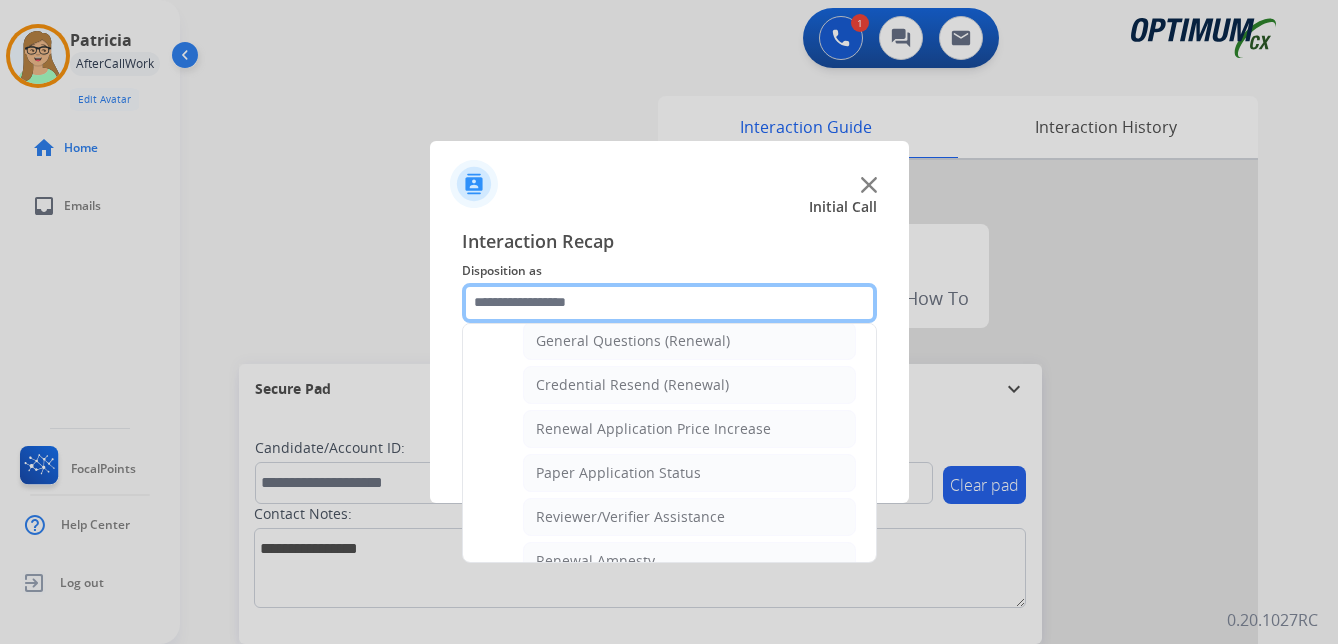 scroll, scrollTop: 572, scrollLeft: 0, axis: vertical 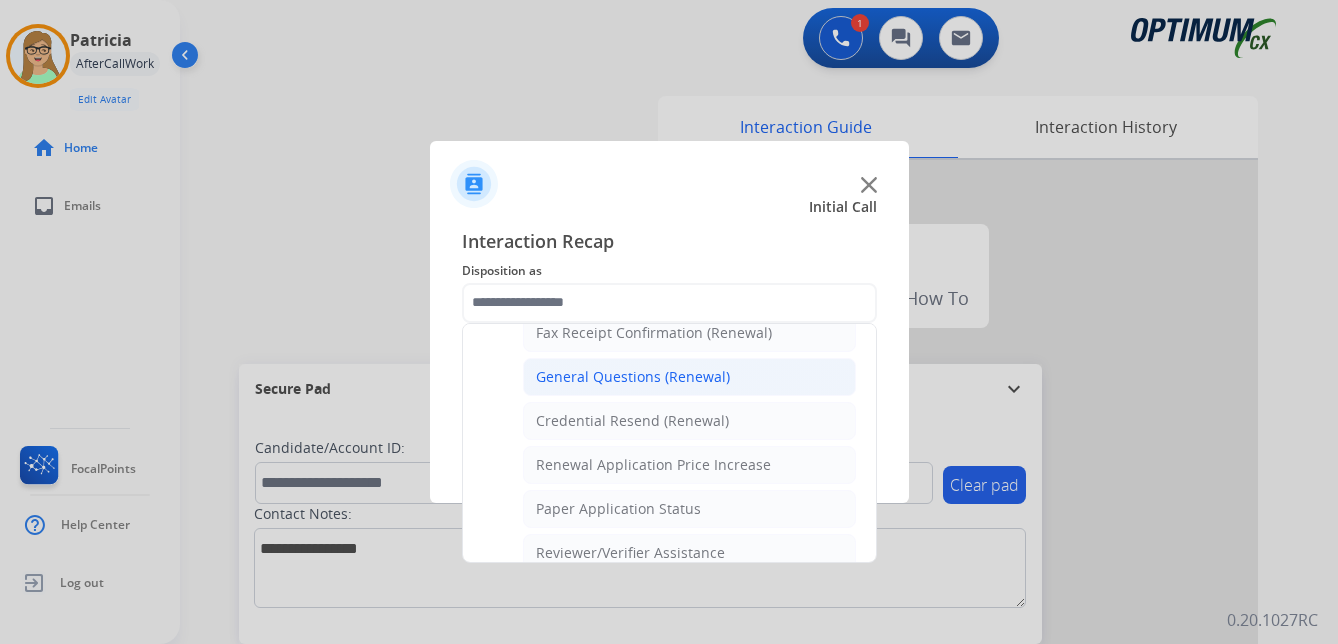 click on "General Questions (Renewal)" 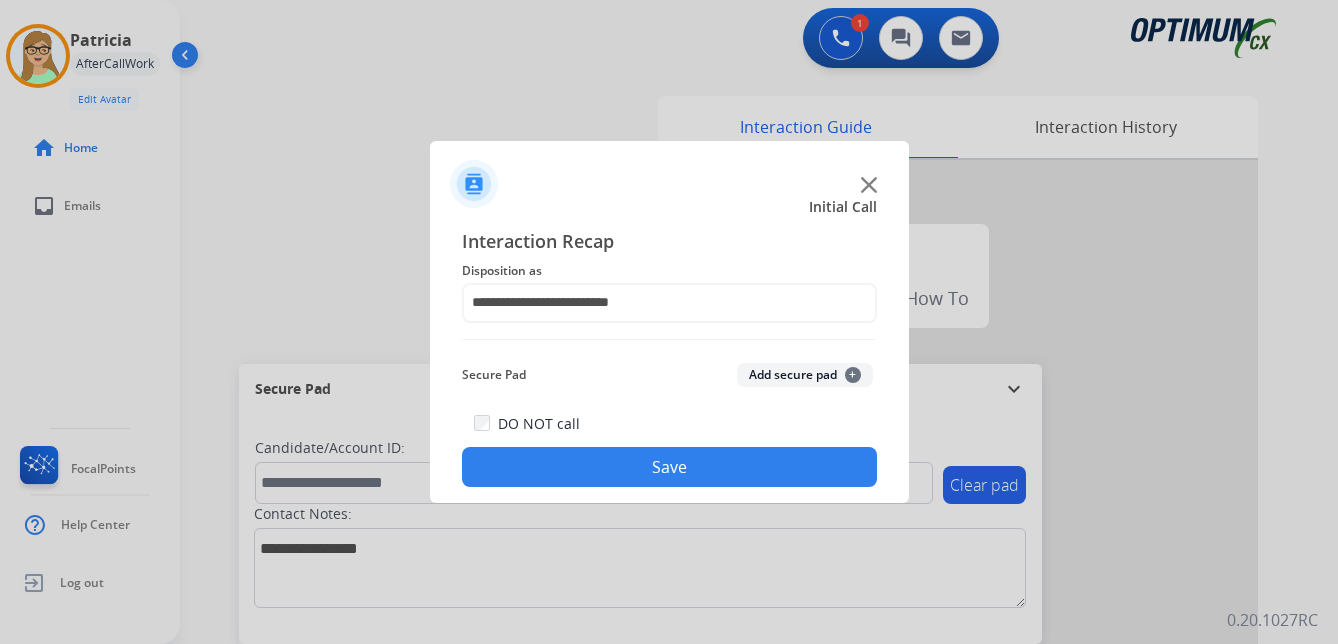 drag, startPoint x: 577, startPoint y: 460, endPoint x: 332, endPoint y: 475, distance: 245.45876 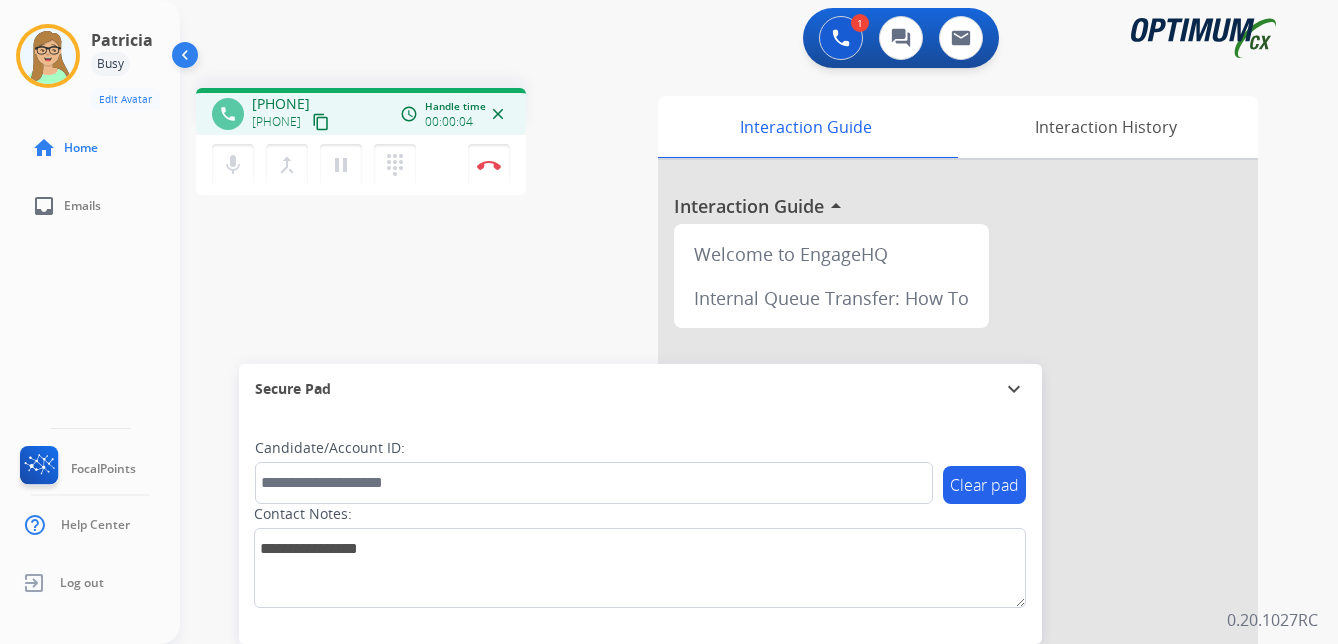 click on "content_copy" at bounding box center [321, 122] 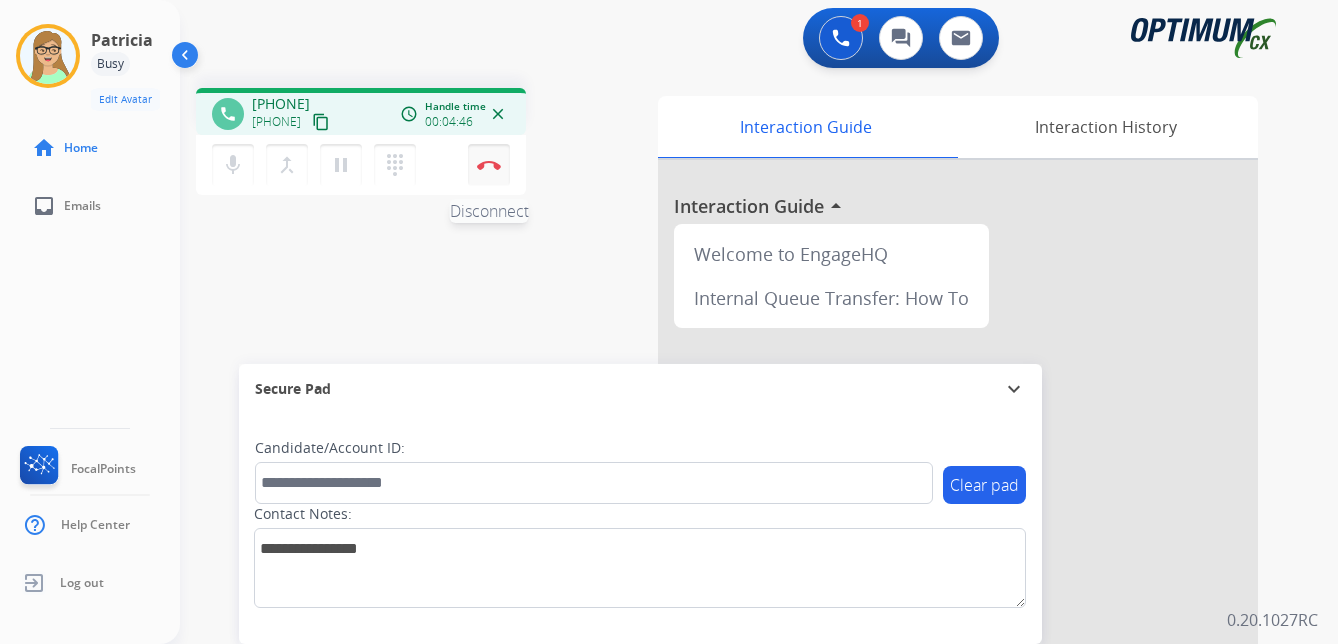 click at bounding box center [489, 165] 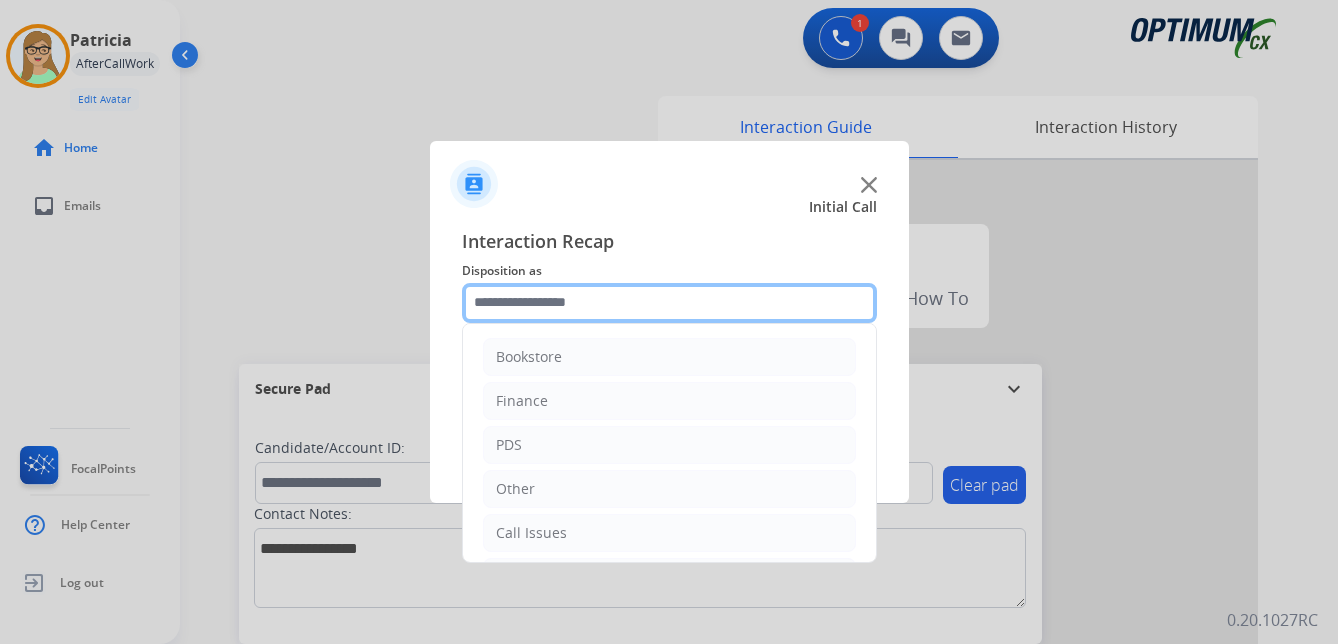 click 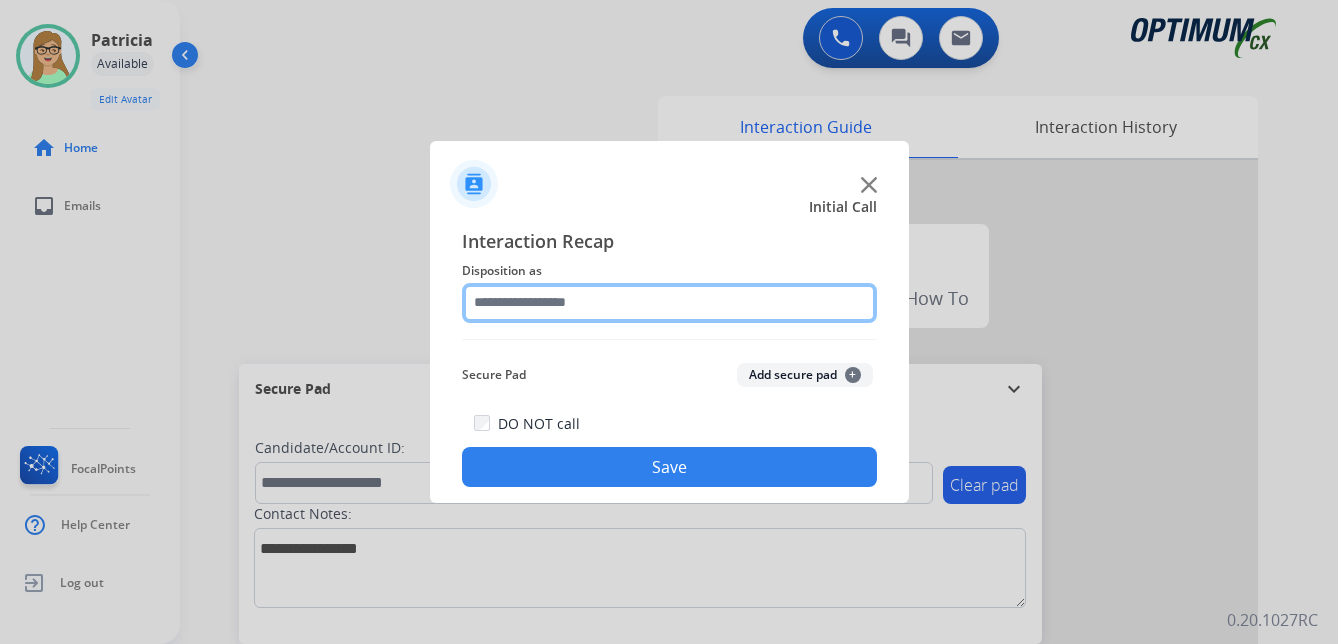 click 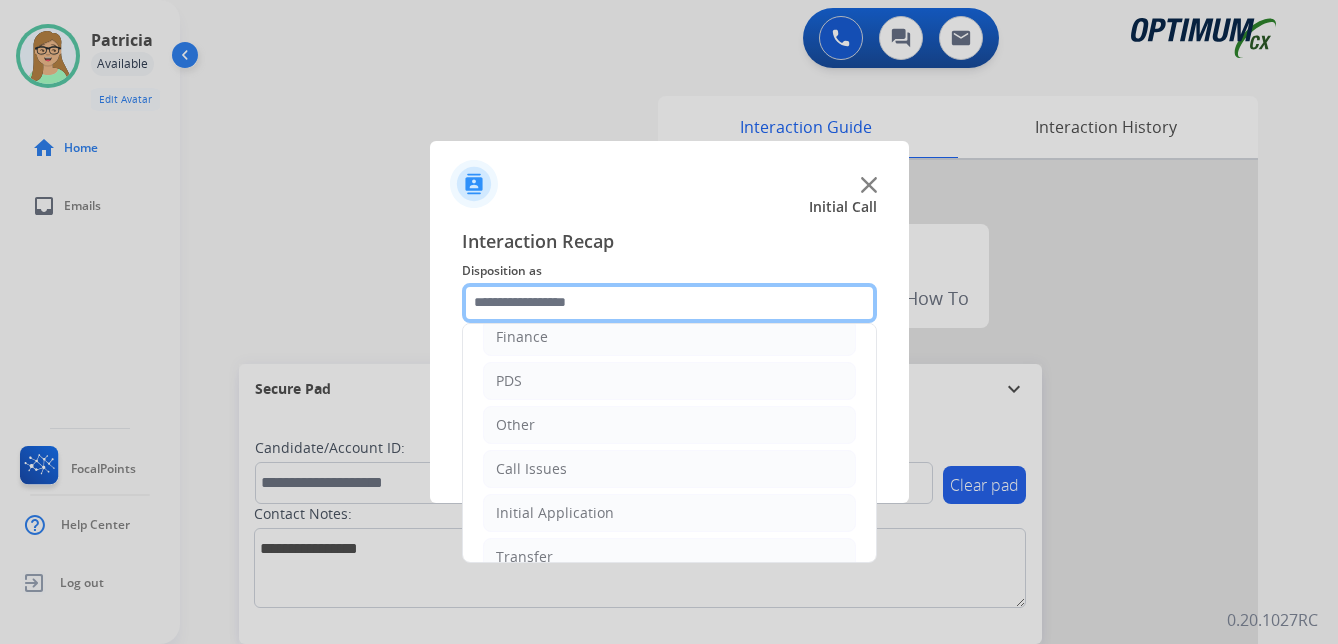 scroll, scrollTop: 136, scrollLeft: 0, axis: vertical 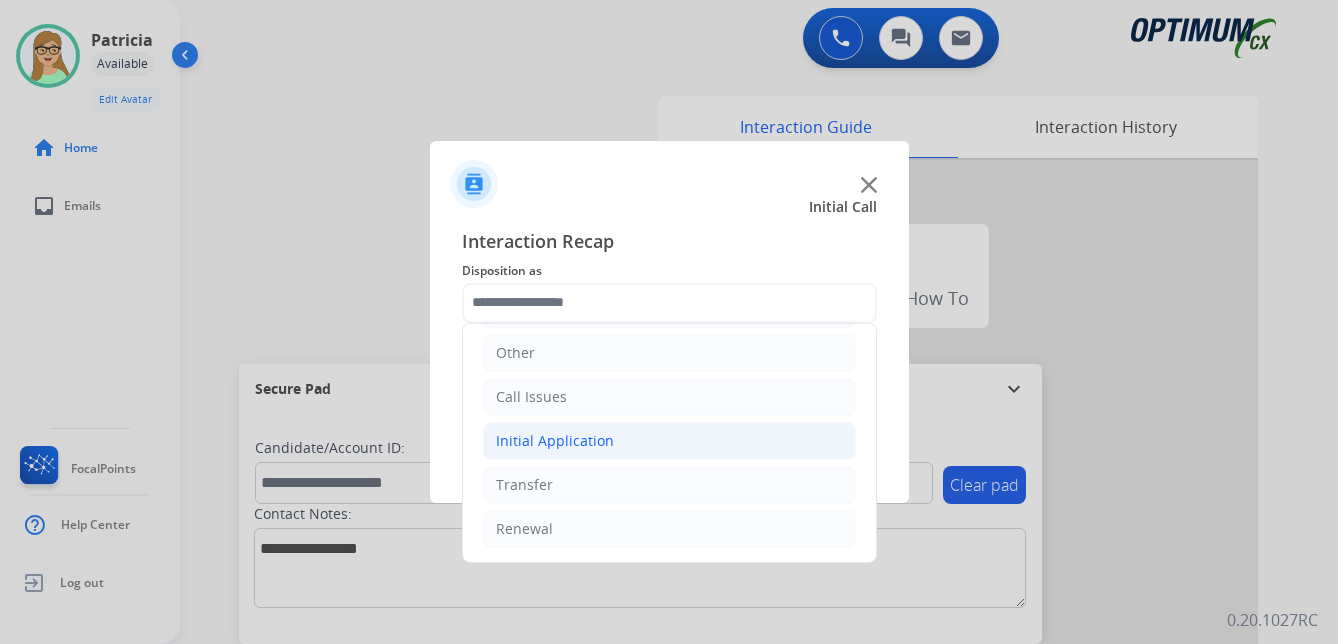 click on "Initial Application" 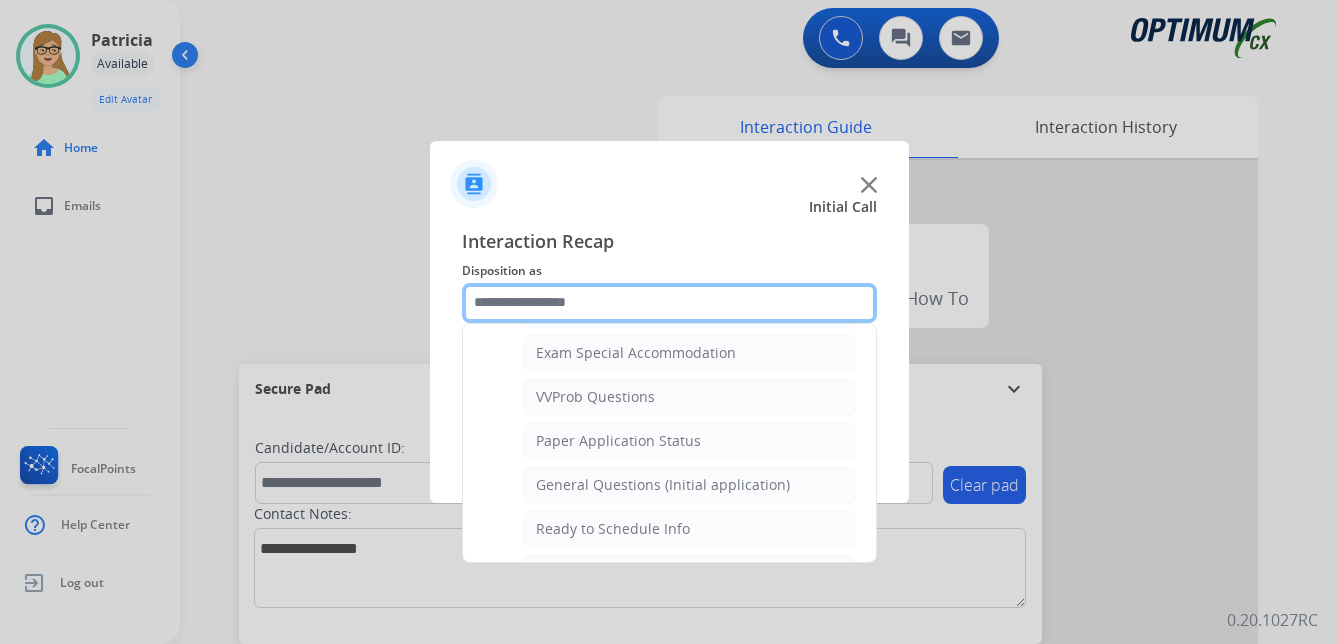 scroll, scrollTop: 1136, scrollLeft: 0, axis: vertical 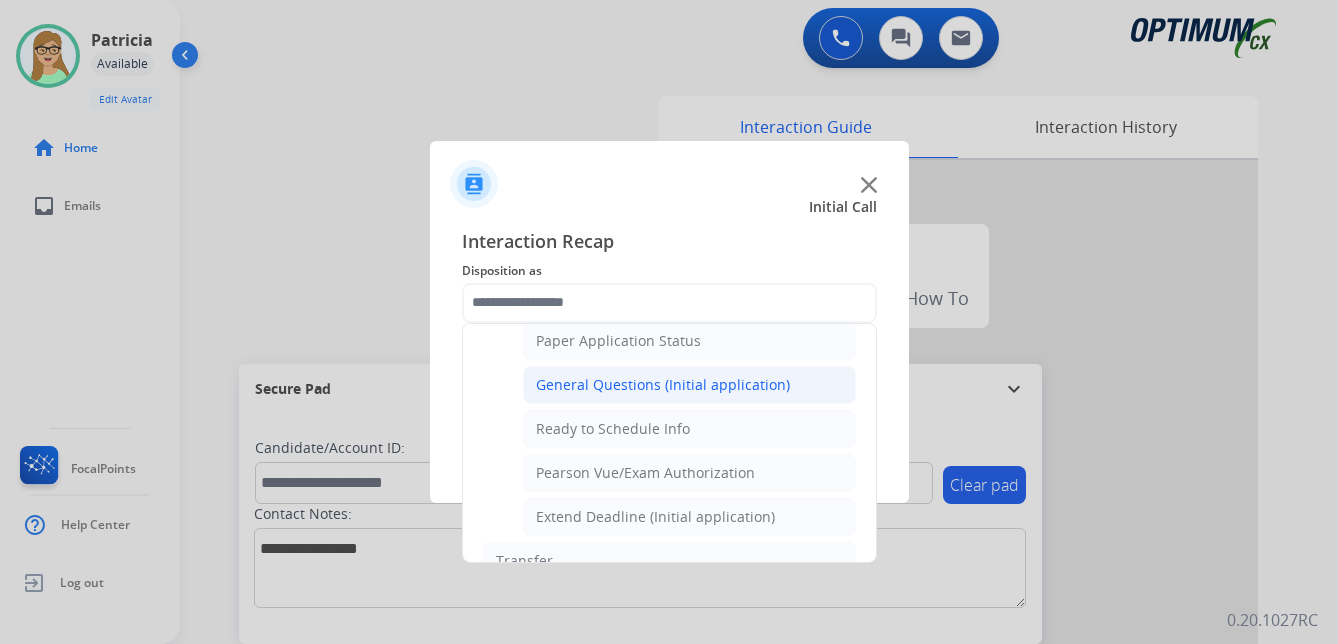 click on "General Questions (Initial application)" 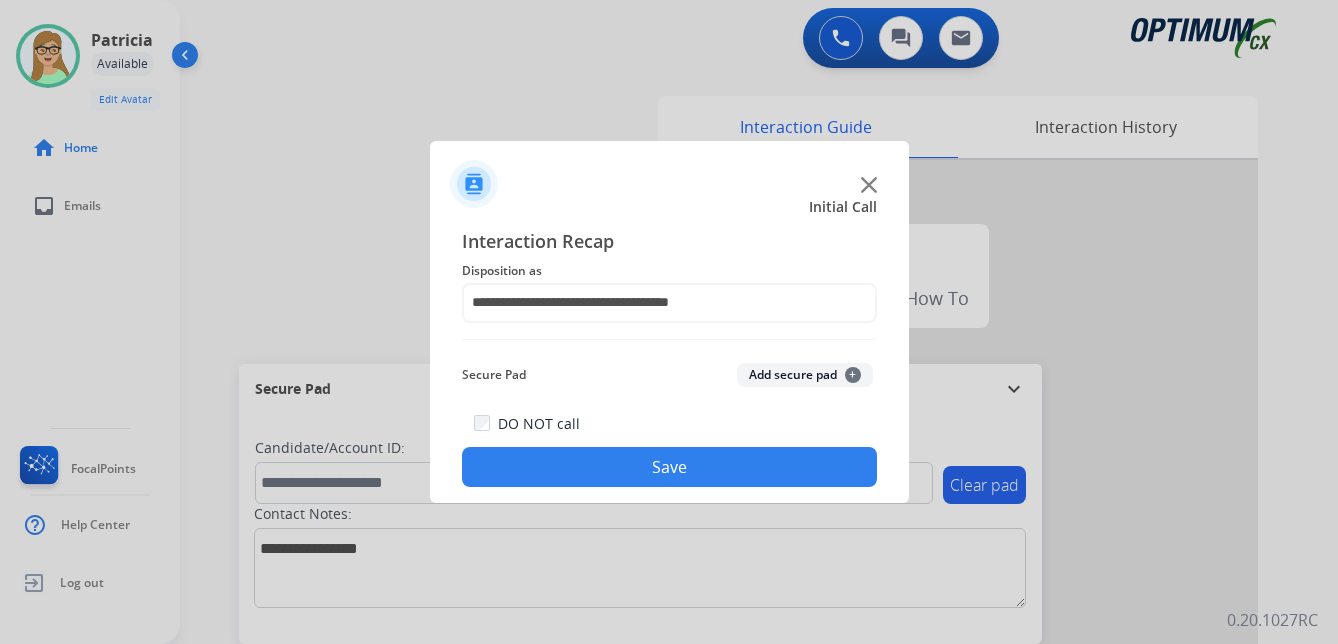 drag, startPoint x: 619, startPoint y: 465, endPoint x: 378, endPoint y: 447, distance: 241.67126 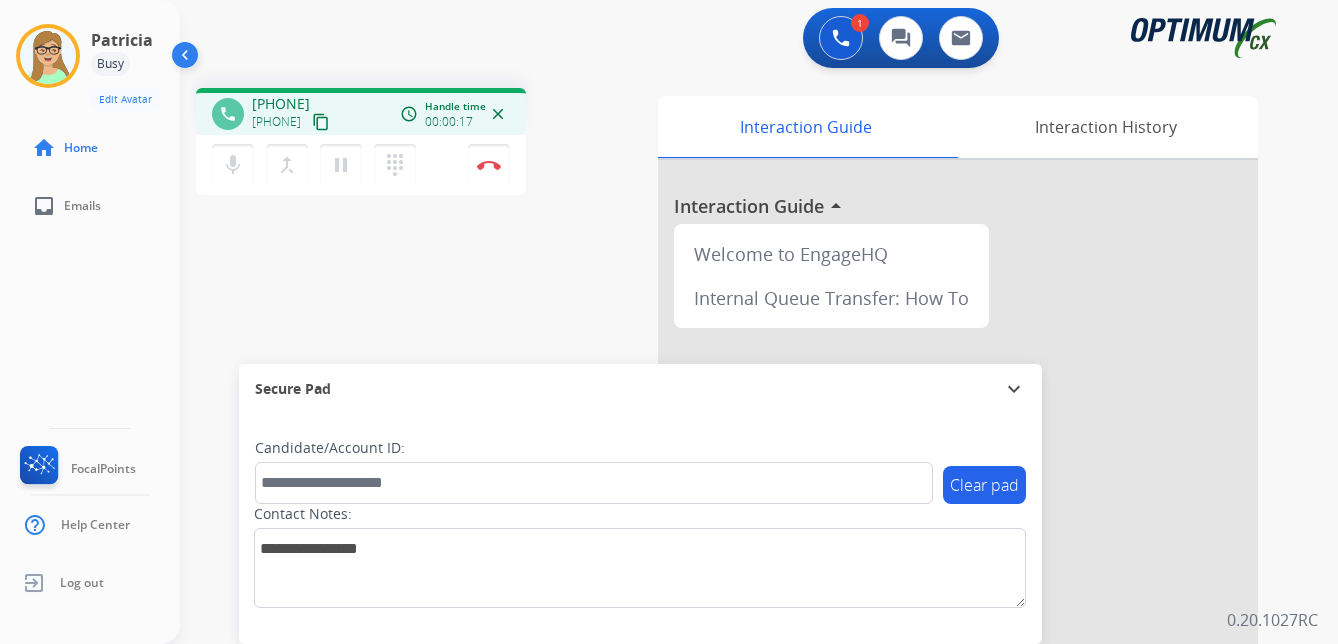 click on "content_copy" at bounding box center (321, 122) 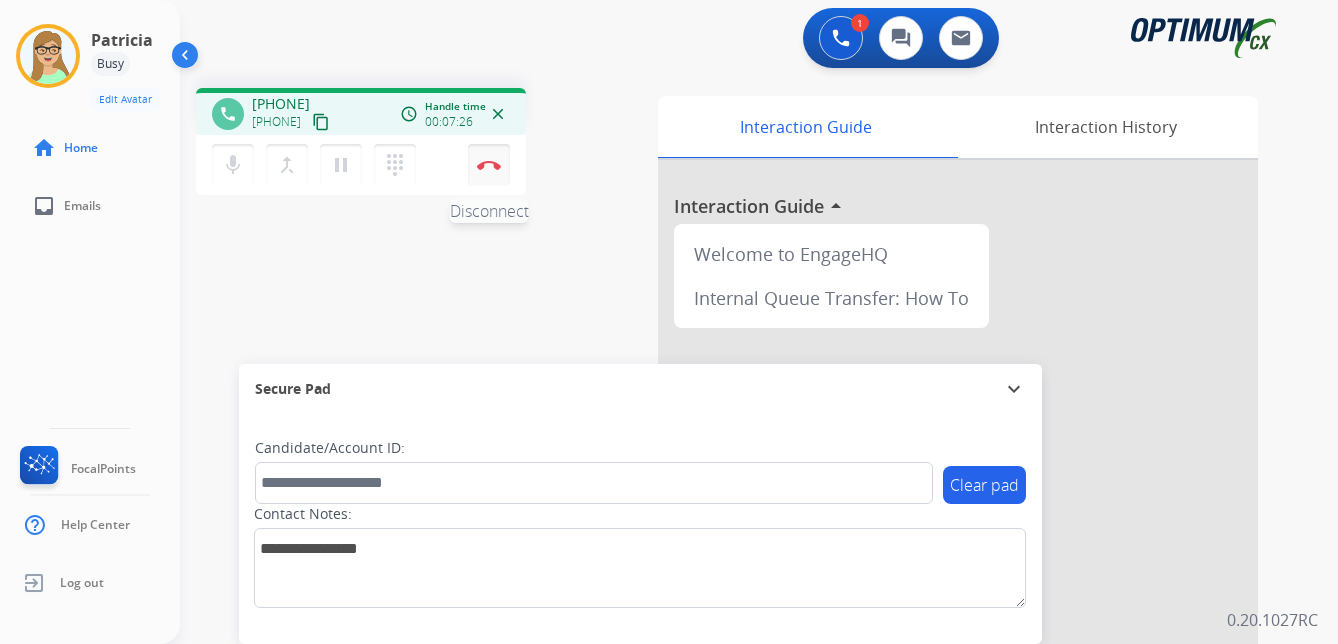 click at bounding box center (489, 165) 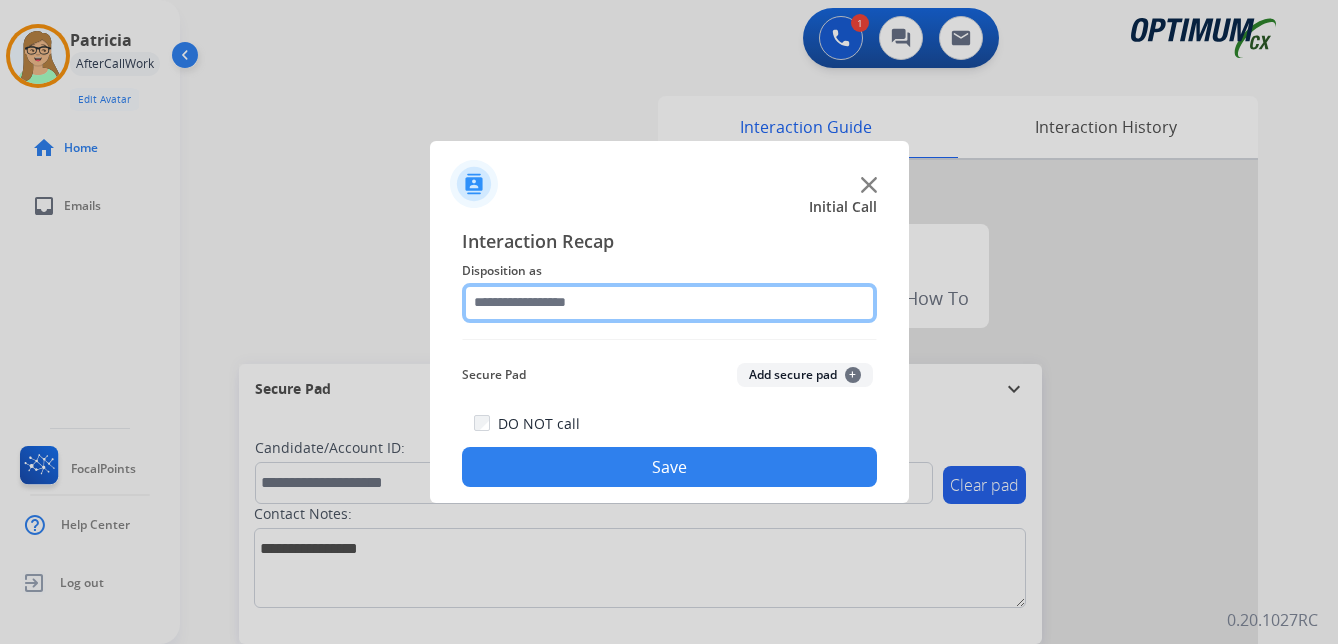 click 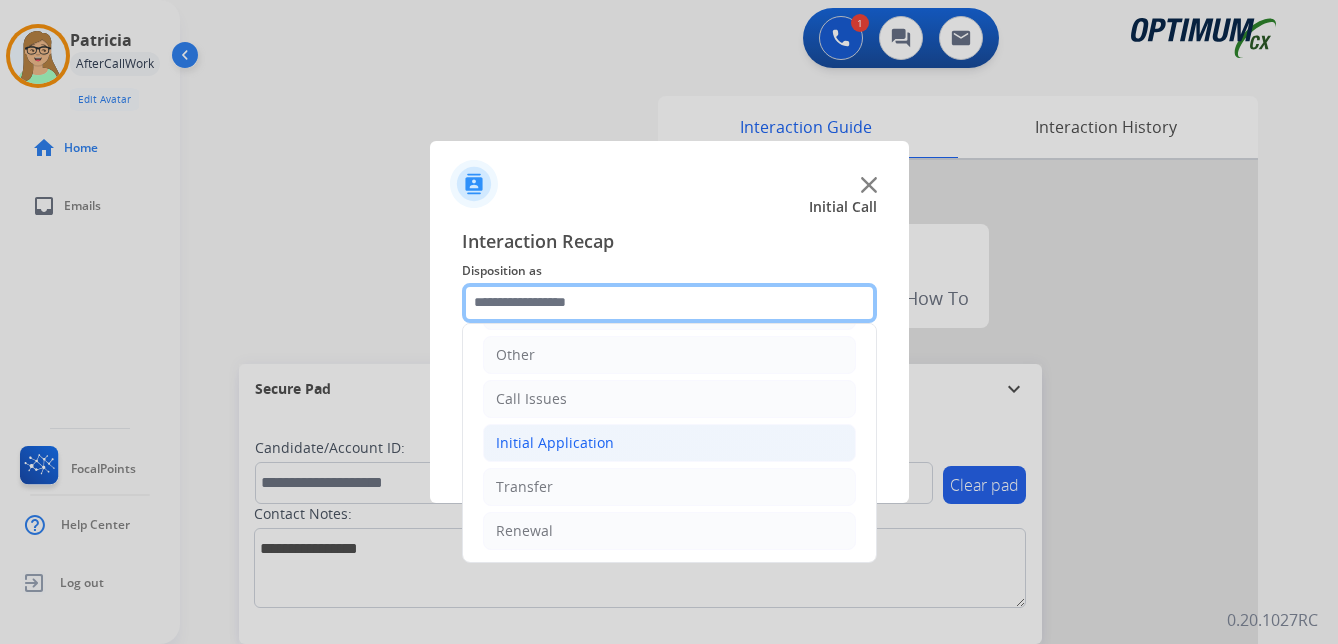 scroll, scrollTop: 136, scrollLeft: 0, axis: vertical 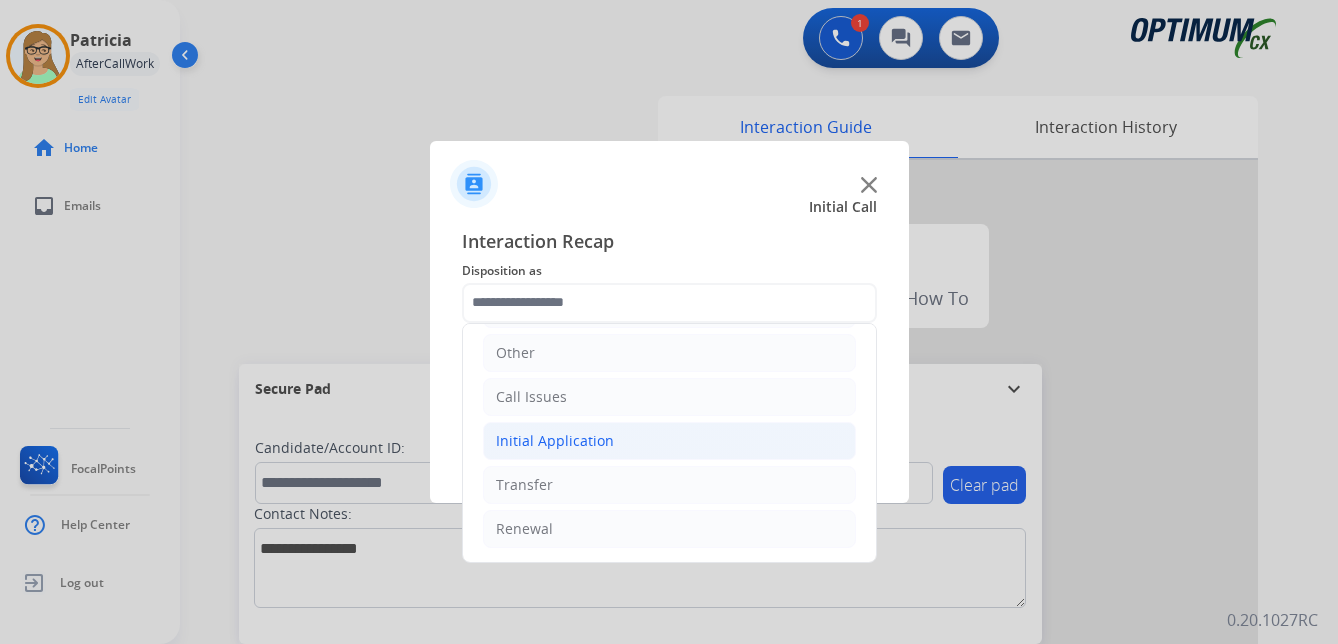 click on "Initial Application" 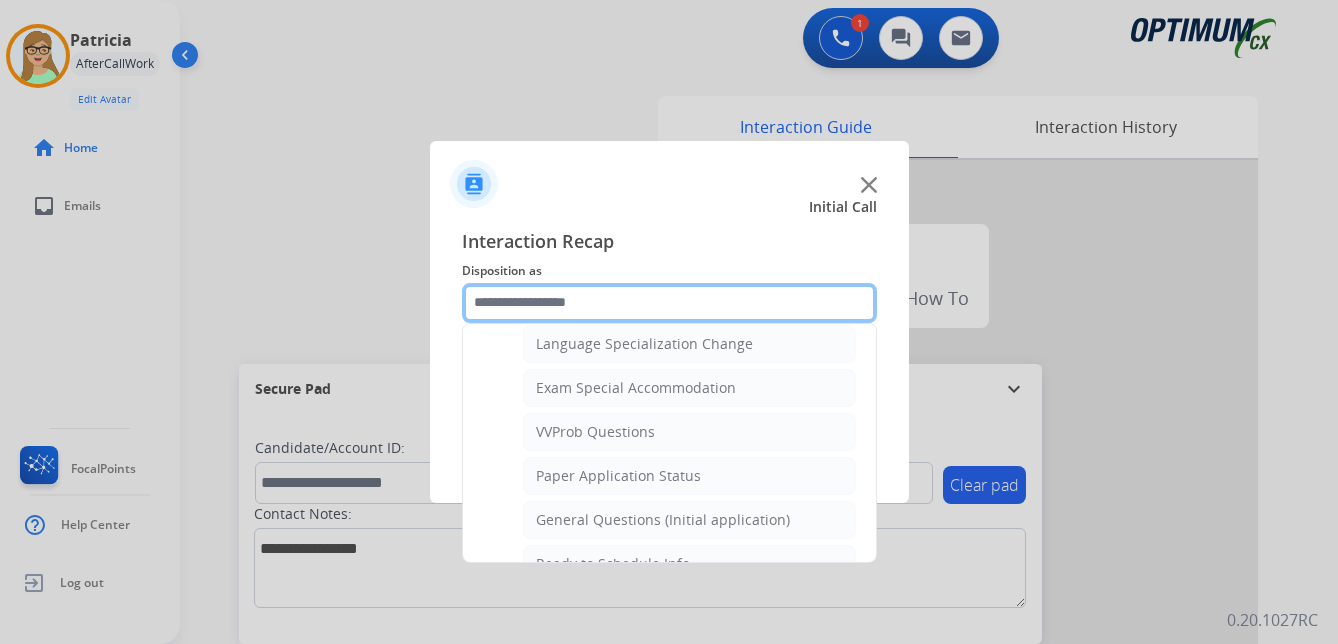 scroll, scrollTop: 1036, scrollLeft: 0, axis: vertical 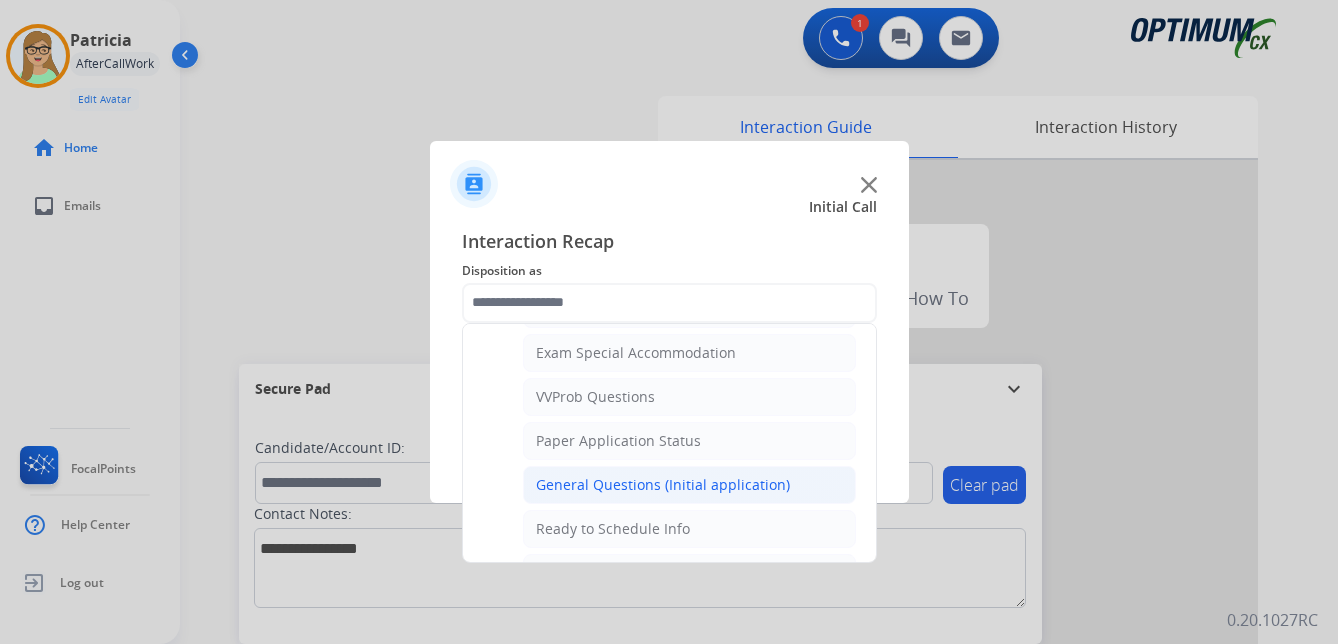 click on "General Questions (Initial application)" 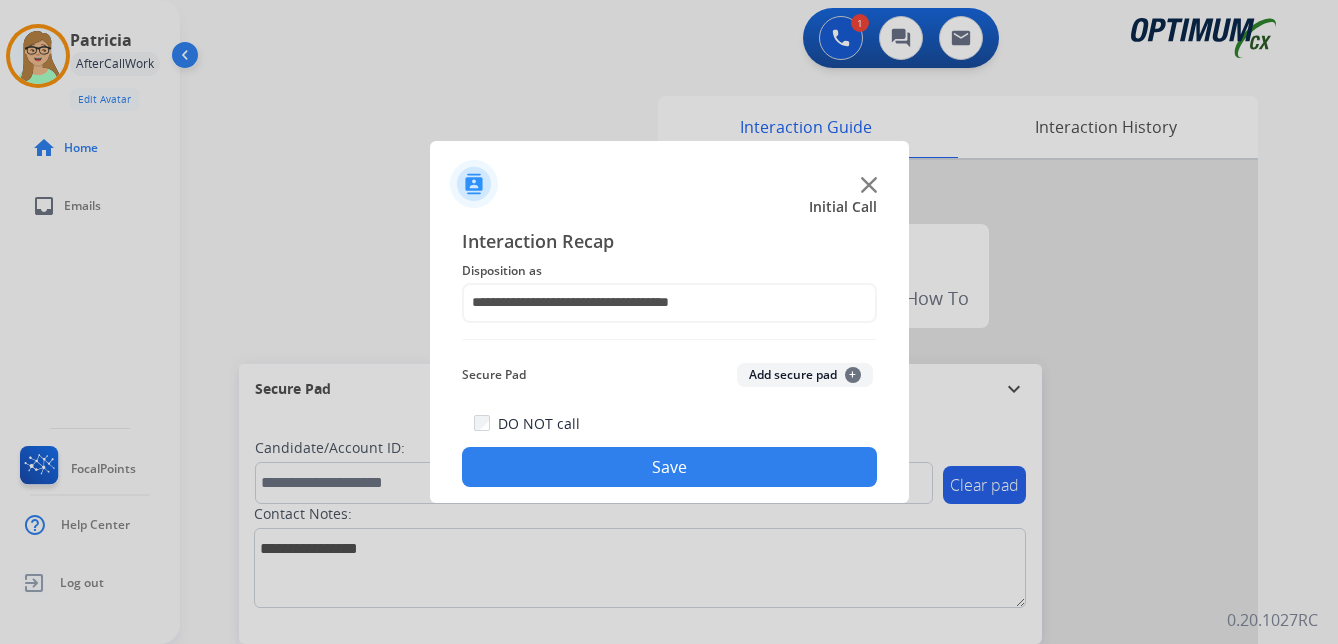 drag, startPoint x: 530, startPoint y: 459, endPoint x: 3, endPoint y: 449, distance: 527.09485 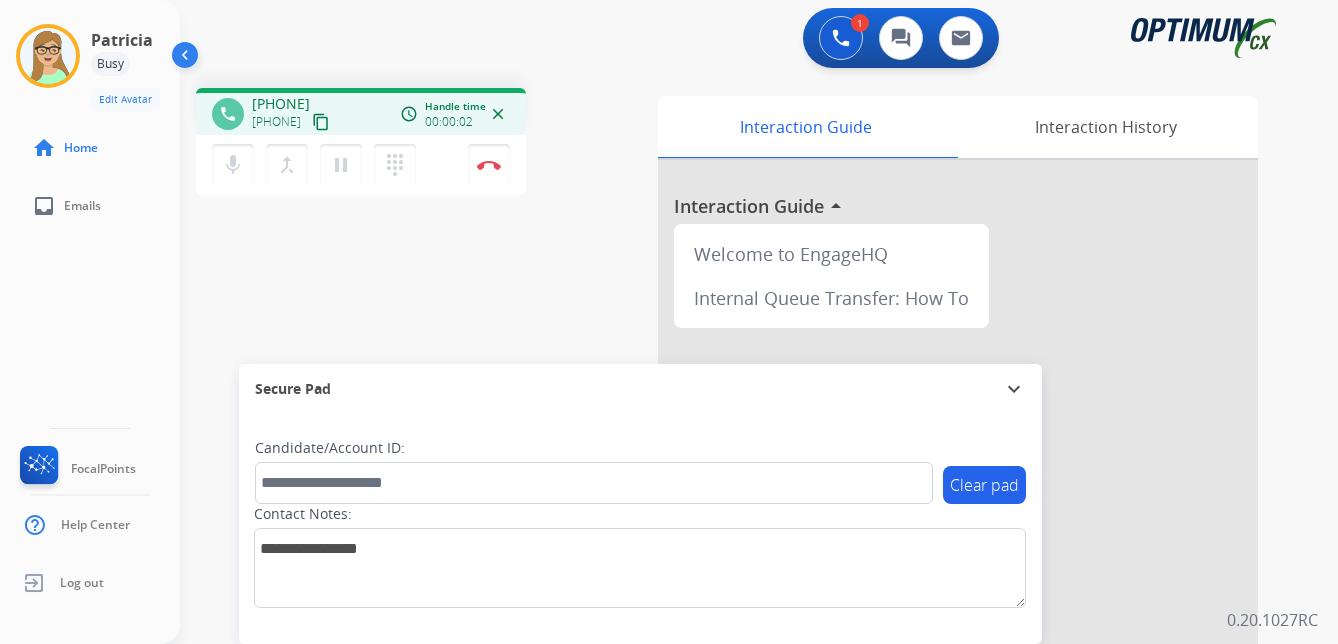 click on "content_copy" at bounding box center [321, 122] 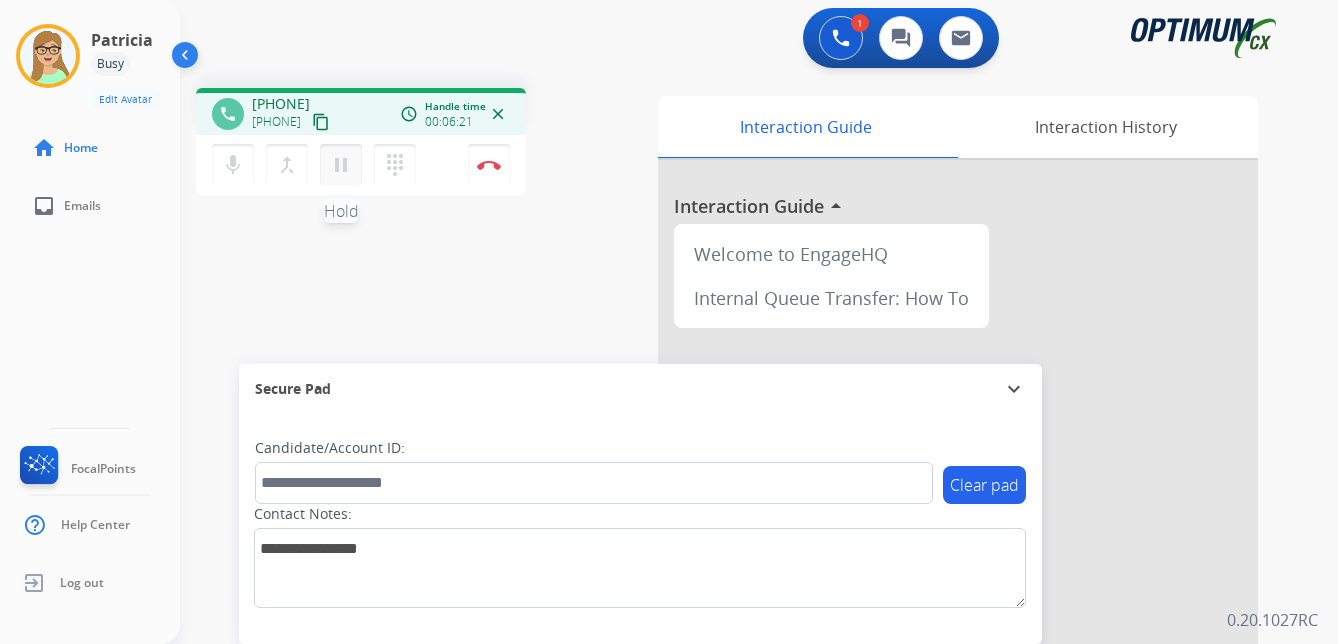 click on "pause" at bounding box center (341, 165) 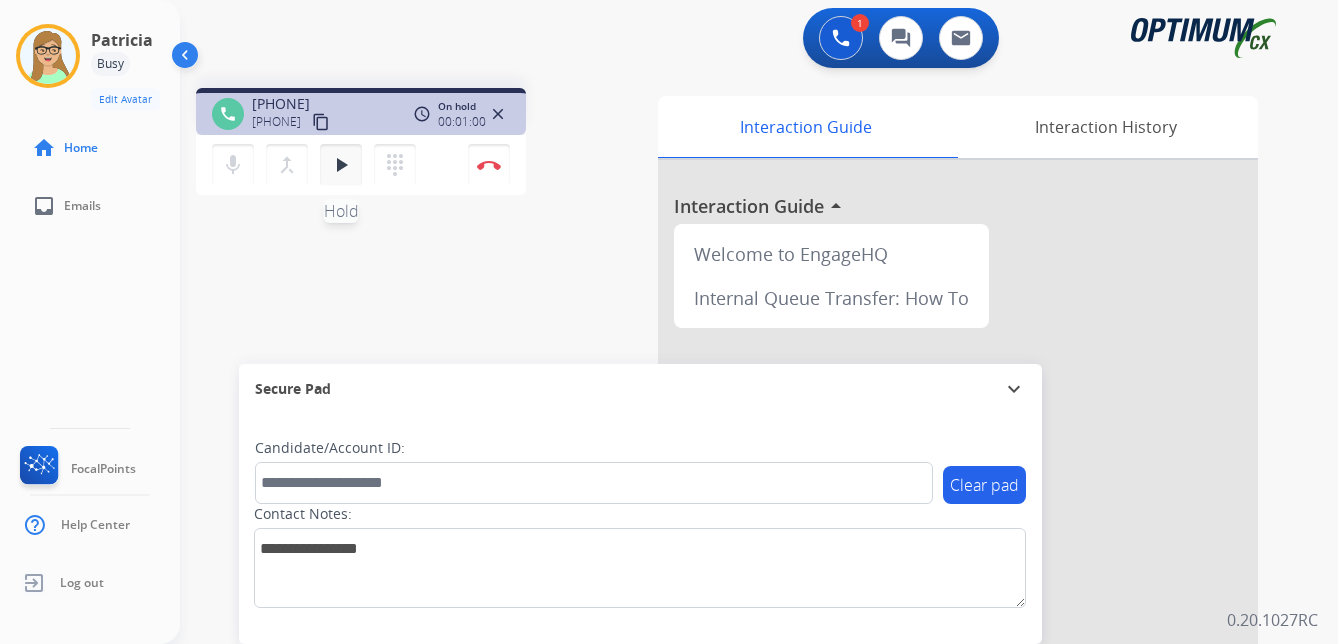click on "play_arrow" at bounding box center (341, 165) 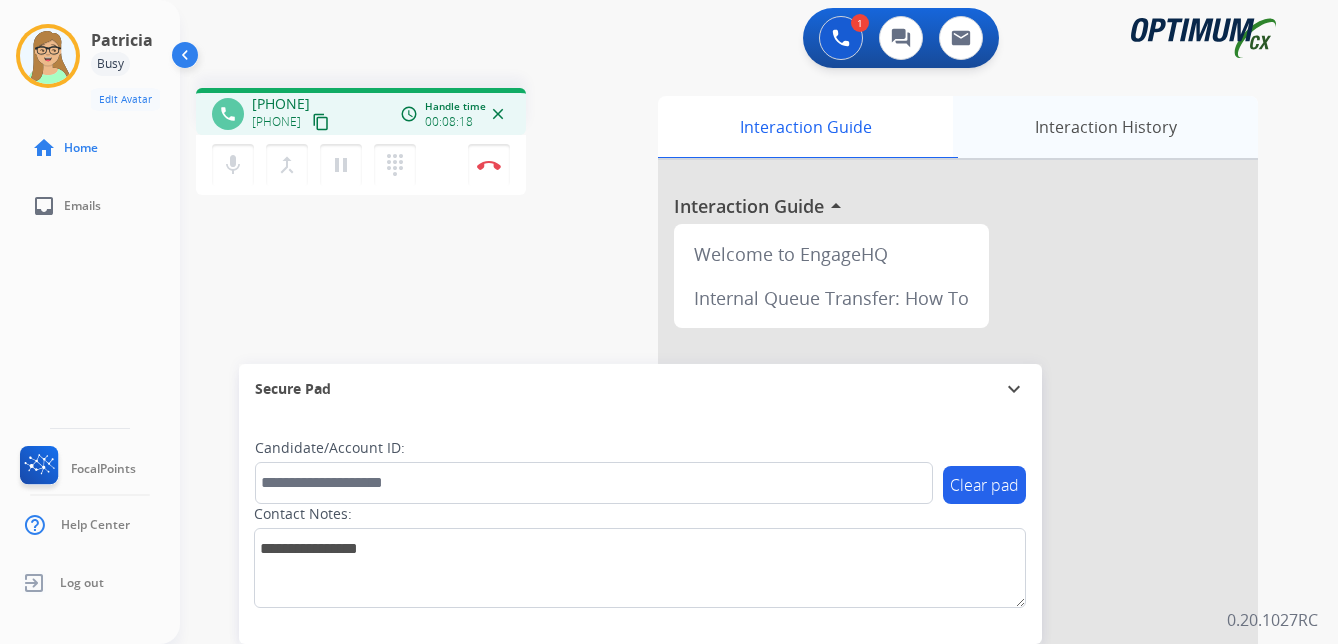 click on "Interaction History" at bounding box center [1105, 127] 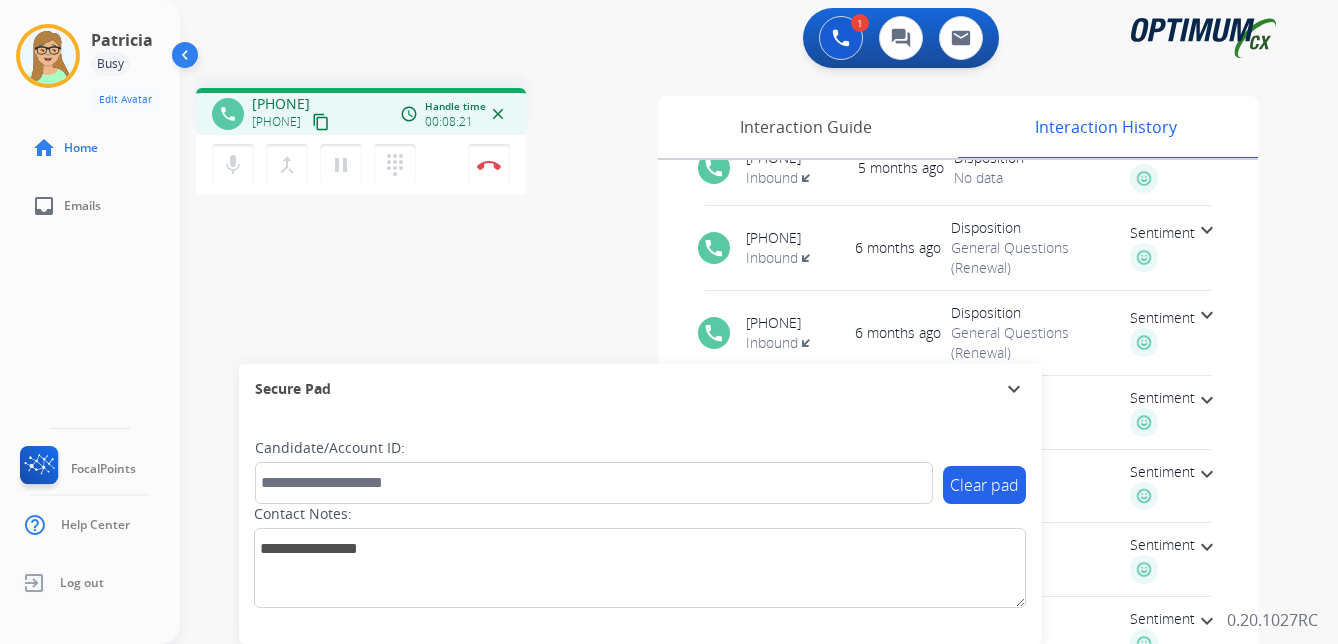 scroll, scrollTop: 100, scrollLeft: 0, axis: vertical 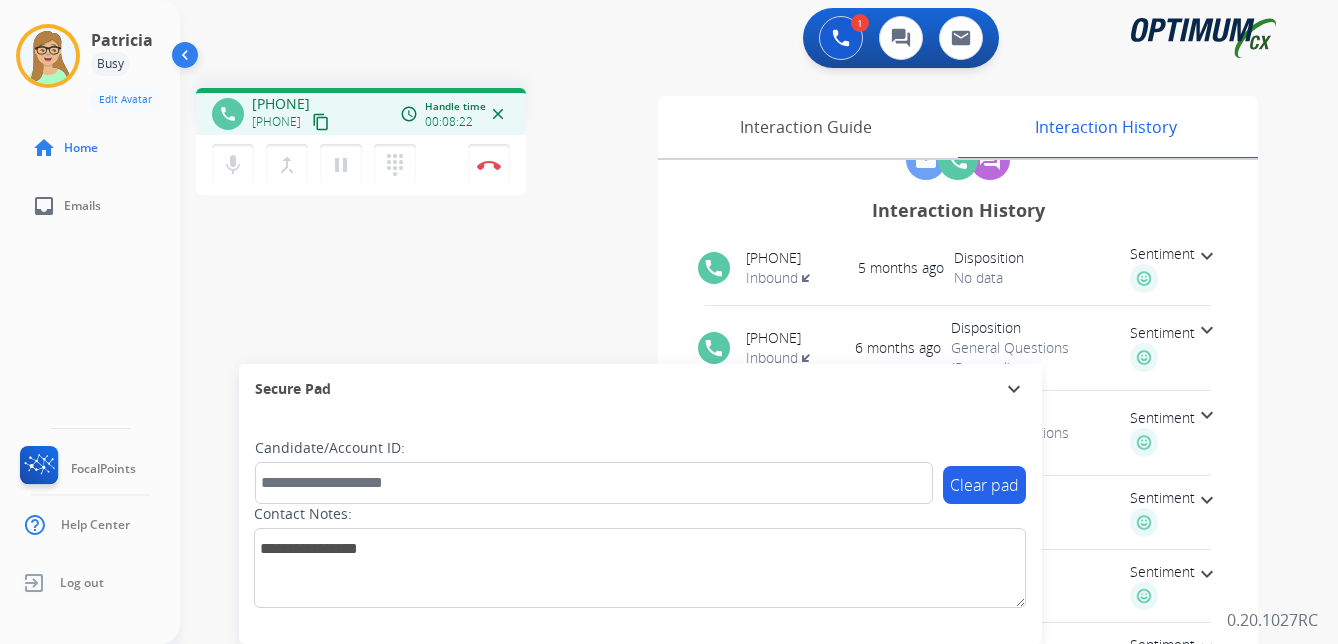 click on "Sentiment" at bounding box center (1162, 254) 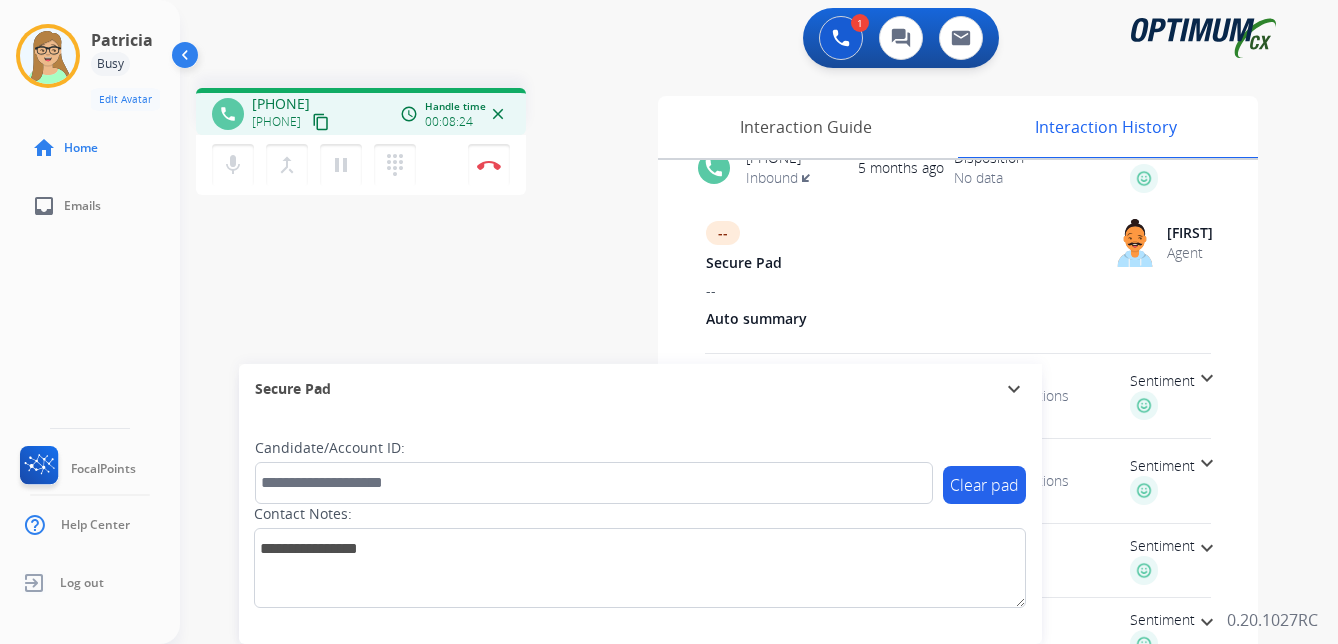 scroll, scrollTop: 100, scrollLeft: 0, axis: vertical 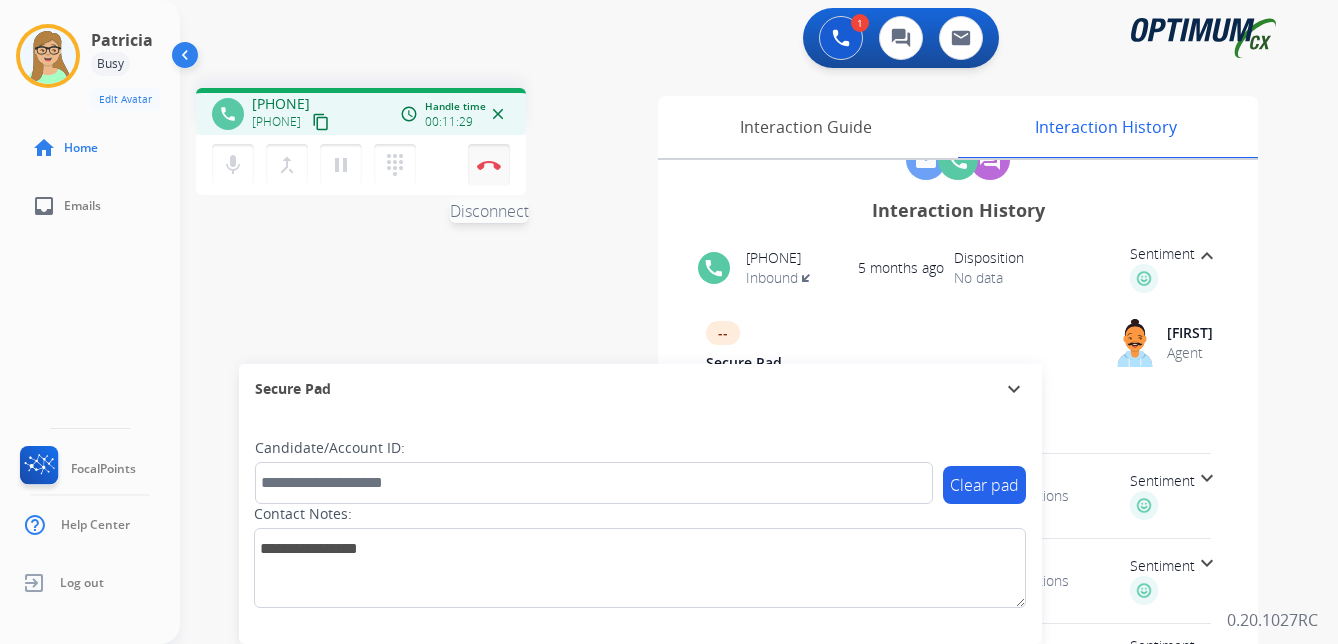 click at bounding box center [489, 165] 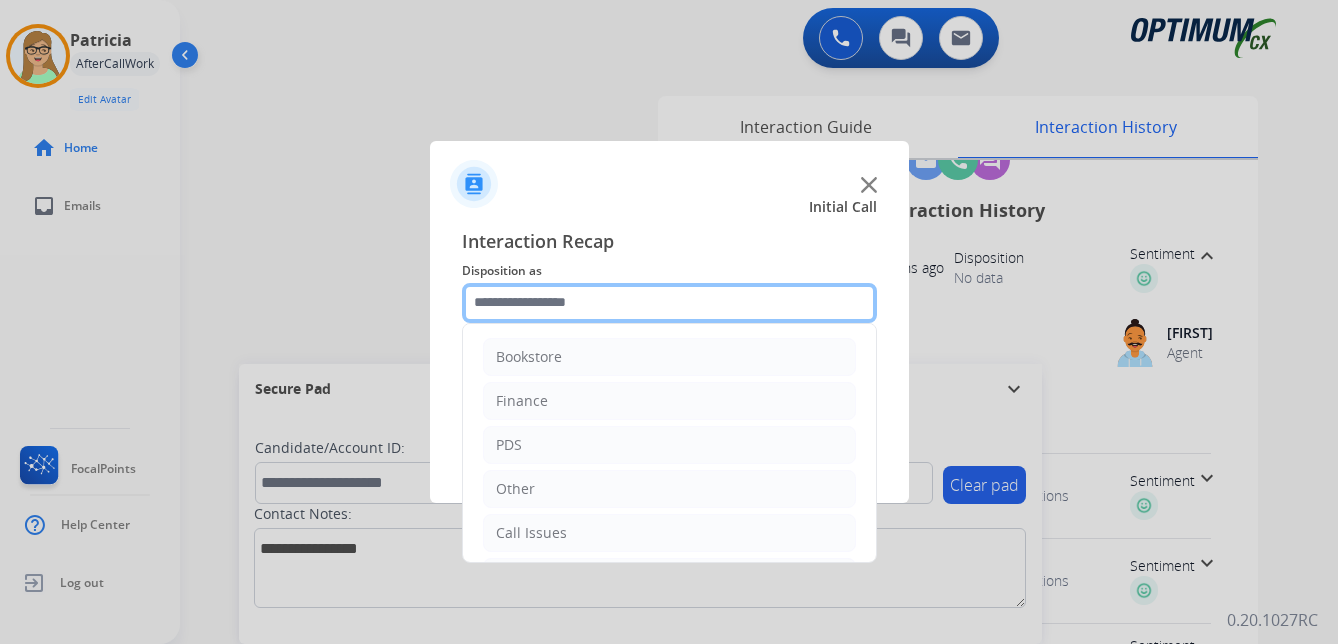 click 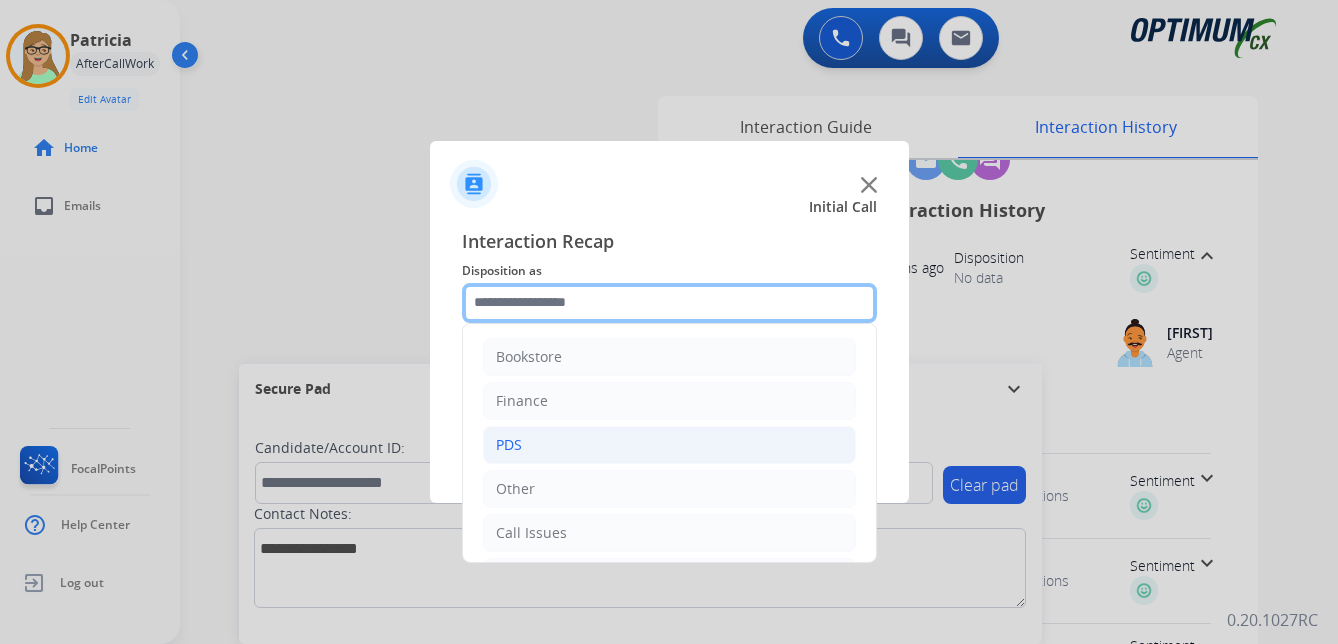 scroll, scrollTop: 136, scrollLeft: 0, axis: vertical 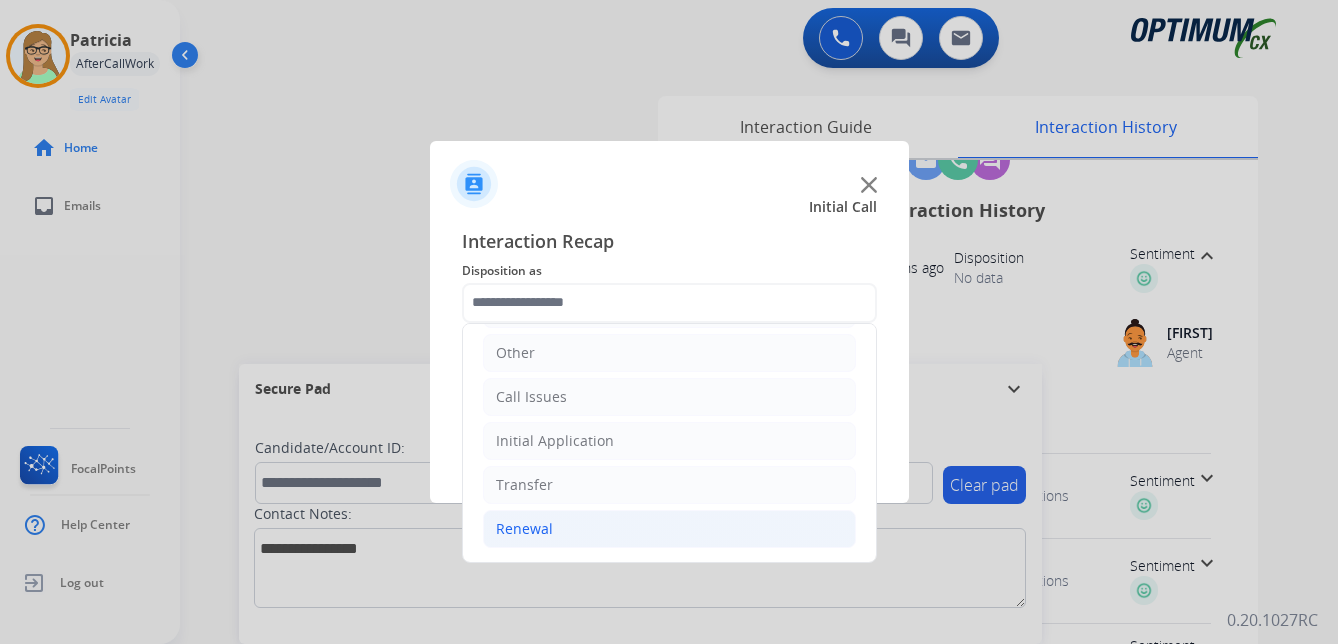 click on "Renewal" 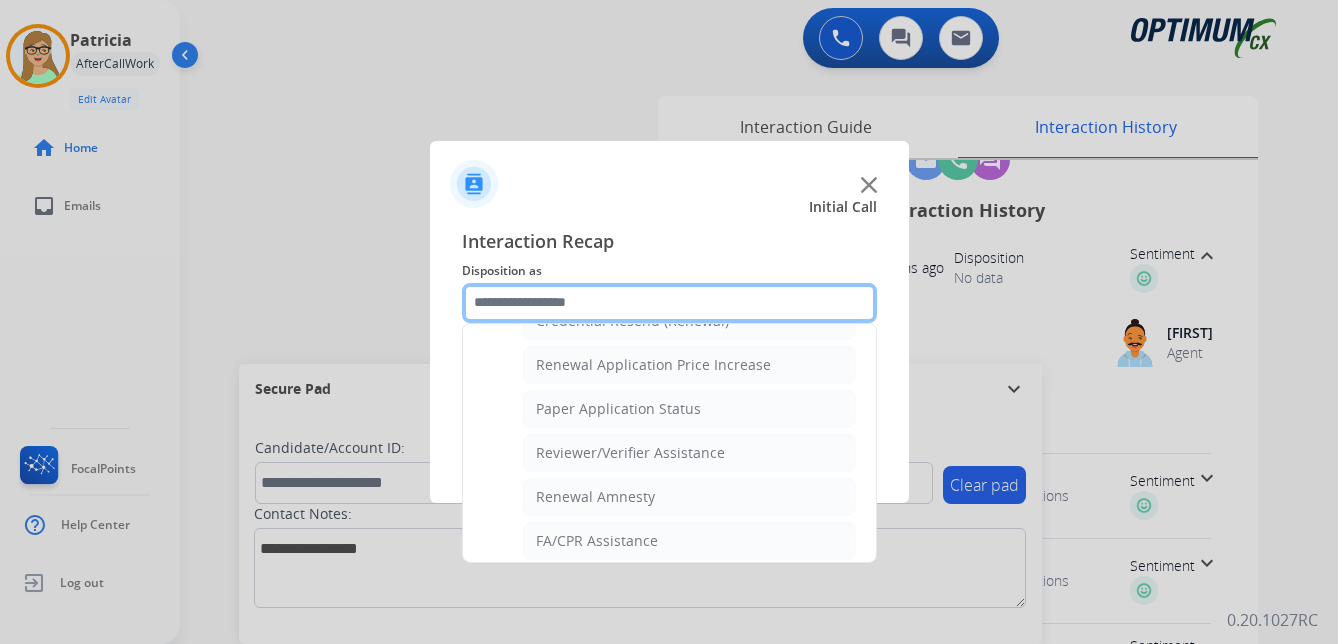 scroll, scrollTop: 572, scrollLeft: 0, axis: vertical 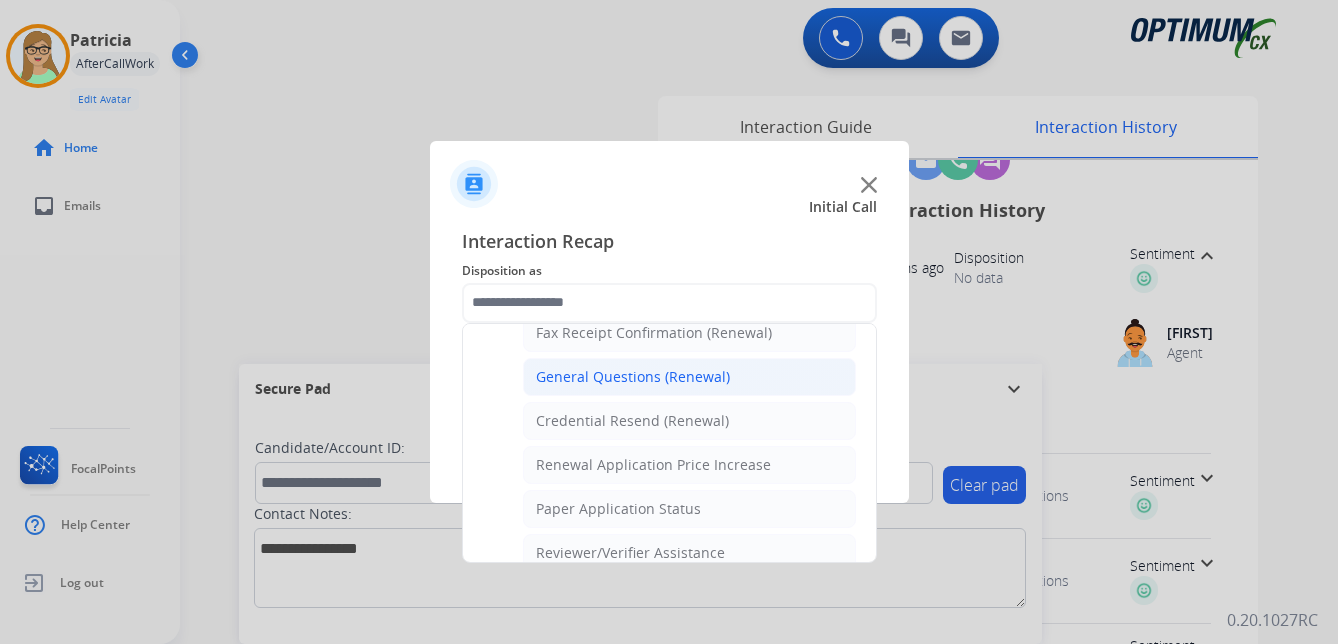 click on "General Questions (Renewal)" 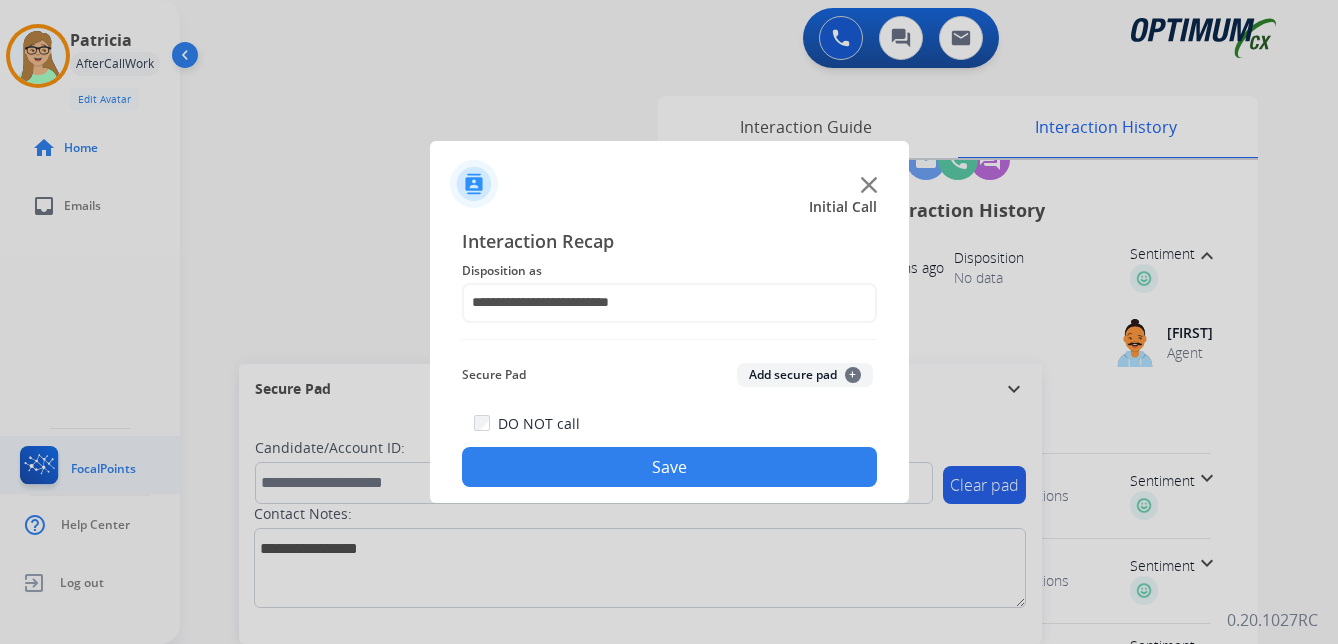 drag, startPoint x: 605, startPoint y: 474, endPoint x: 22, endPoint y: 475, distance: 583.00085 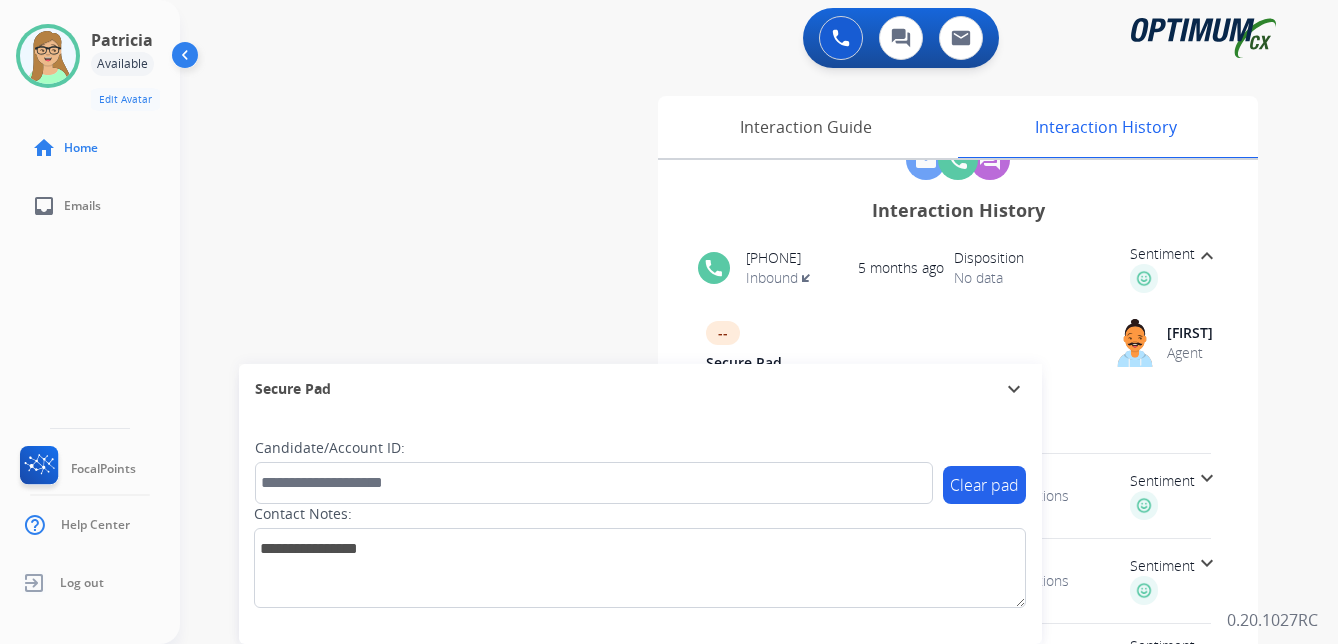 click on "Sentiment" at bounding box center [1162, 481] 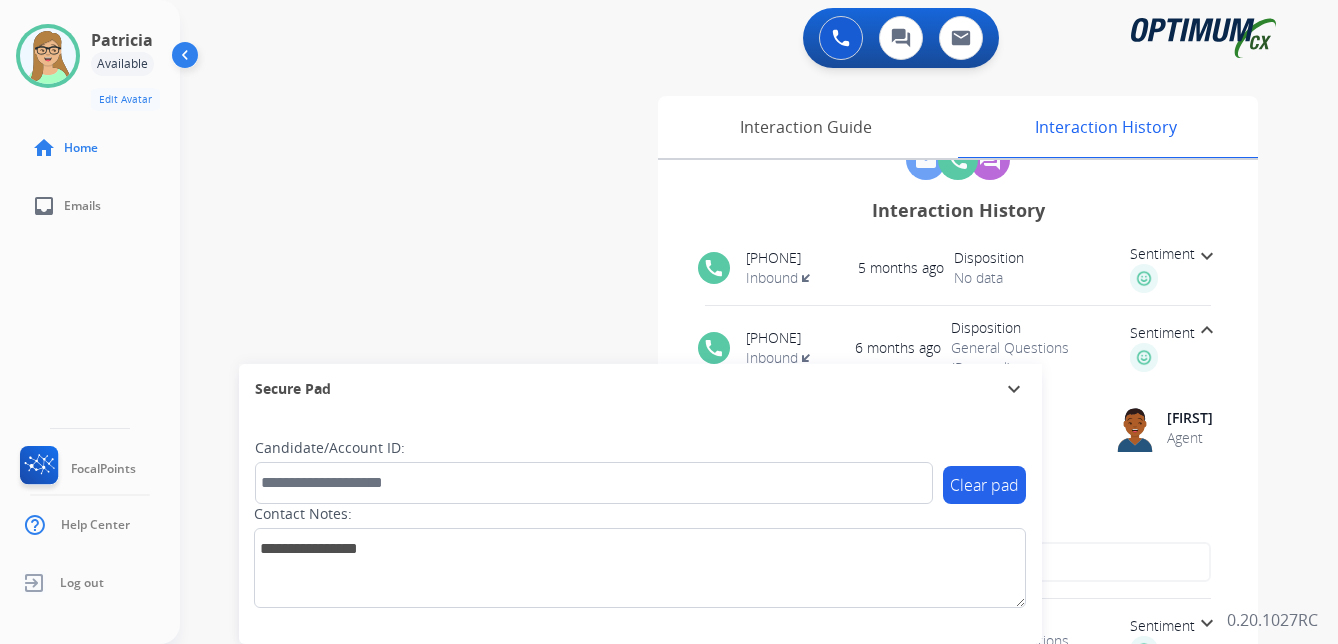 click on "expand_more" at bounding box center (1207, 256) 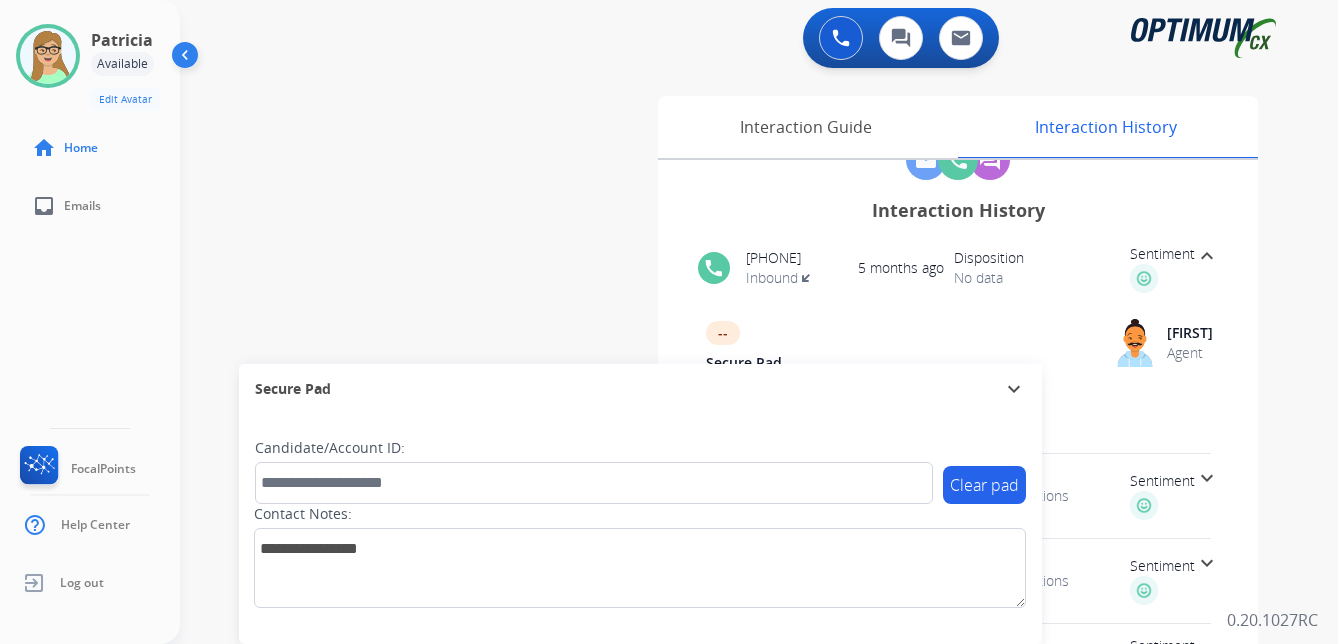 click on "**********" at bounding box center (759, 322) 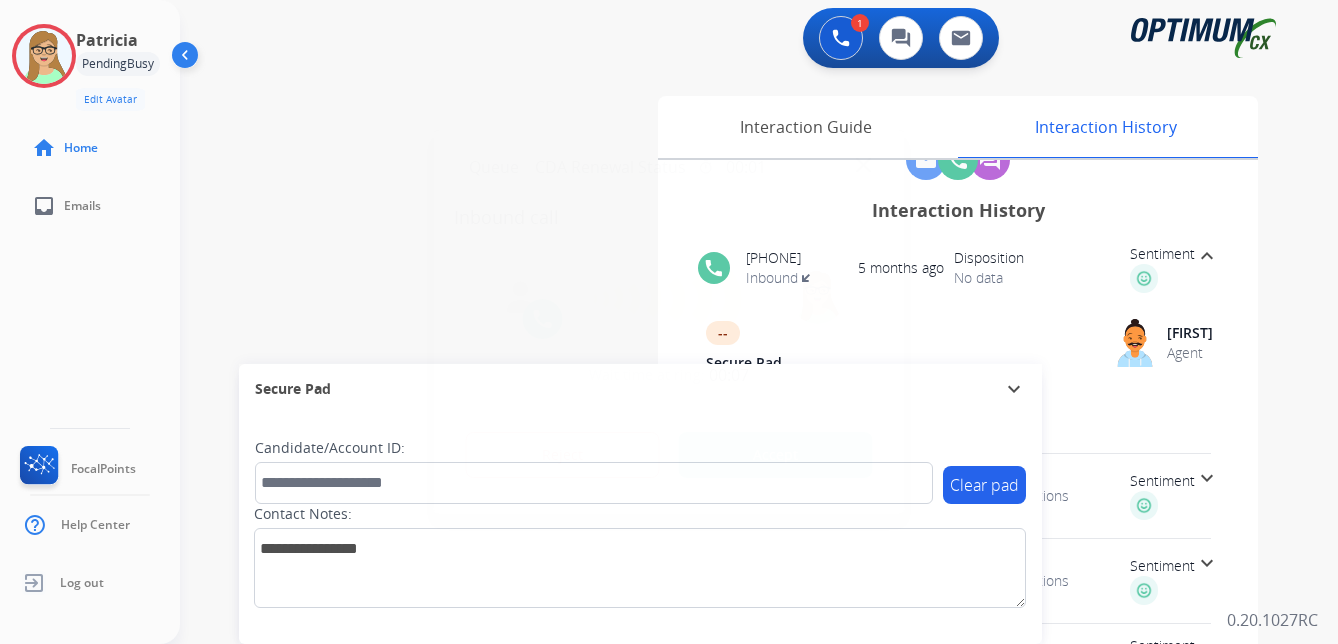 type on "**********" 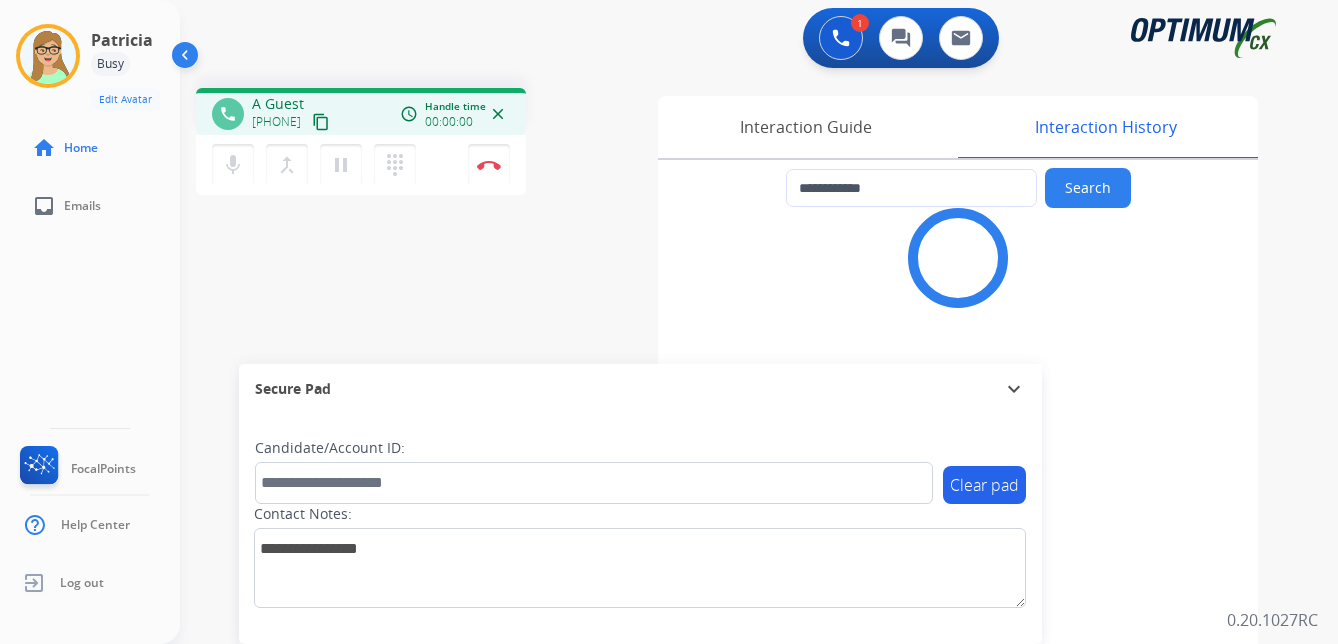 scroll, scrollTop: 0, scrollLeft: 0, axis: both 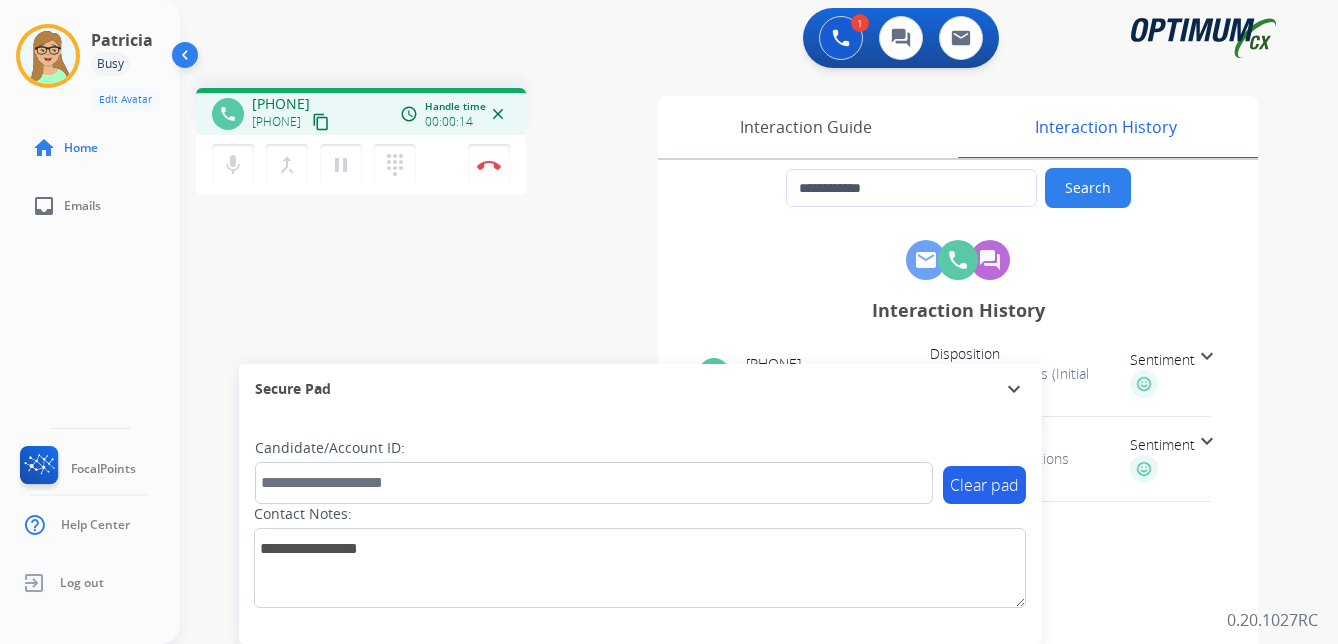 drag, startPoint x: 359, startPoint y: 121, endPoint x: 3, endPoint y: 211, distance: 367.20023 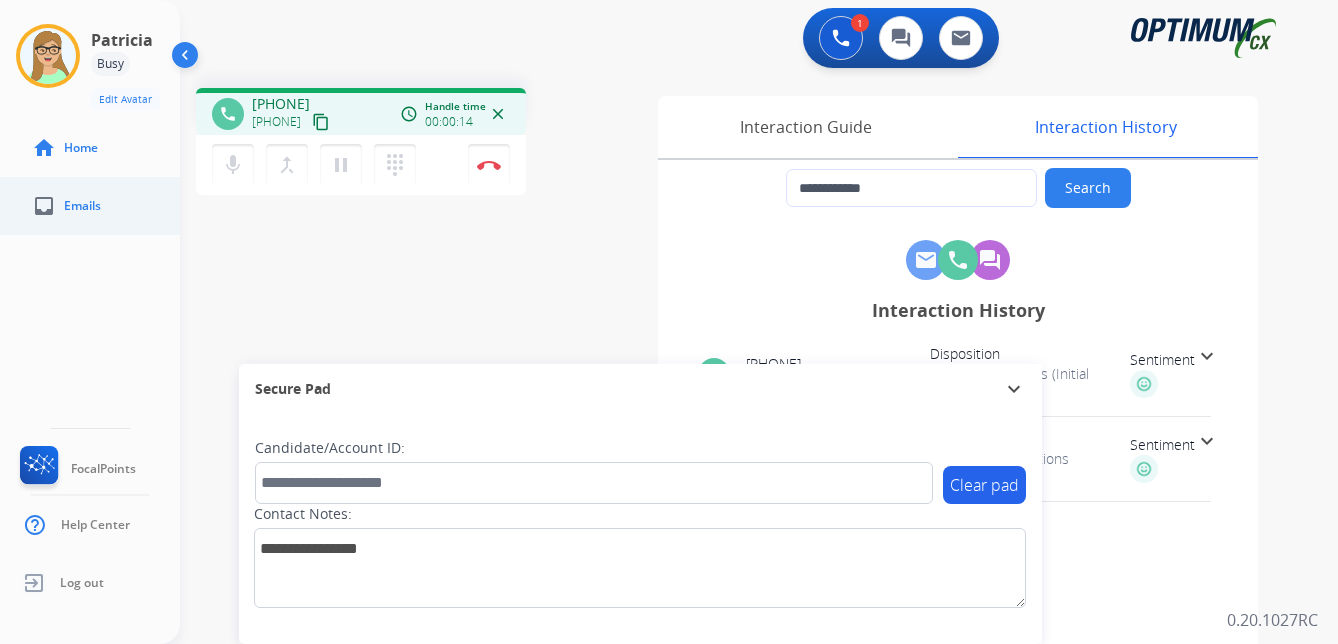 click on "content_copy" at bounding box center [321, 122] 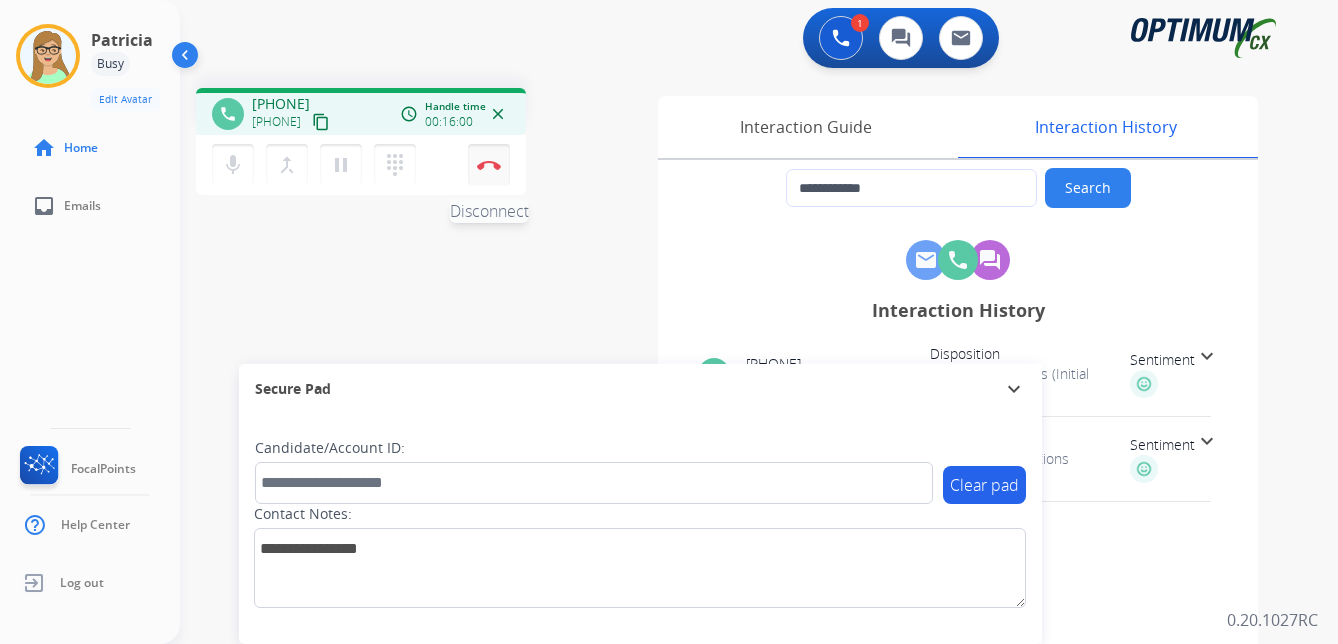click at bounding box center [489, 165] 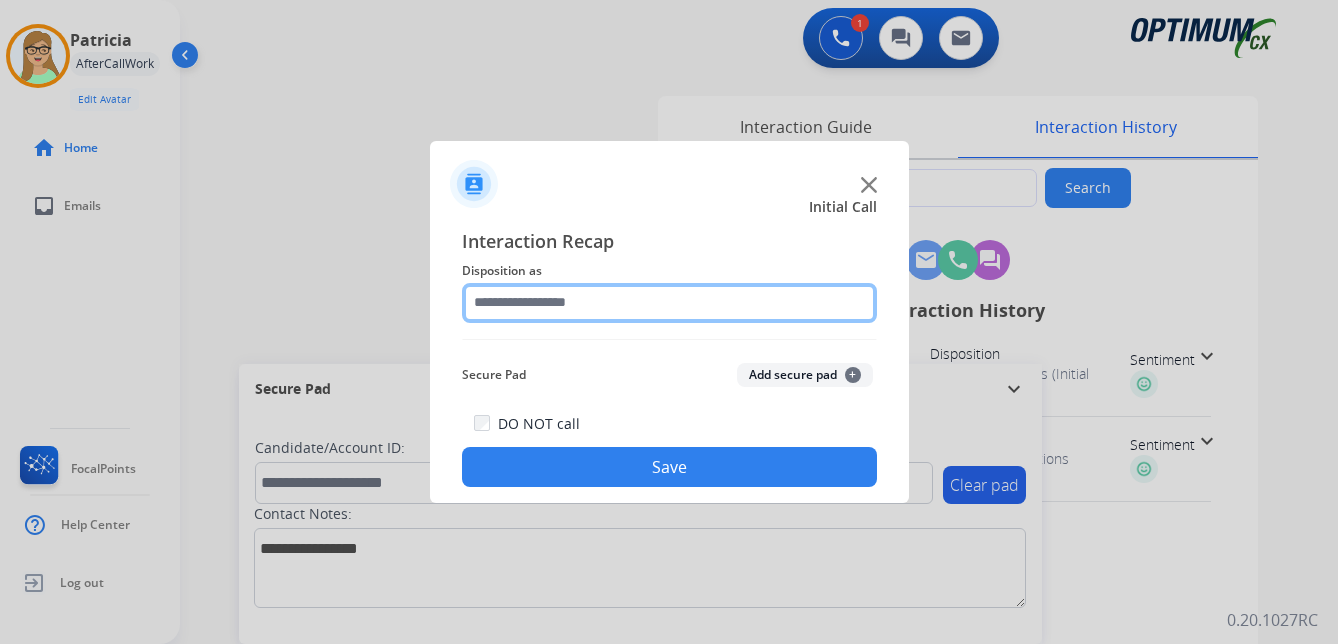 click 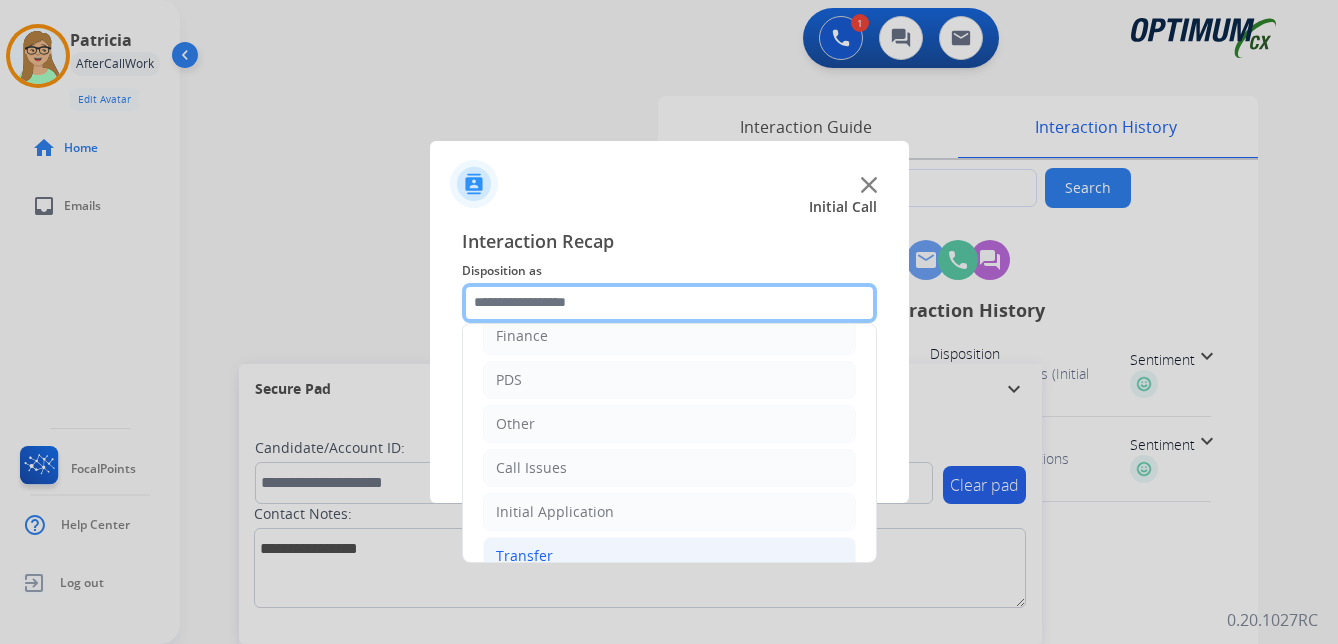 scroll, scrollTop: 136, scrollLeft: 0, axis: vertical 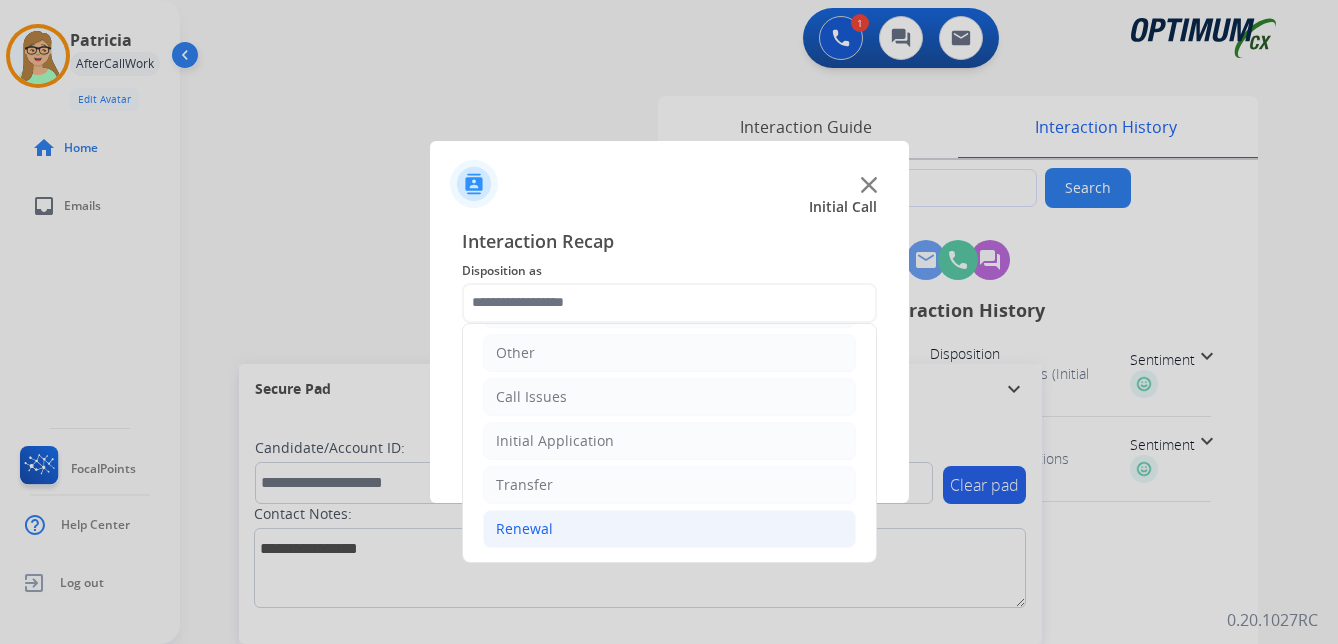 click on "Renewal" 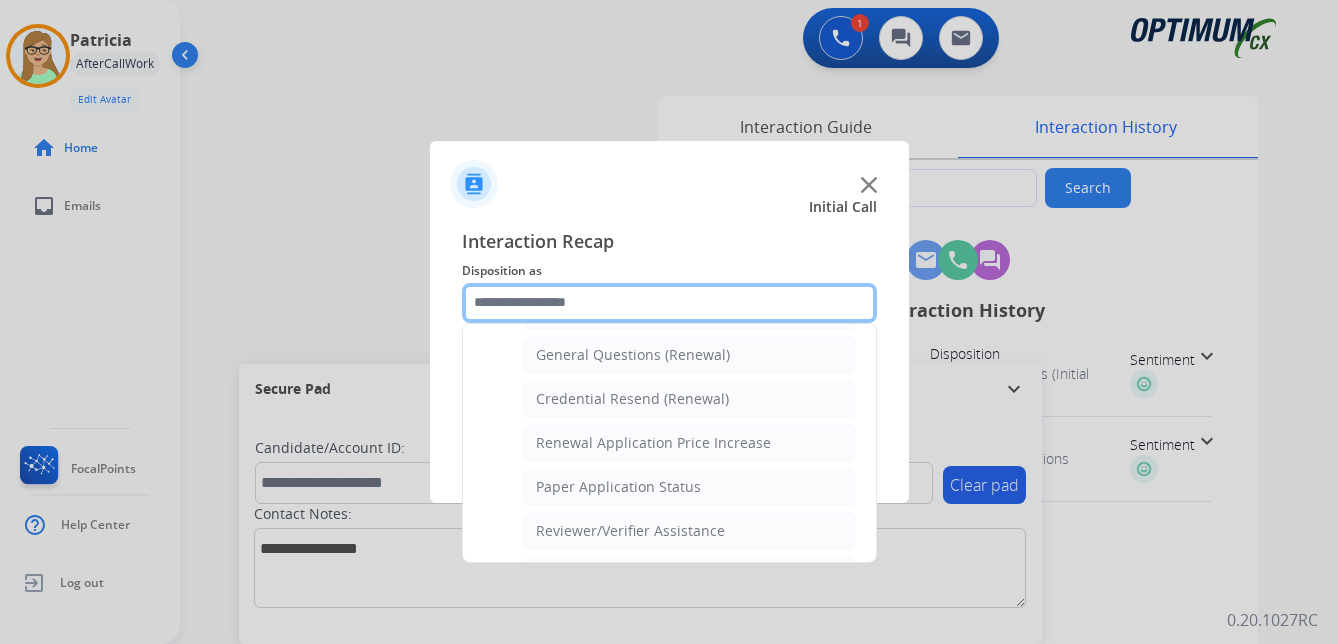 scroll, scrollTop: 572, scrollLeft: 0, axis: vertical 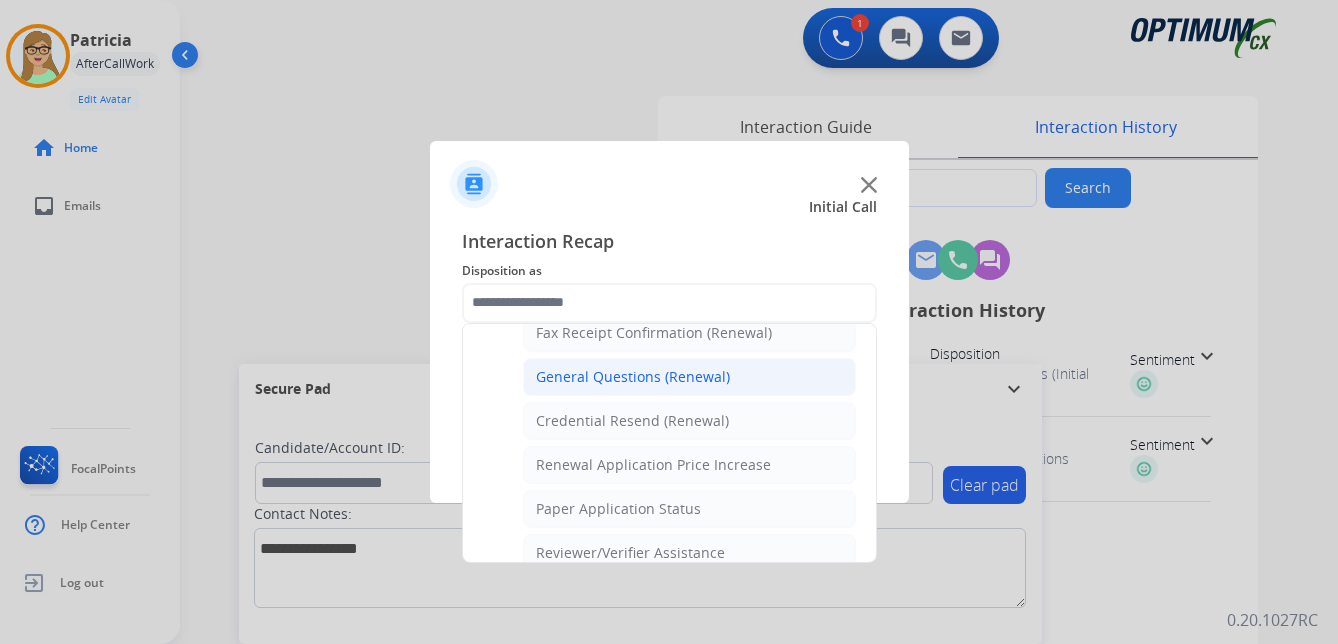 click on "General Questions (Renewal)" 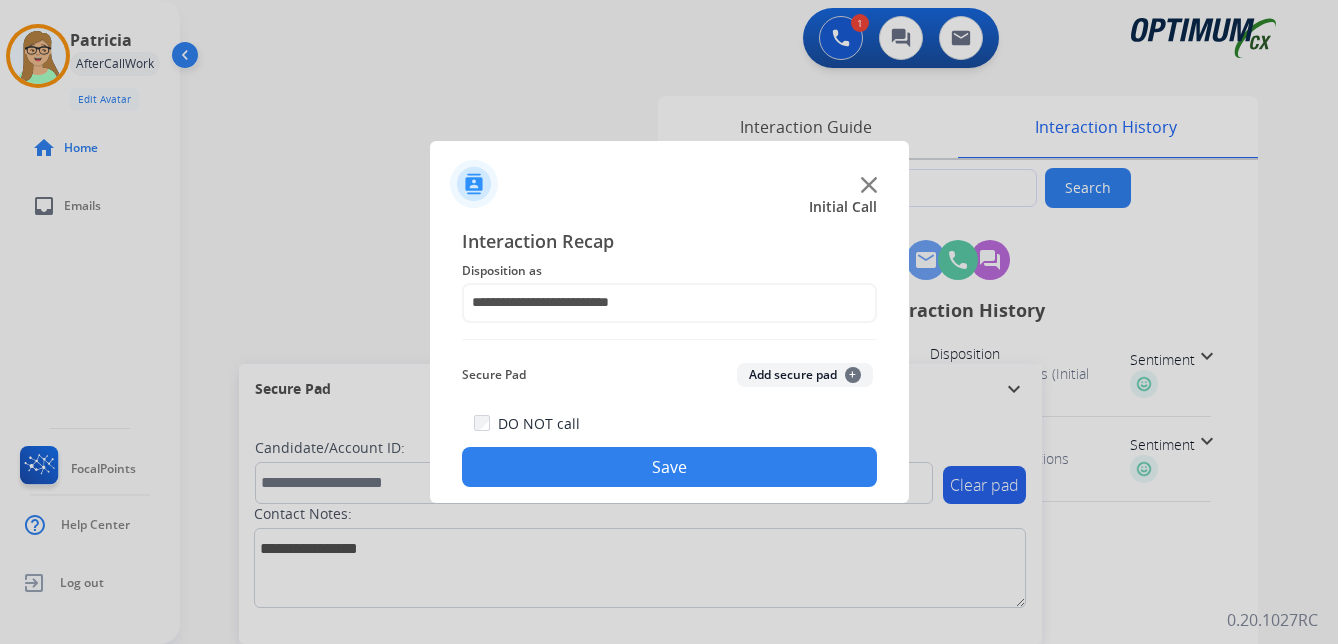drag, startPoint x: 609, startPoint y: 460, endPoint x: 555, endPoint y: 463, distance: 54.08327 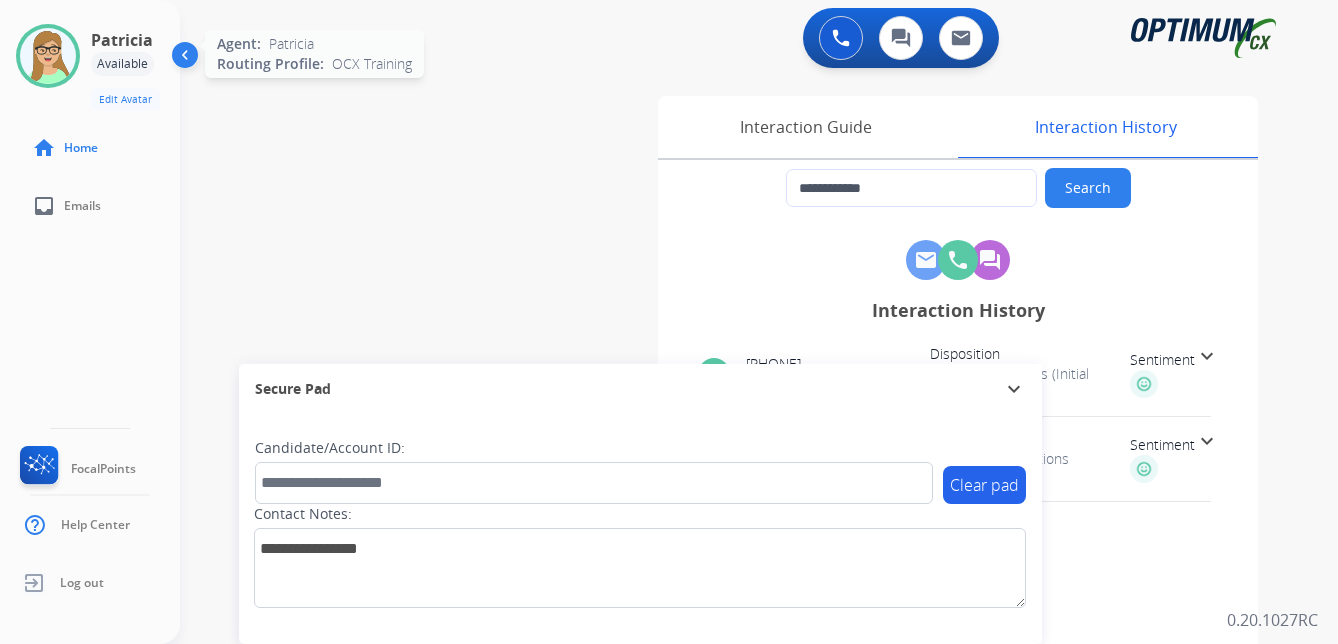 click at bounding box center (48, 56) 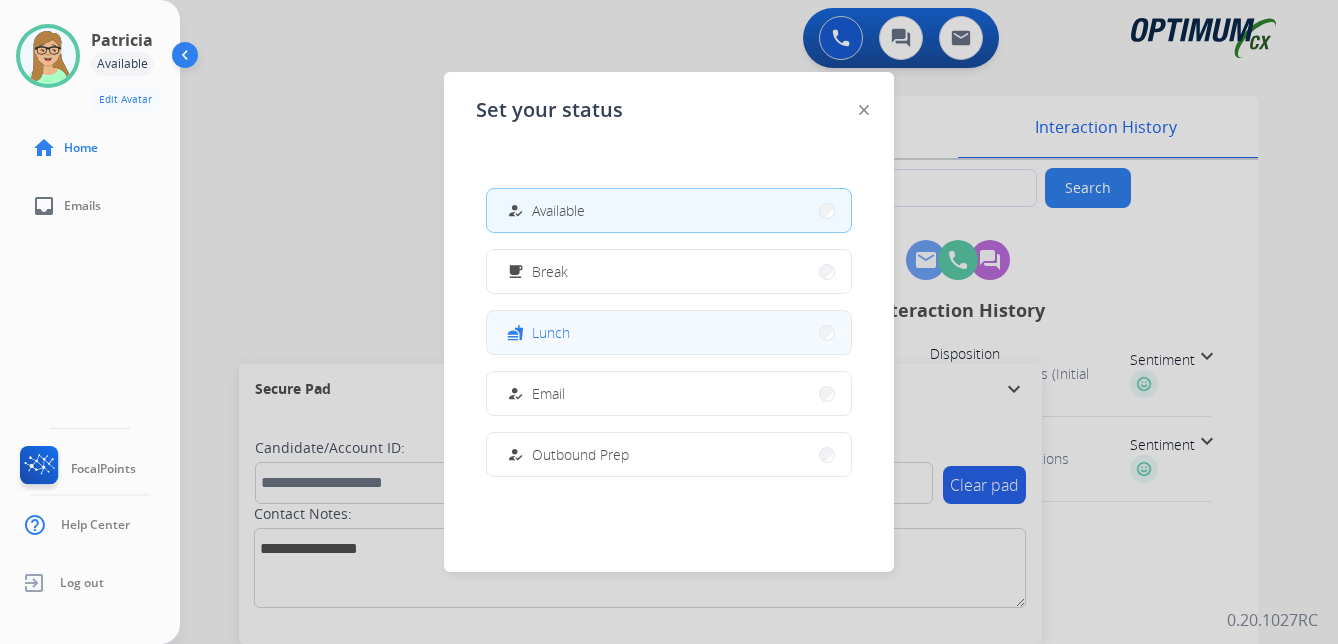 click on "Lunch" at bounding box center [551, 332] 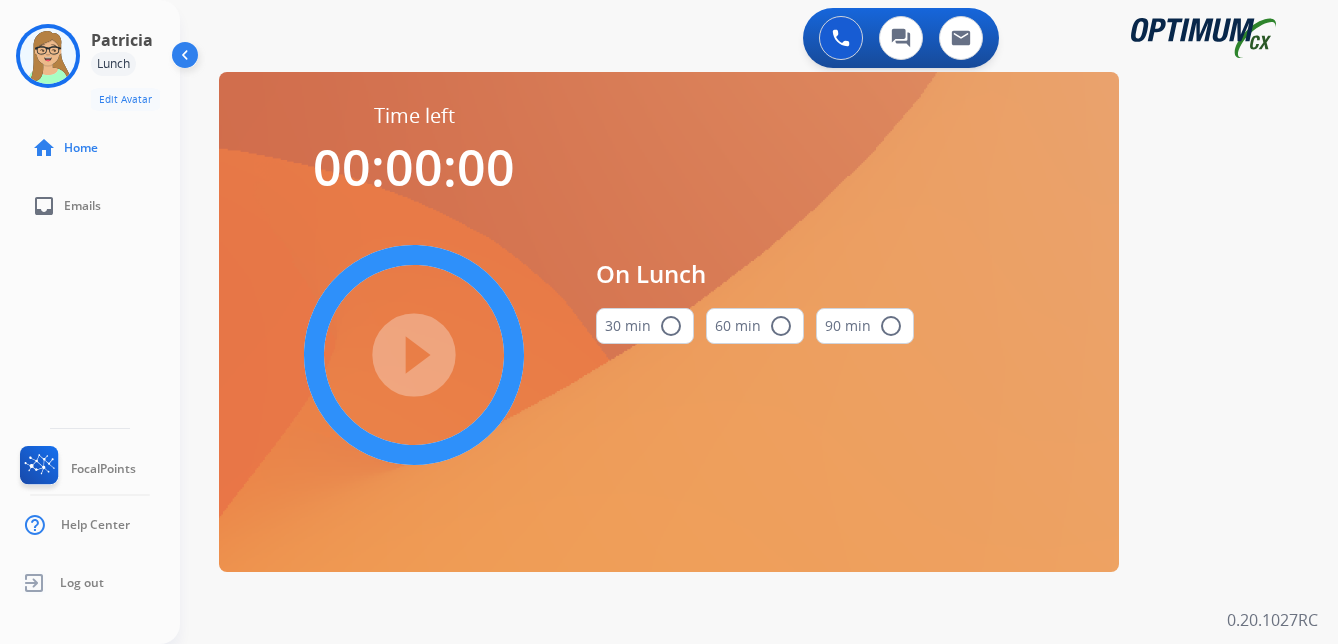 click on "radio_button_unchecked" at bounding box center [671, 326] 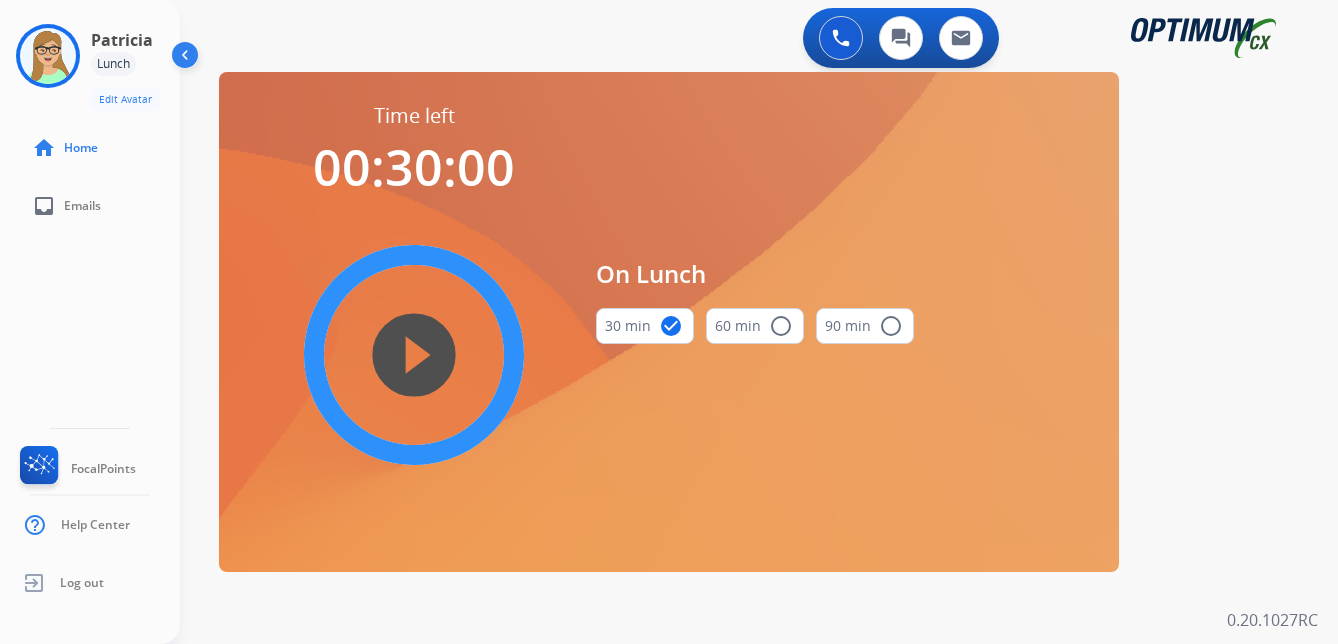 click on "play_circle_filled" at bounding box center (414, 355) 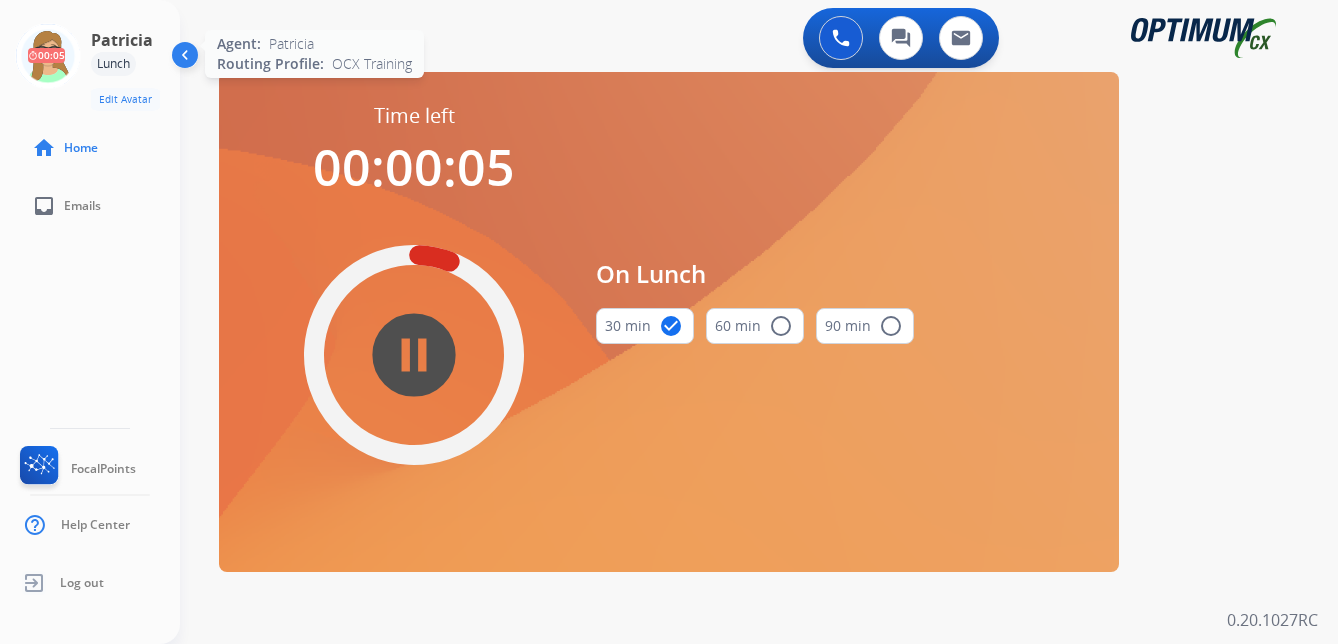 click 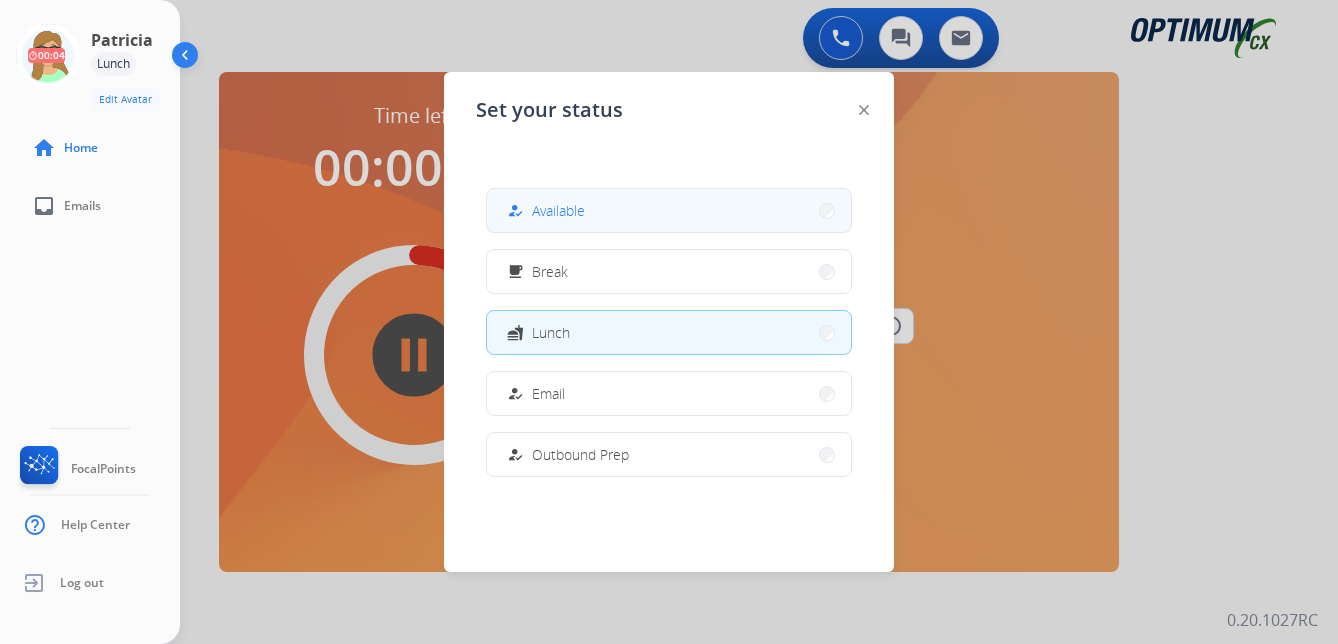 click on "Available" at bounding box center (558, 210) 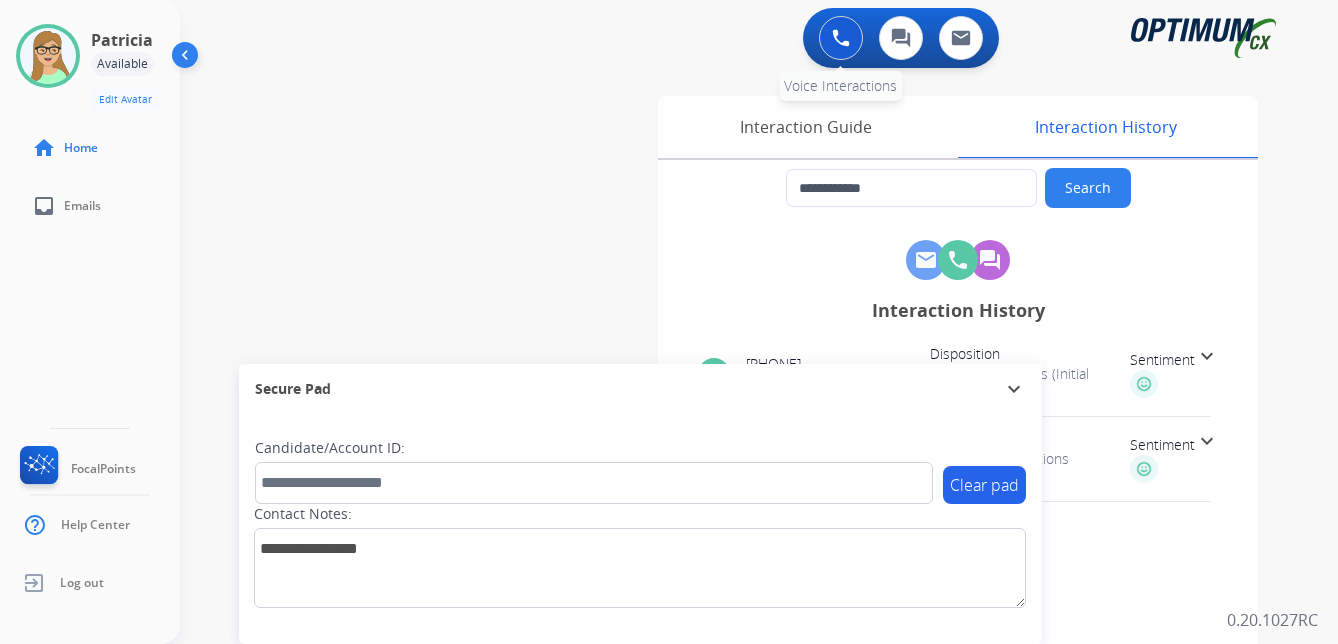 click at bounding box center [841, 38] 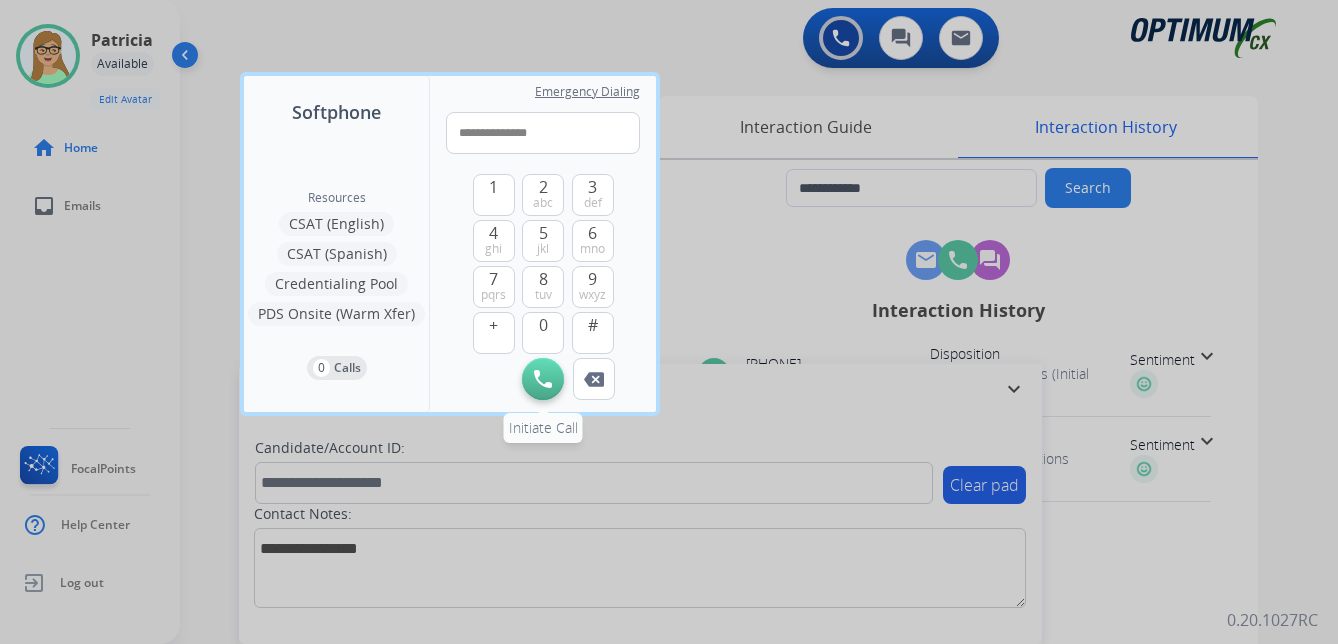 type on "**********" 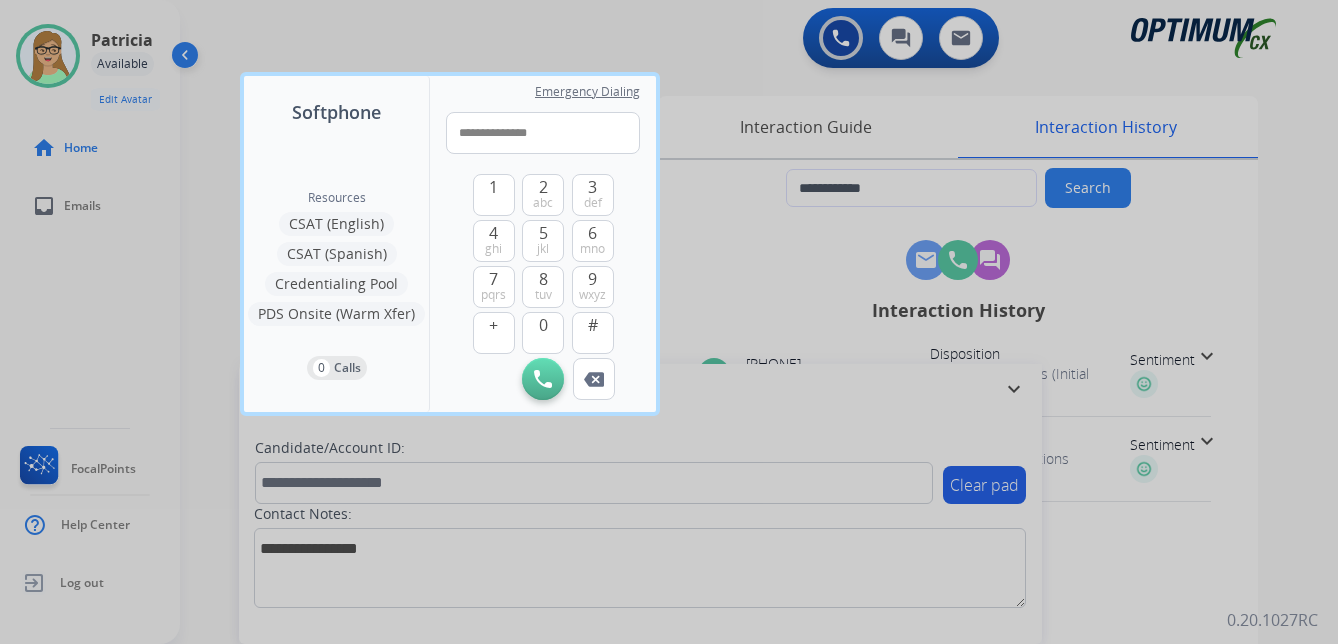 click at bounding box center [543, 379] 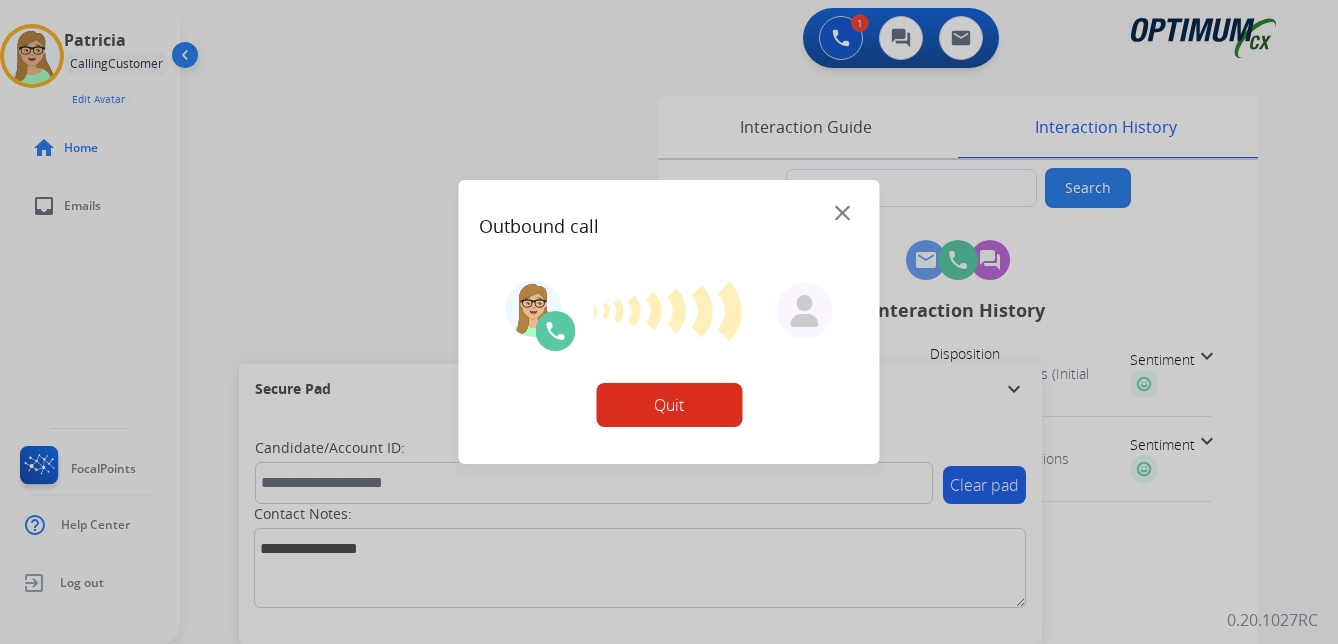 type on "**********" 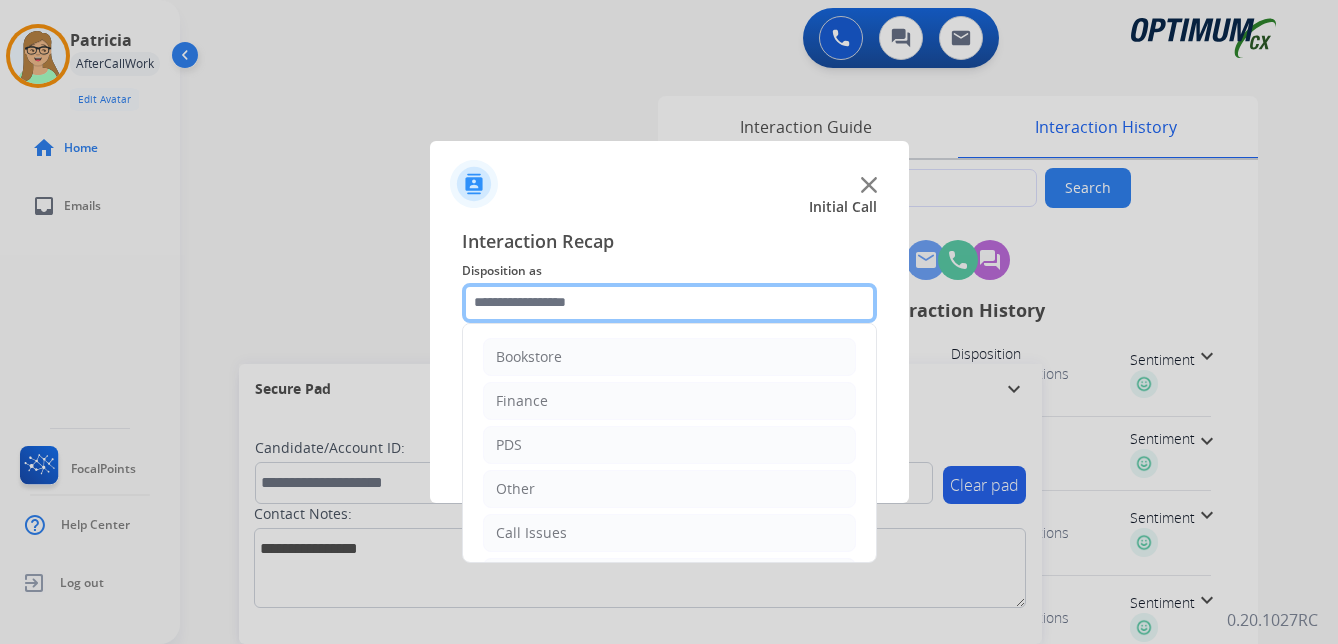click 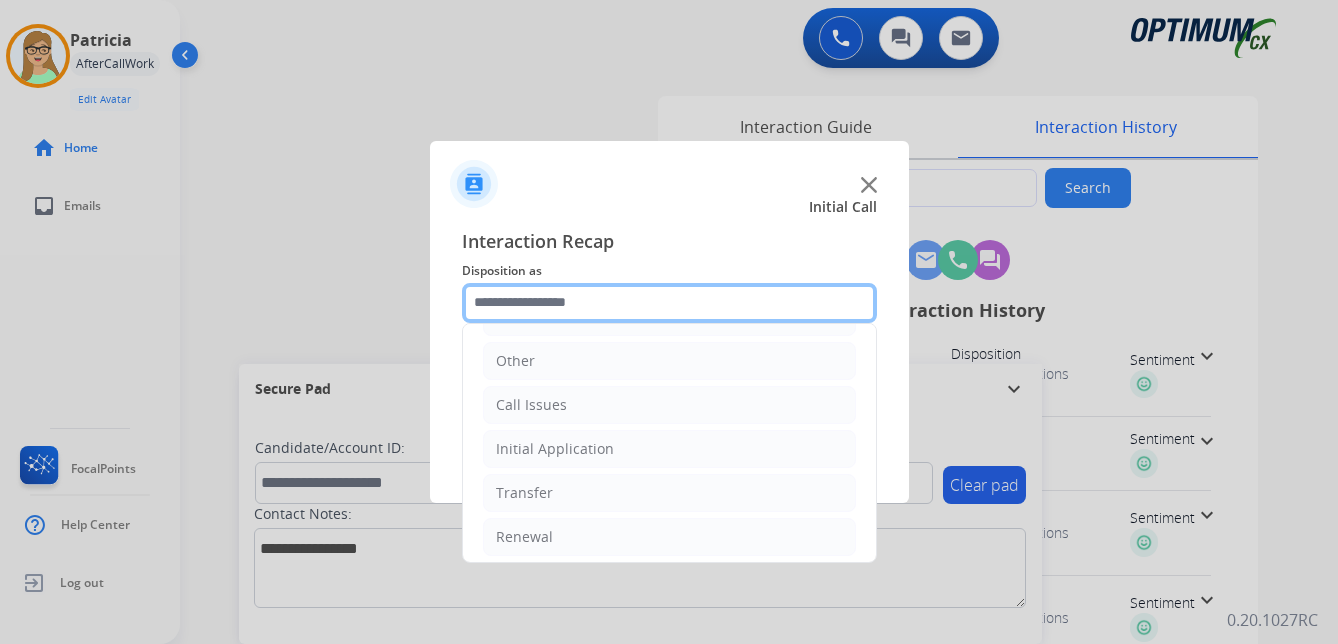 scroll, scrollTop: 136, scrollLeft: 0, axis: vertical 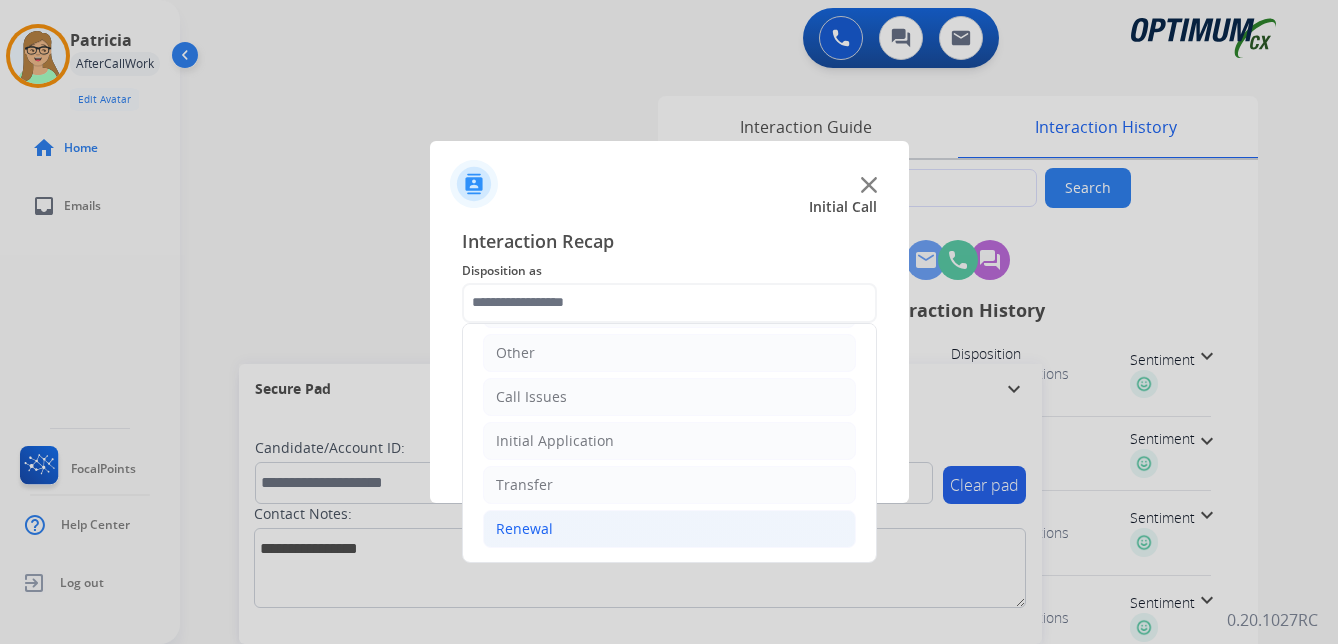 click on "Renewal" 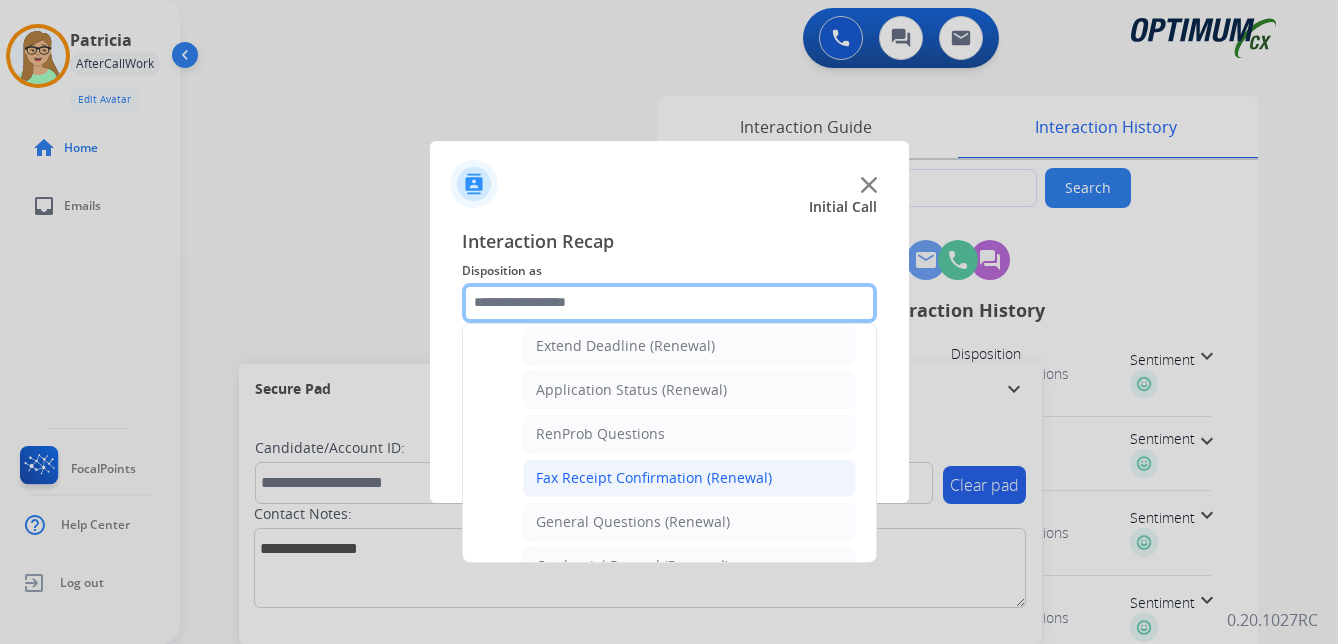 scroll, scrollTop: 436, scrollLeft: 0, axis: vertical 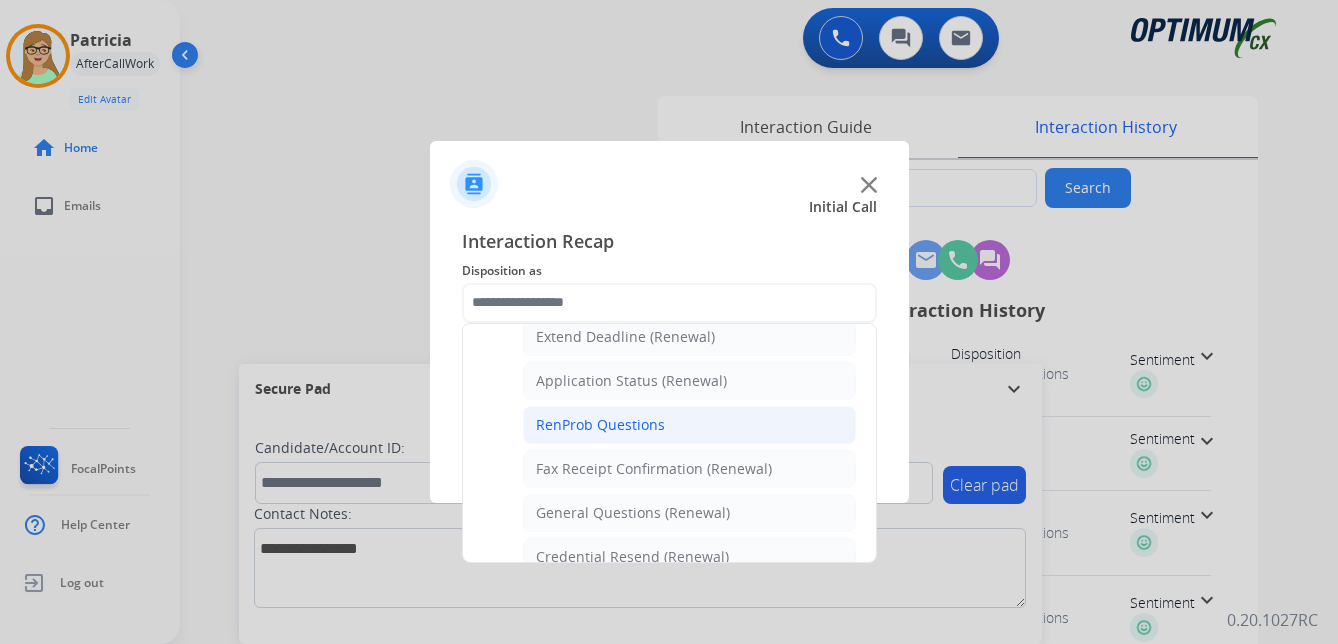 click on "RenProb Questions" 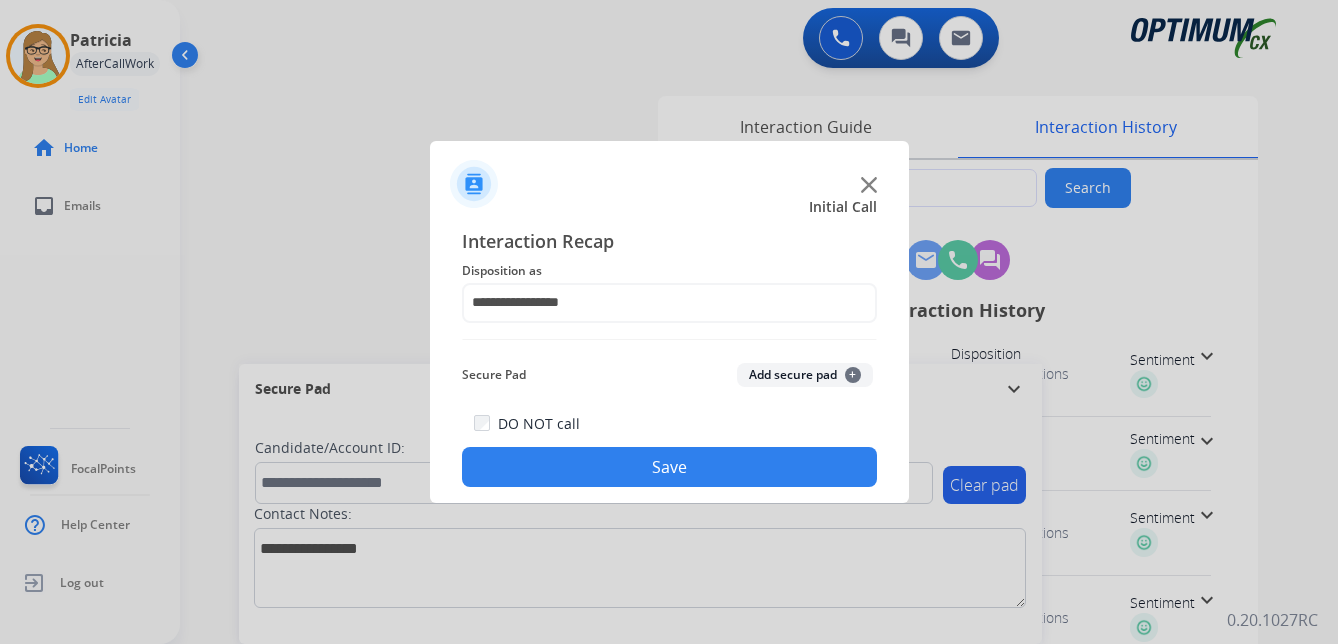 click on "Save" 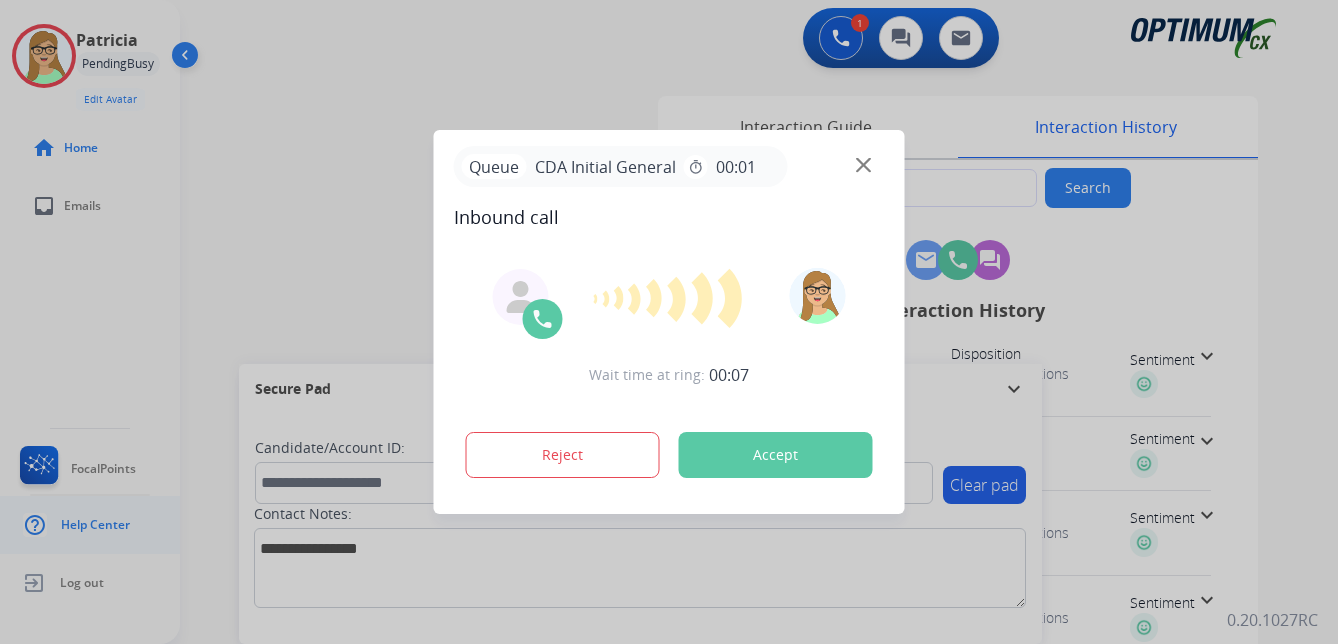 type on "**********" 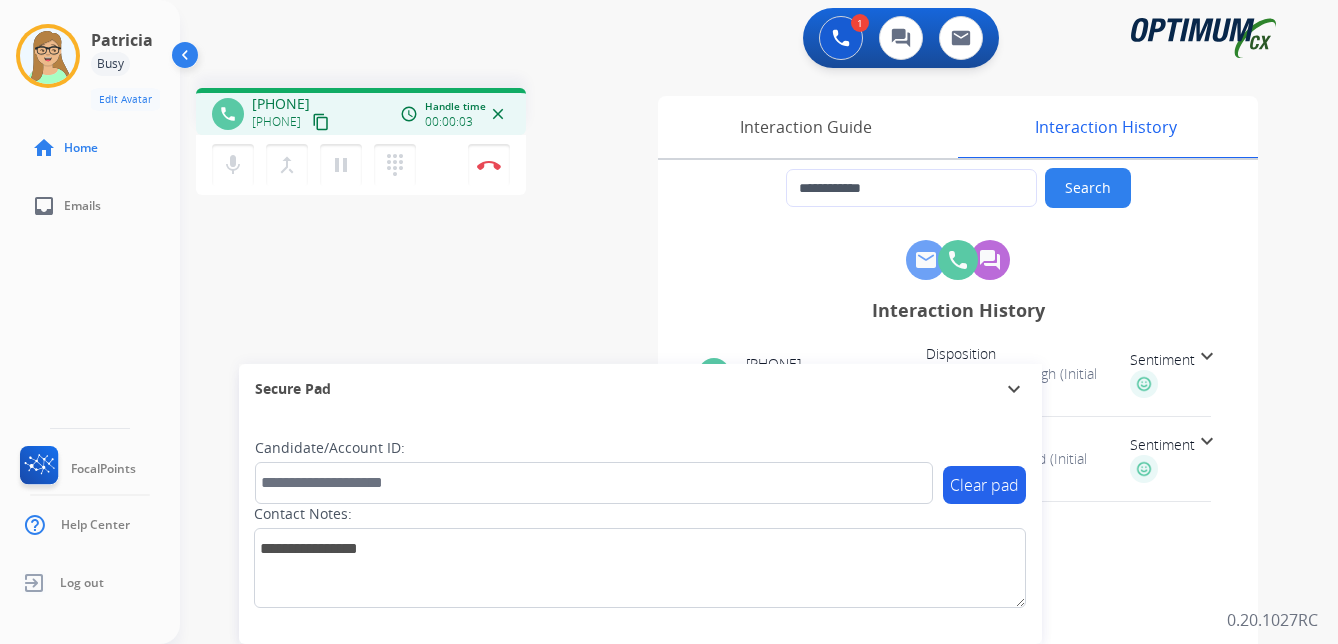 click on "content_copy" at bounding box center [321, 122] 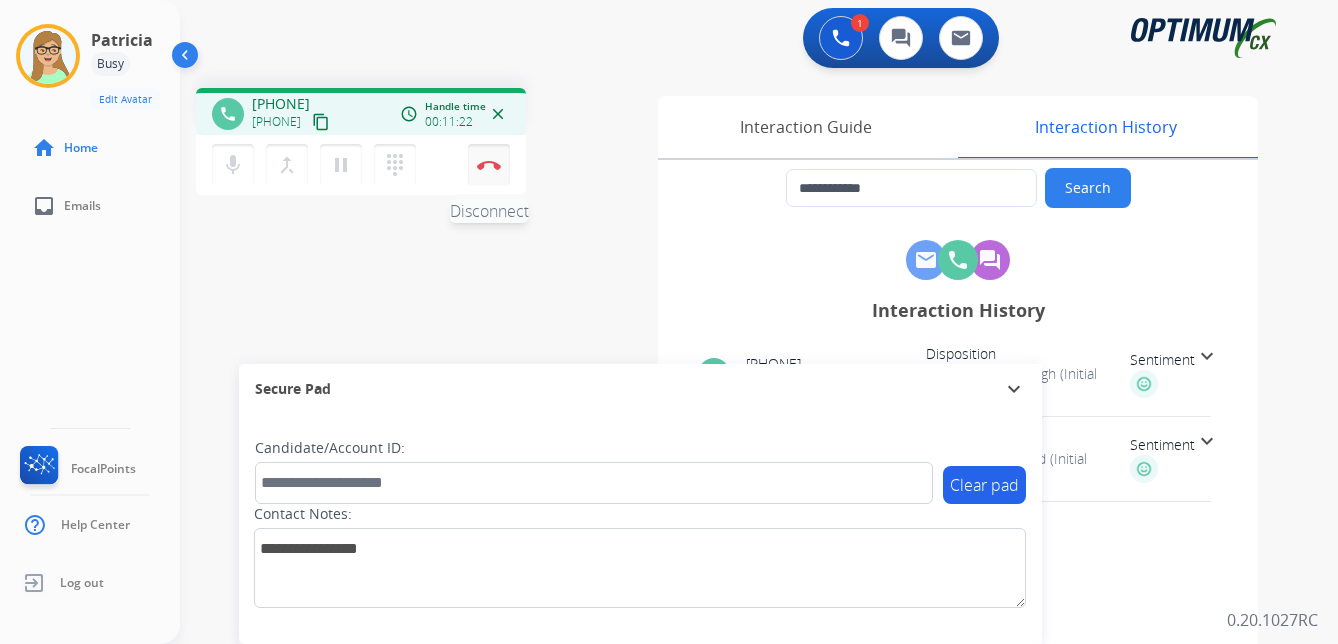 click at bounding box center (489, 165) 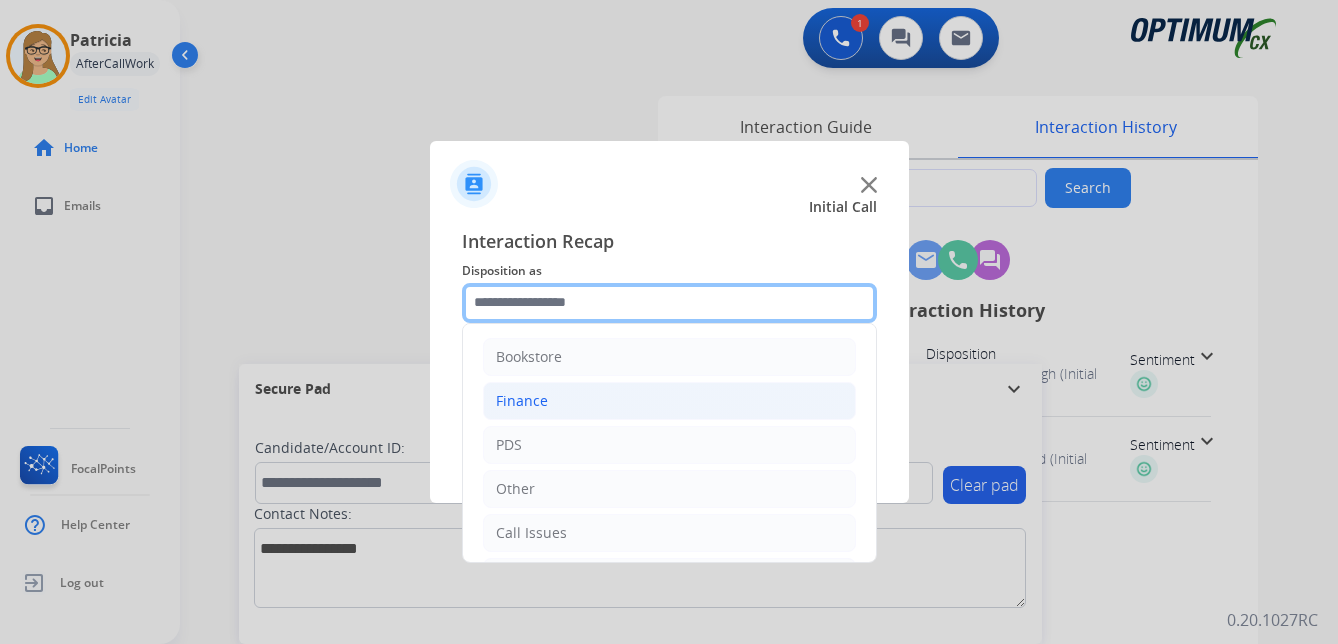 drag, startPoint x: 548, startPoint y: 310, endPoint x: 597, endPoint y: 391, distance: 94.66784 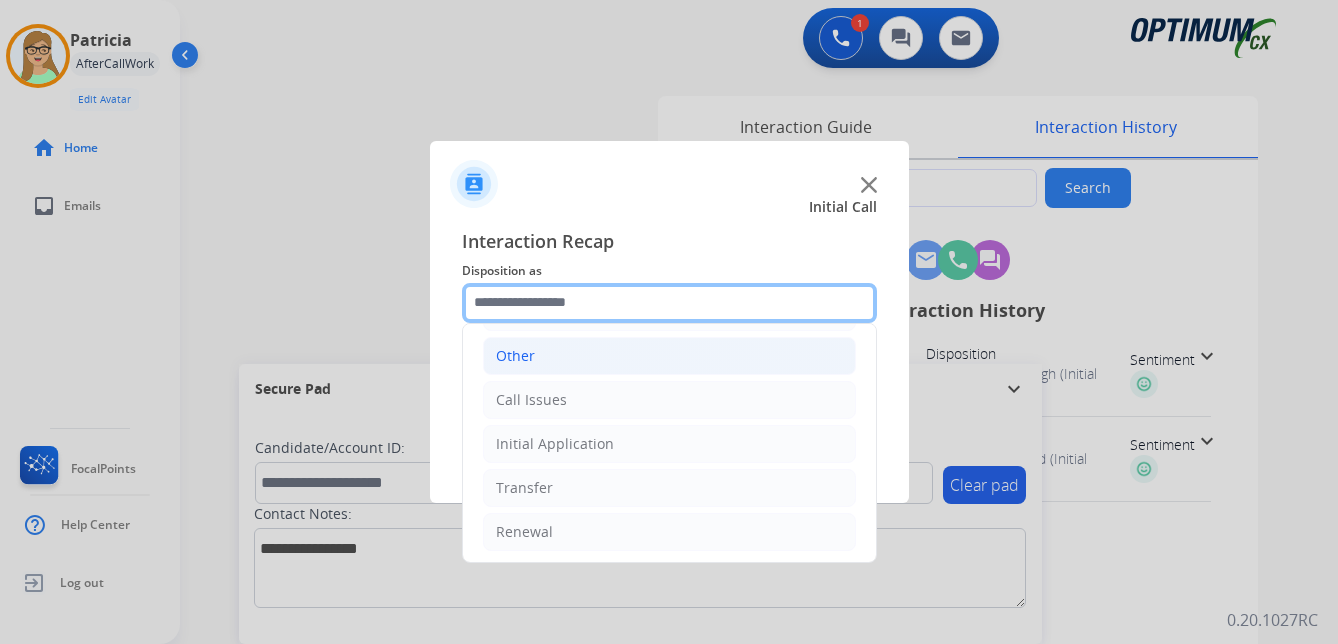 scroll, scrollTop: 136, scrollLeft: 0, axis: vertical 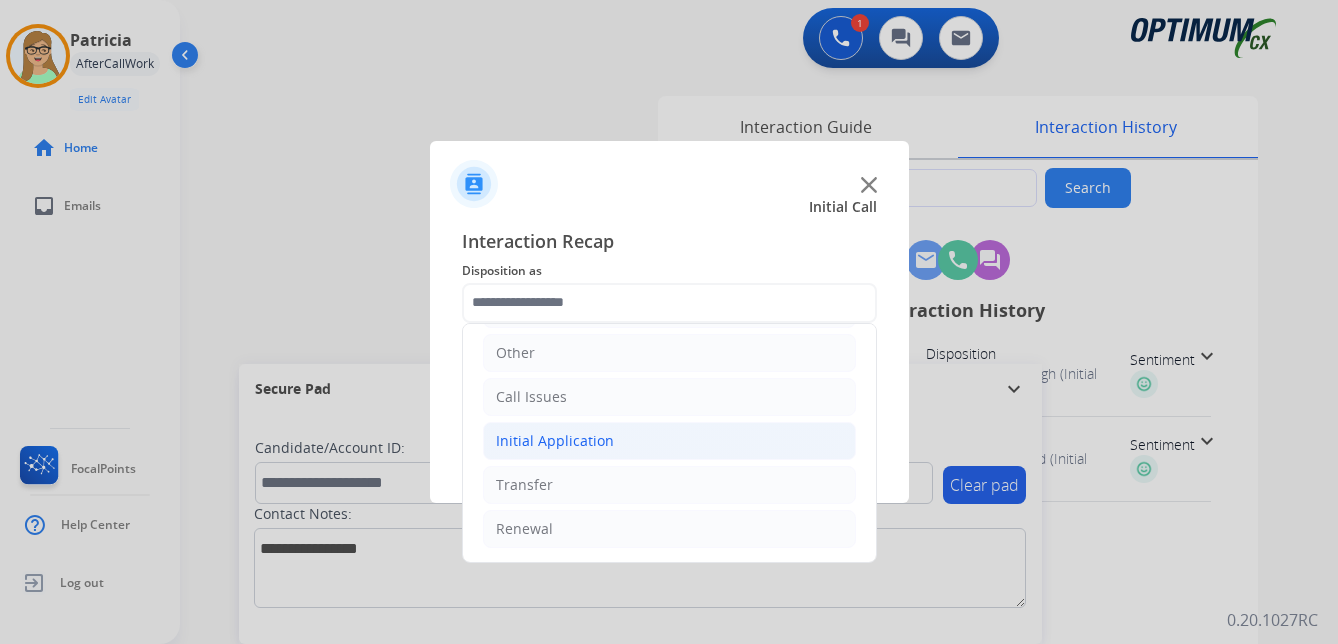 click on "Initial Application" 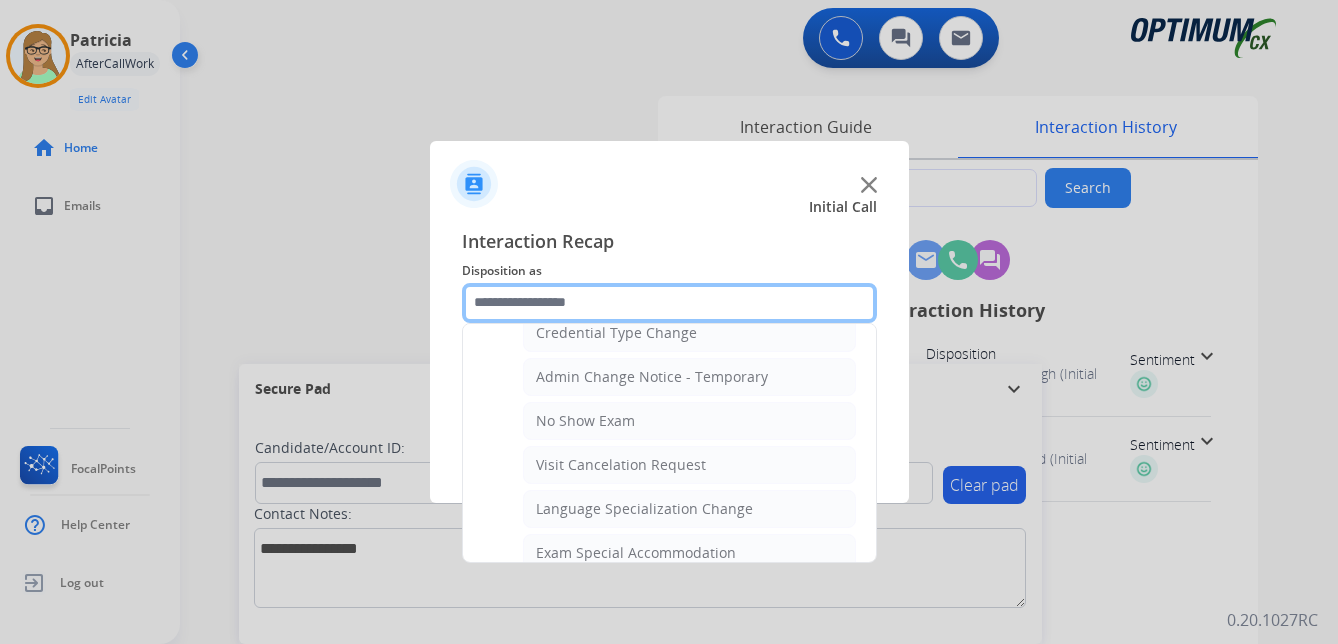 scroll, scrollTop: 736, scrollLeft: 0, axis: vertical 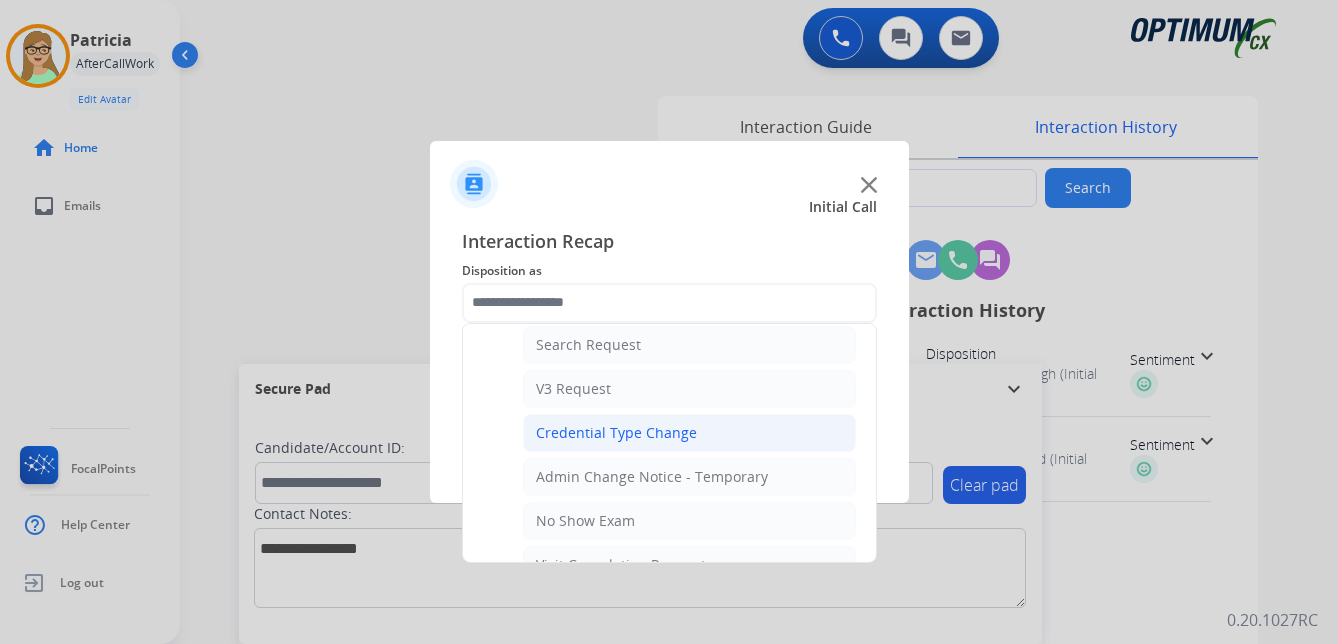 click on "Credential Type Change" 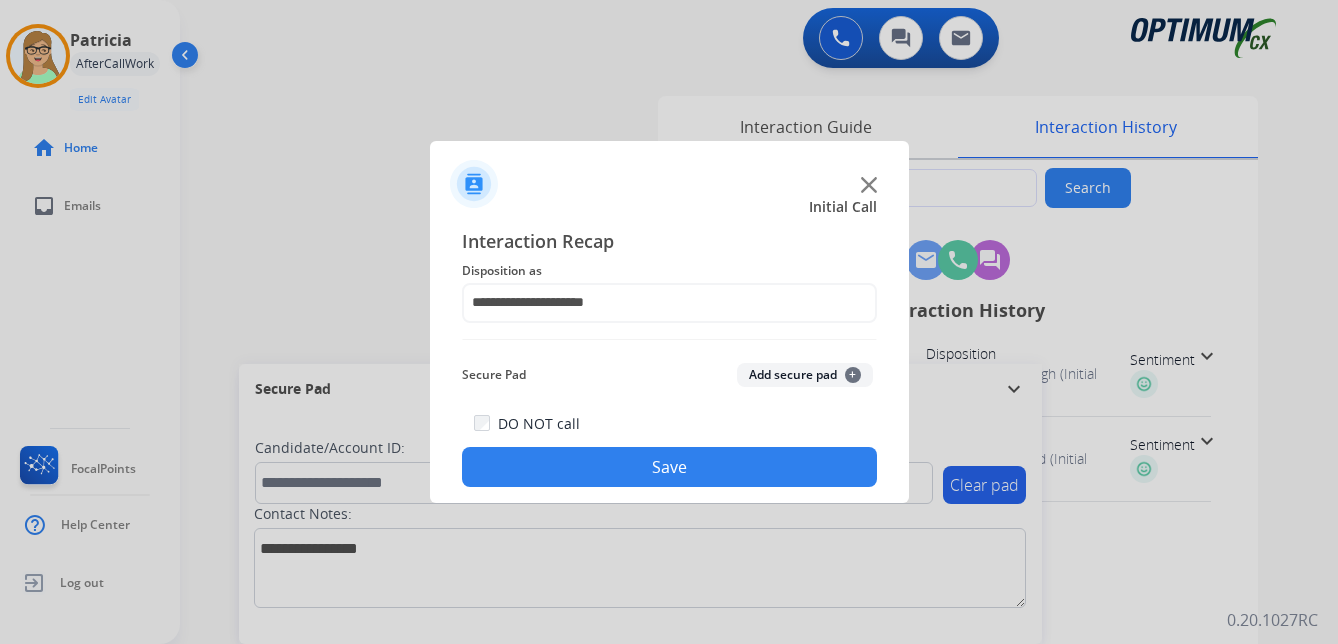 click on "Save" 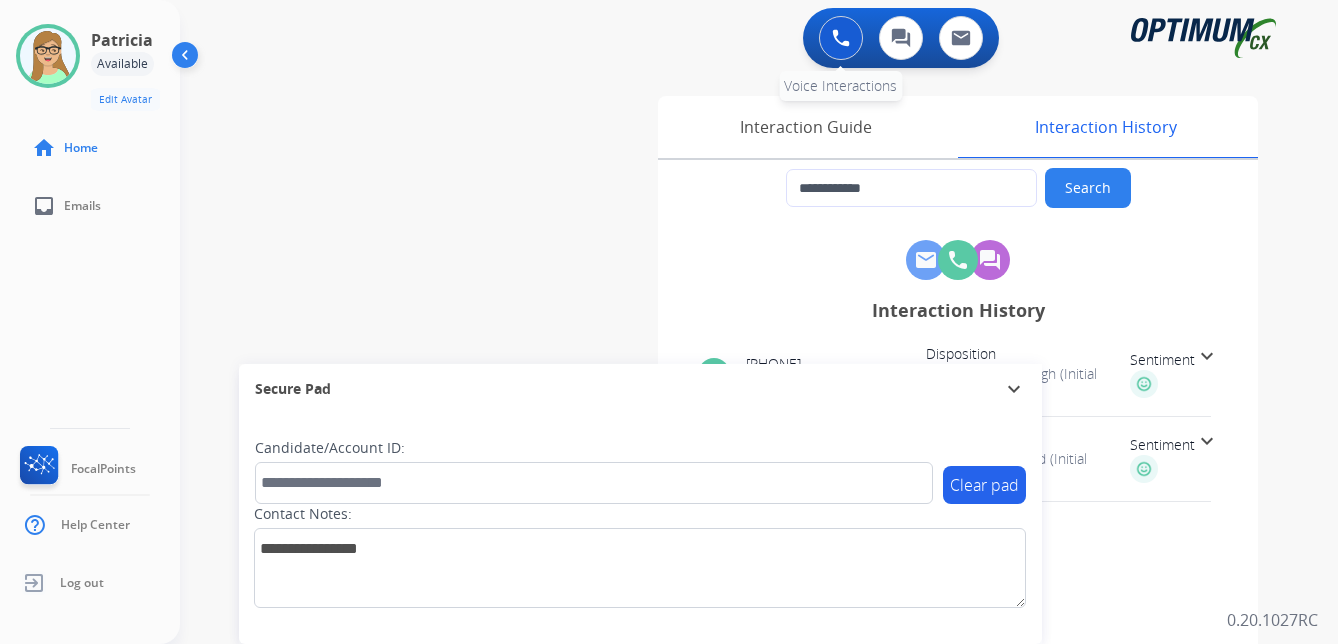 click at bounding box center [841, 38] 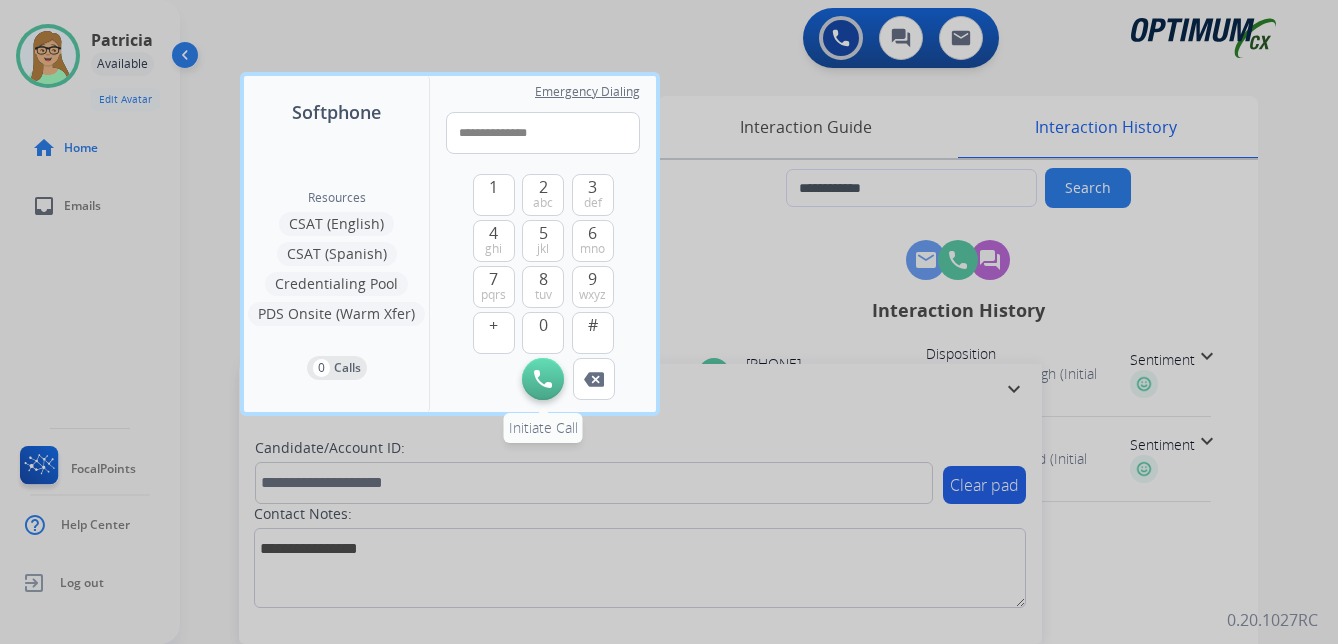 type on "**********" 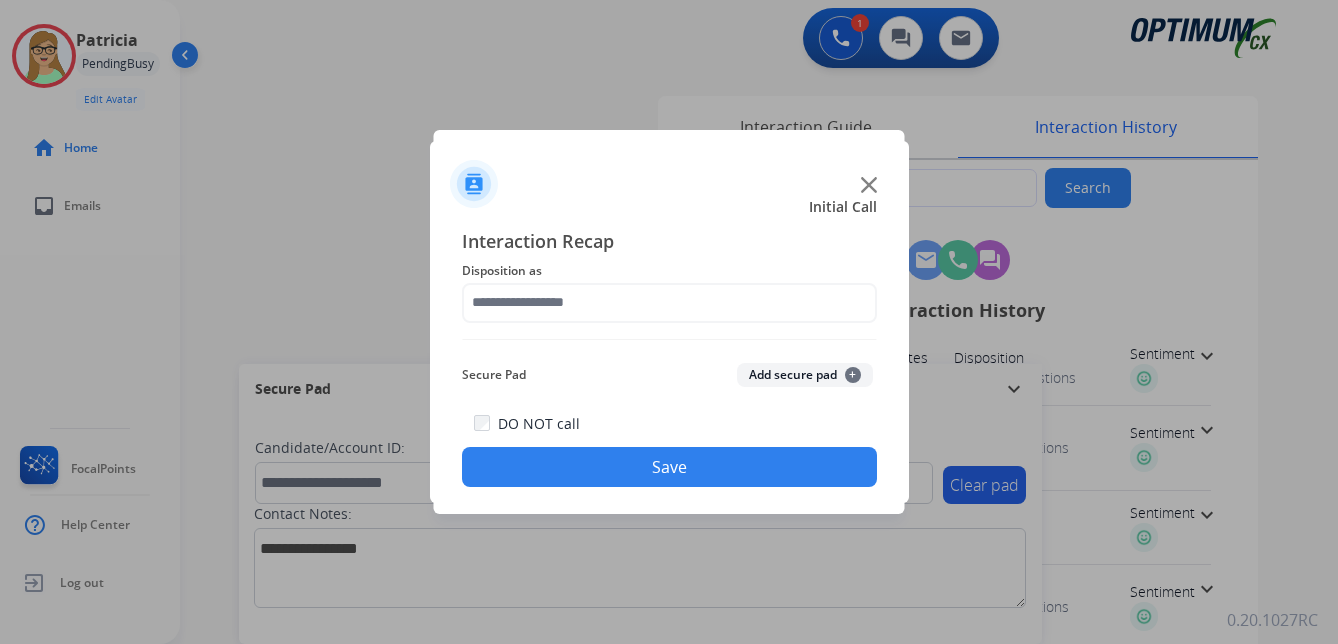 type on "**********" 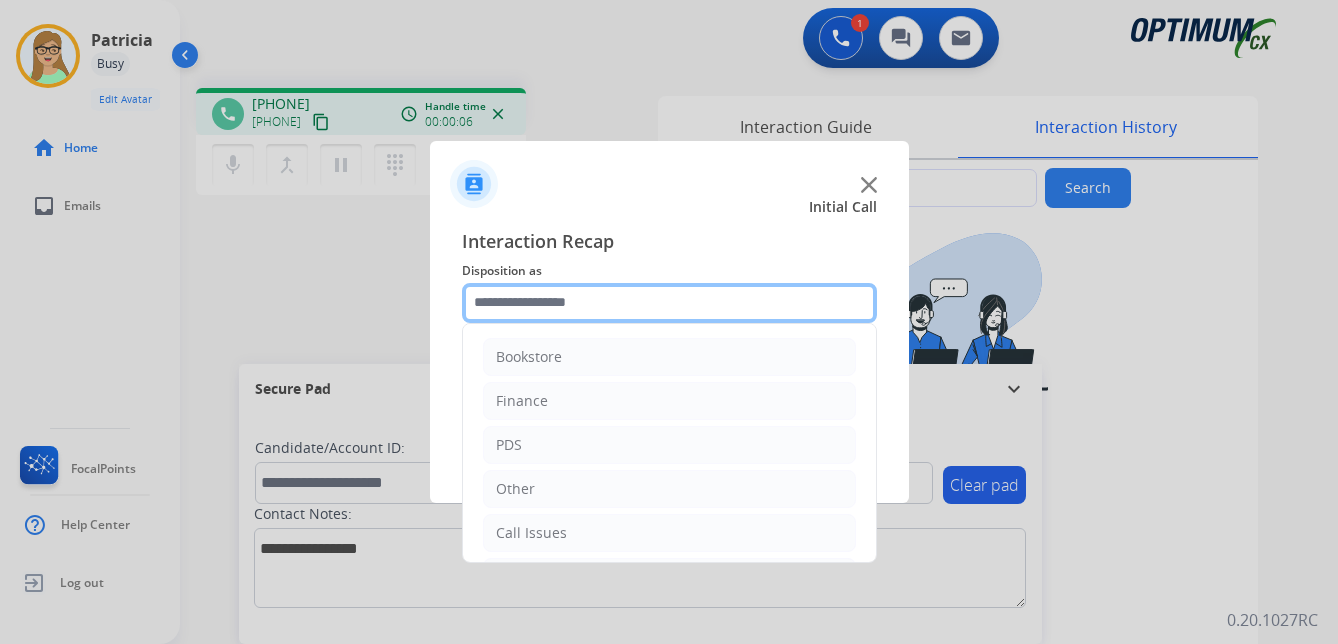 click 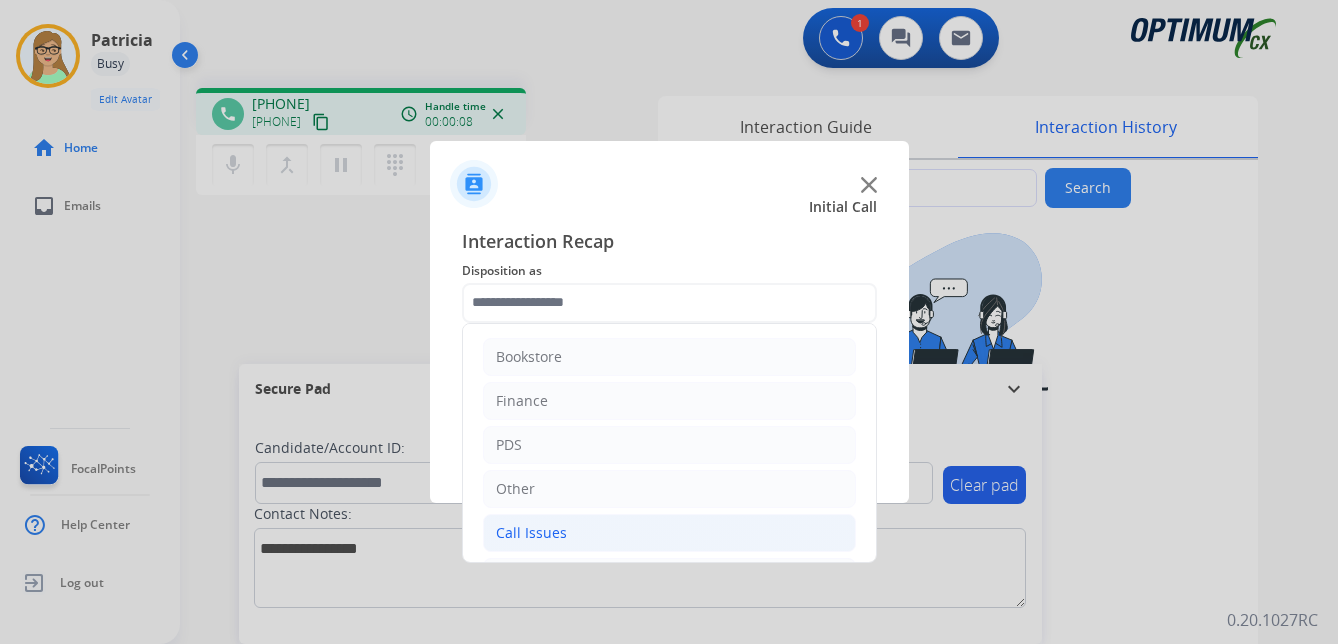click on "Call Issues" 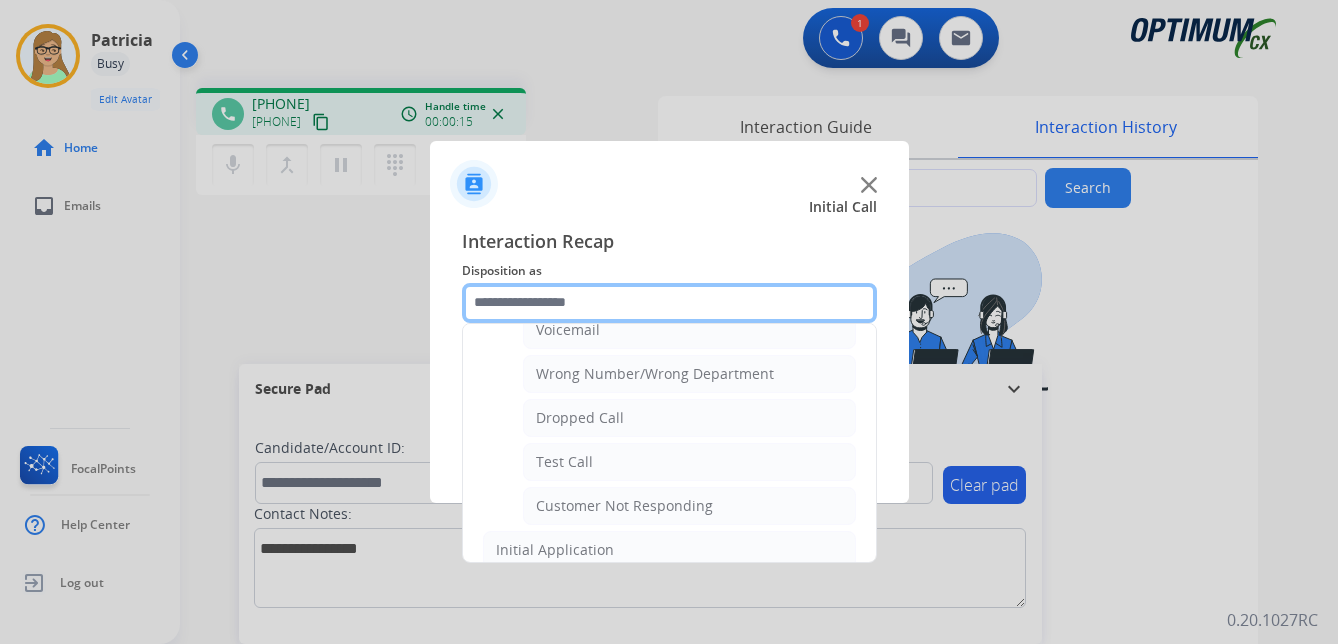 scroll, scrollTop: 200, scrollLeft: 0, axis: vertical 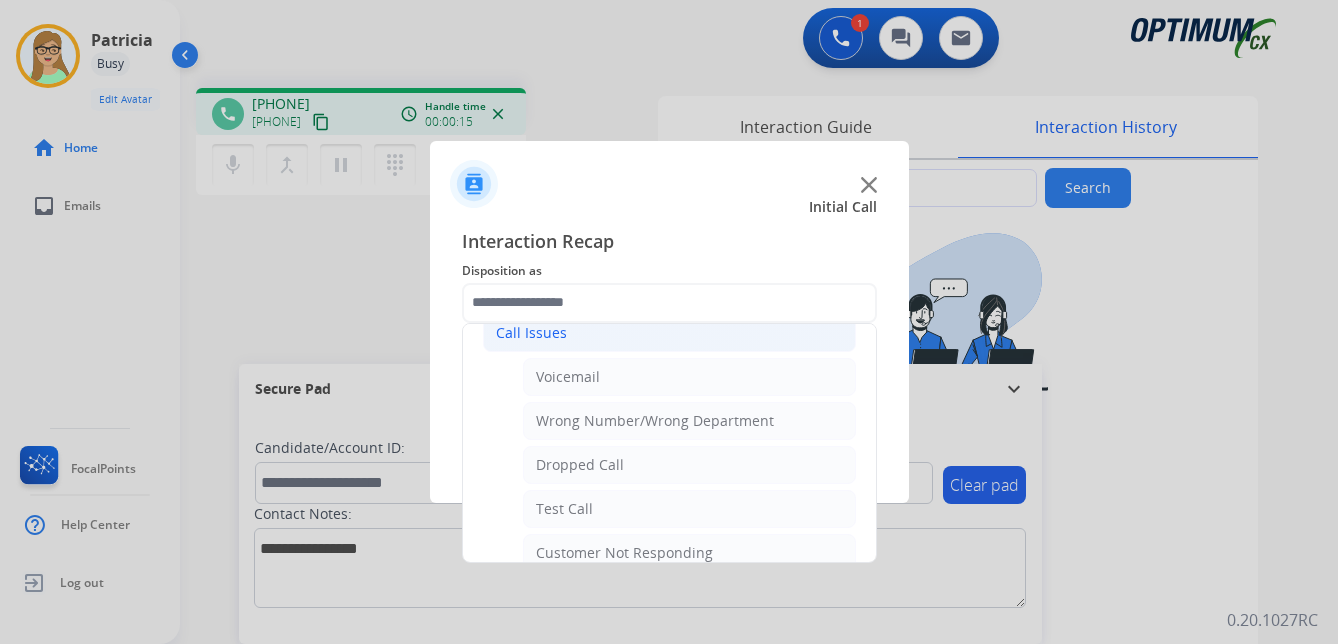 click at bounding box center [669, 322] 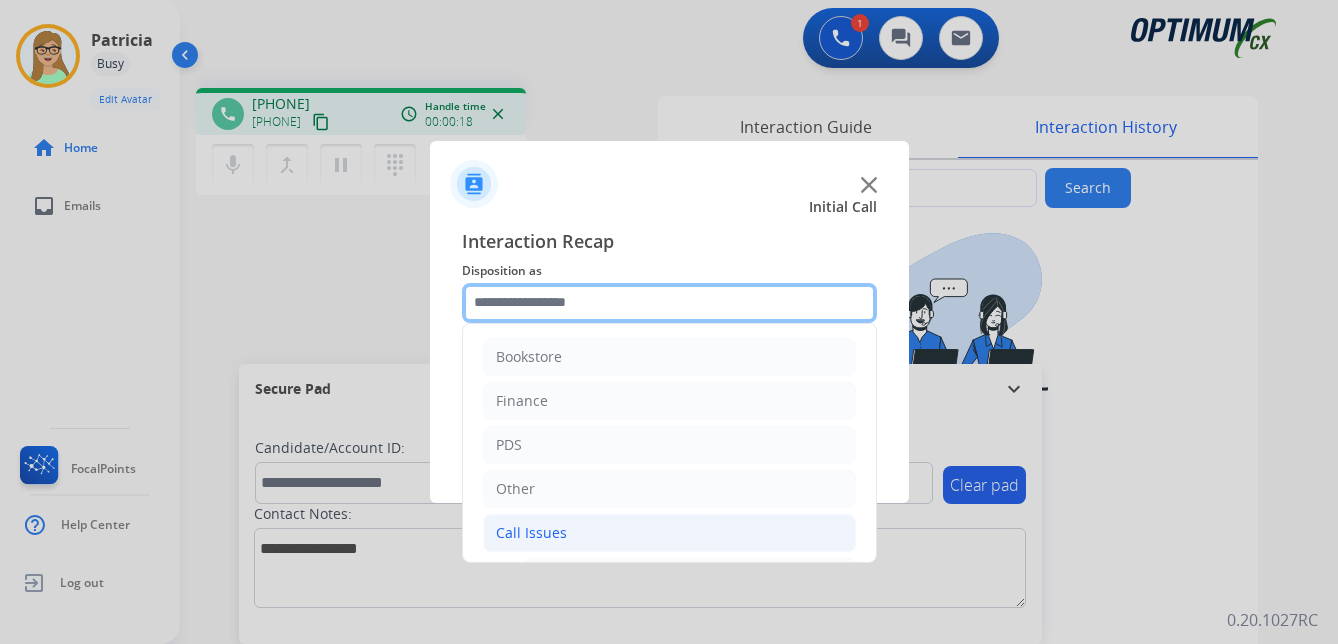 click 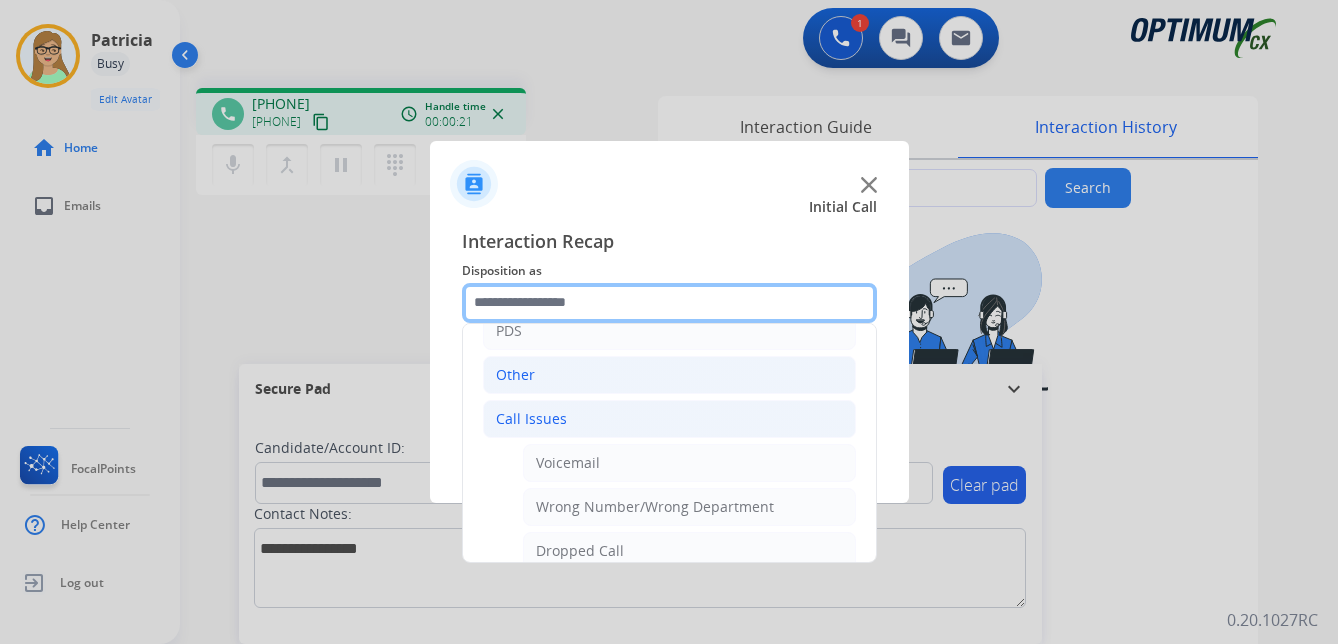 scroll, scrollTop: 0, scrollLeft: 0, axis: both 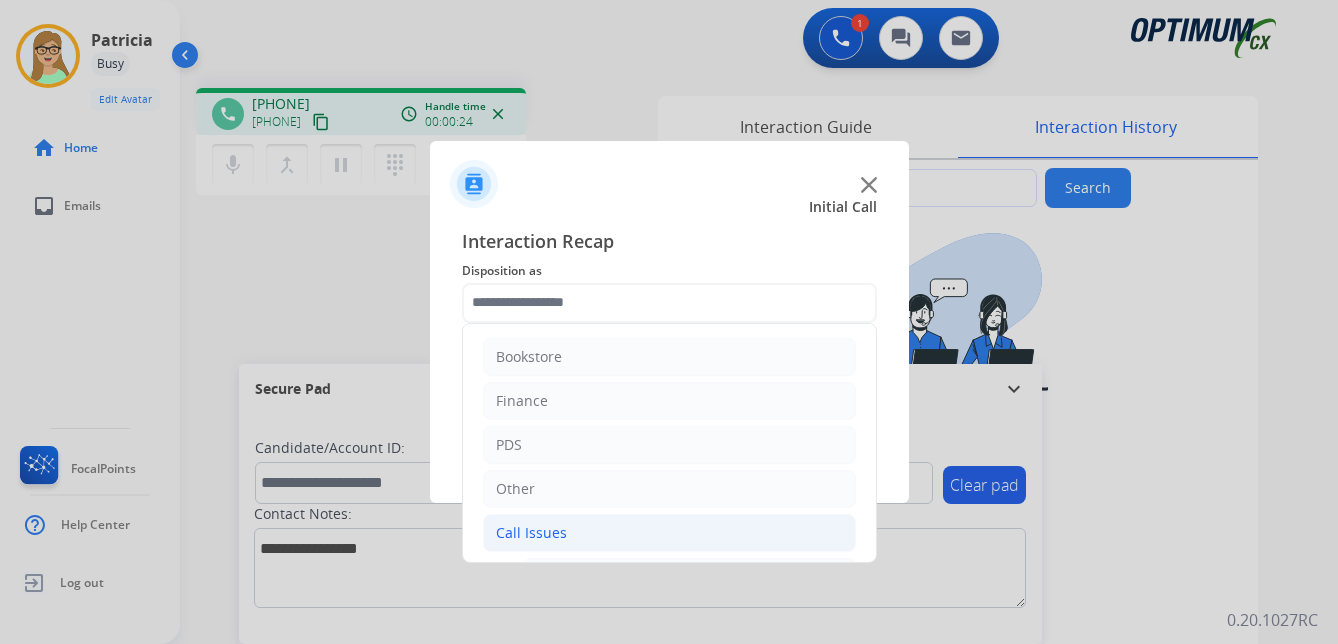 drag, startPoint x: 300, startPoint y: 285, endPoint x: 718, endPoint y: 230, distance: 421.6029 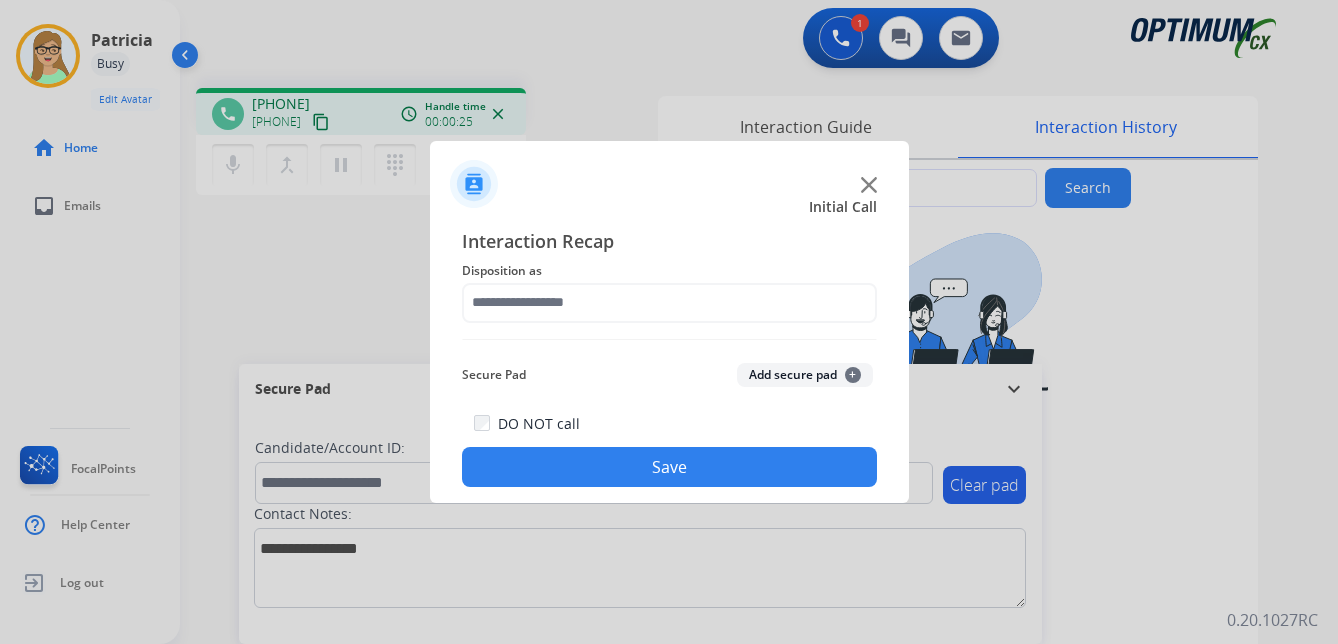 click 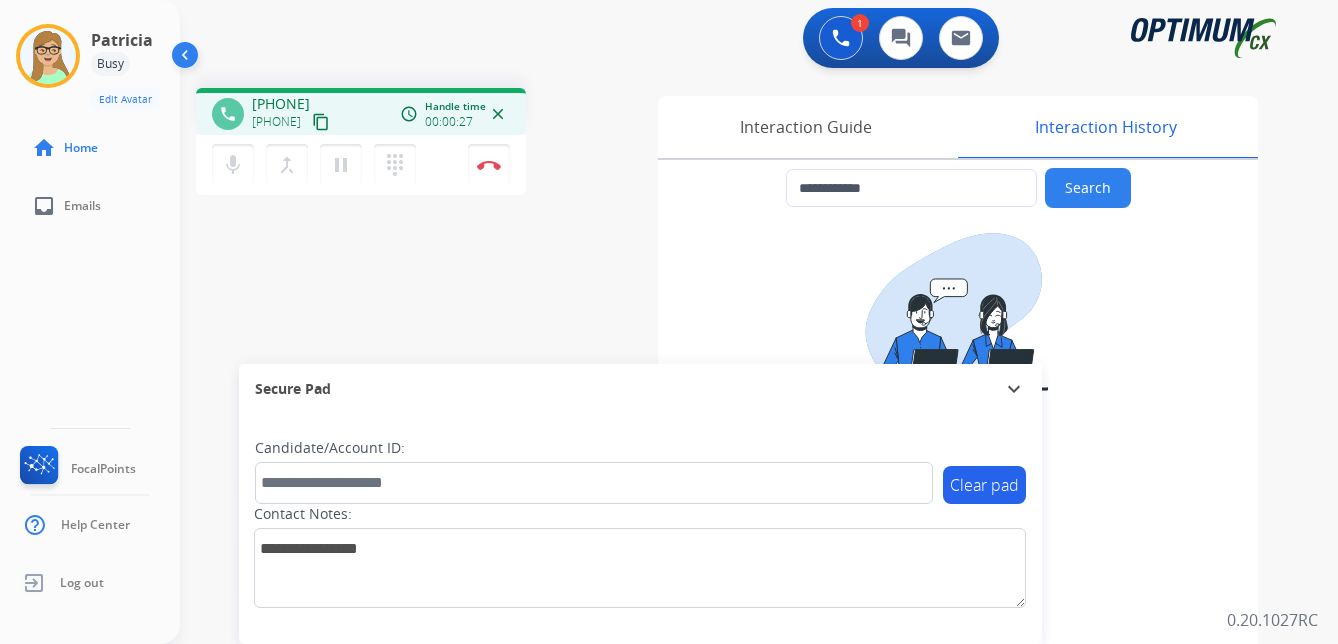 click on "content_copy" at bounding box center [321, 122] 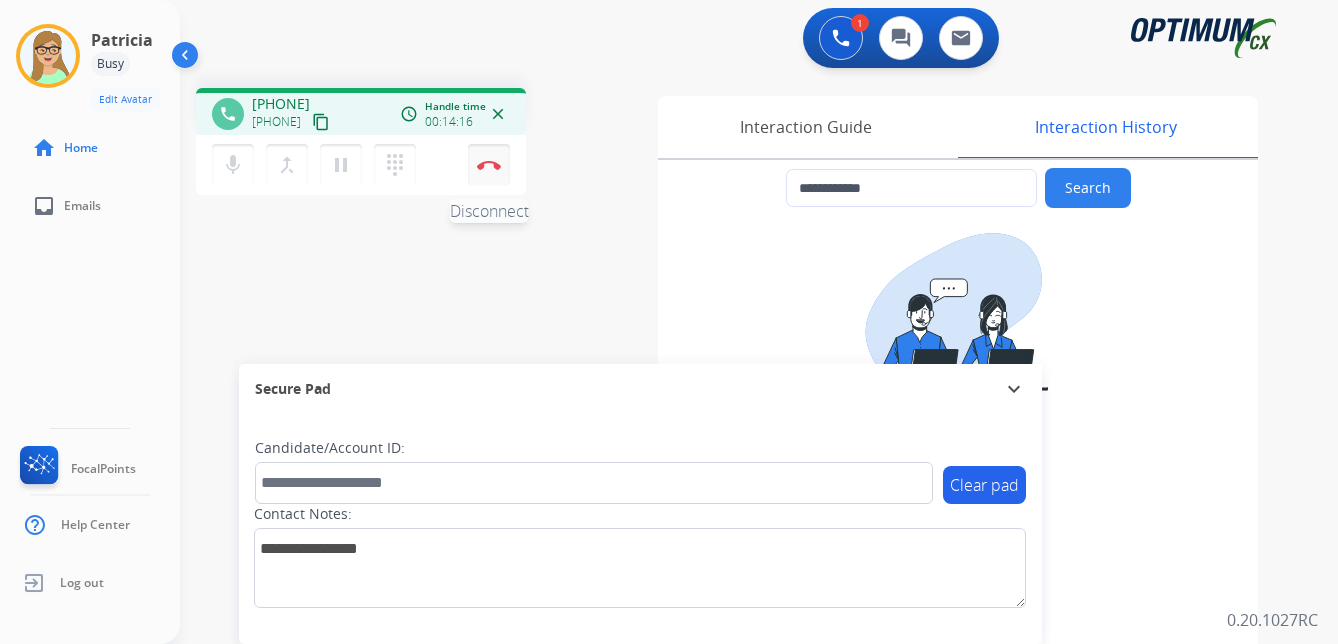 click at bounding box center (489, 165) 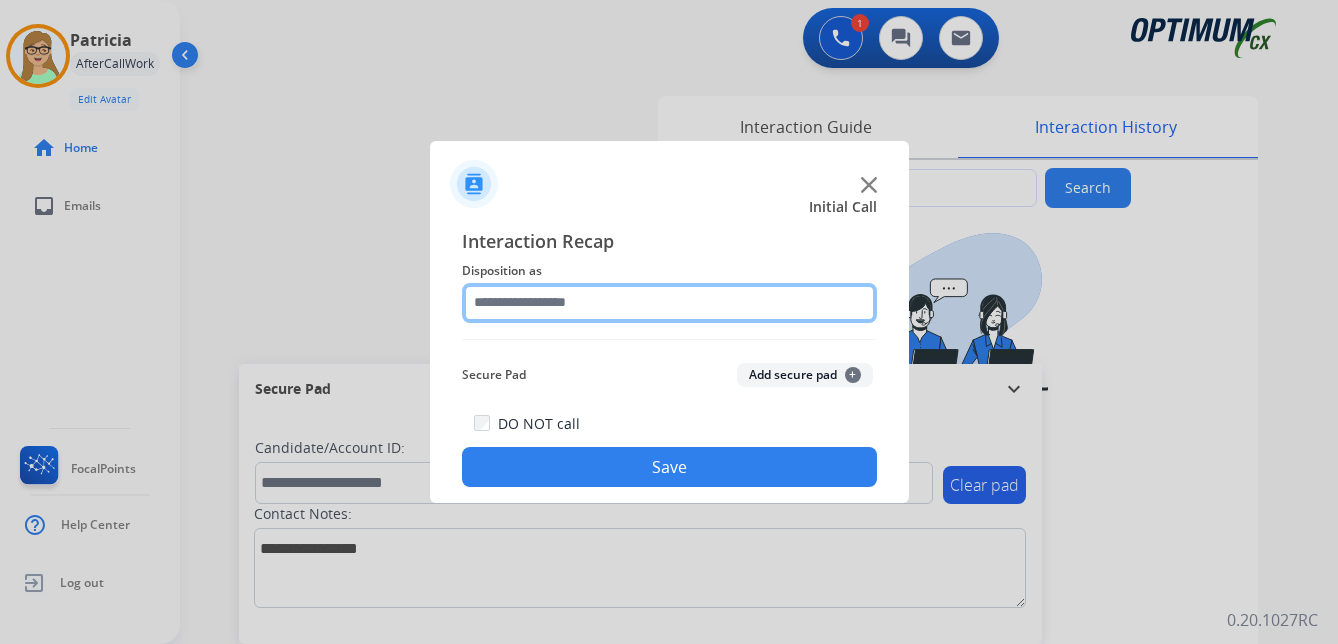 drag, startPoint x: 535, startPoint y: 305, endPoint x: 547, endPoint y: 321, distance: 20 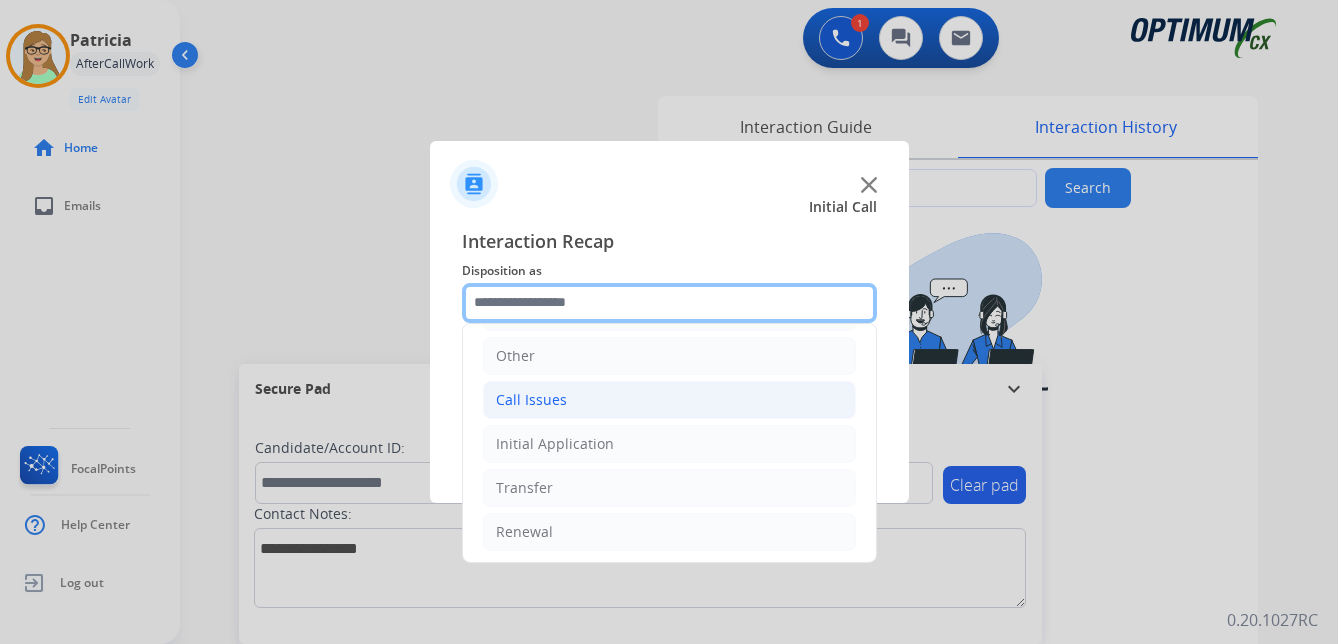 scroll, scrollTop: 136, scrollLeft: 0, axis: vertical 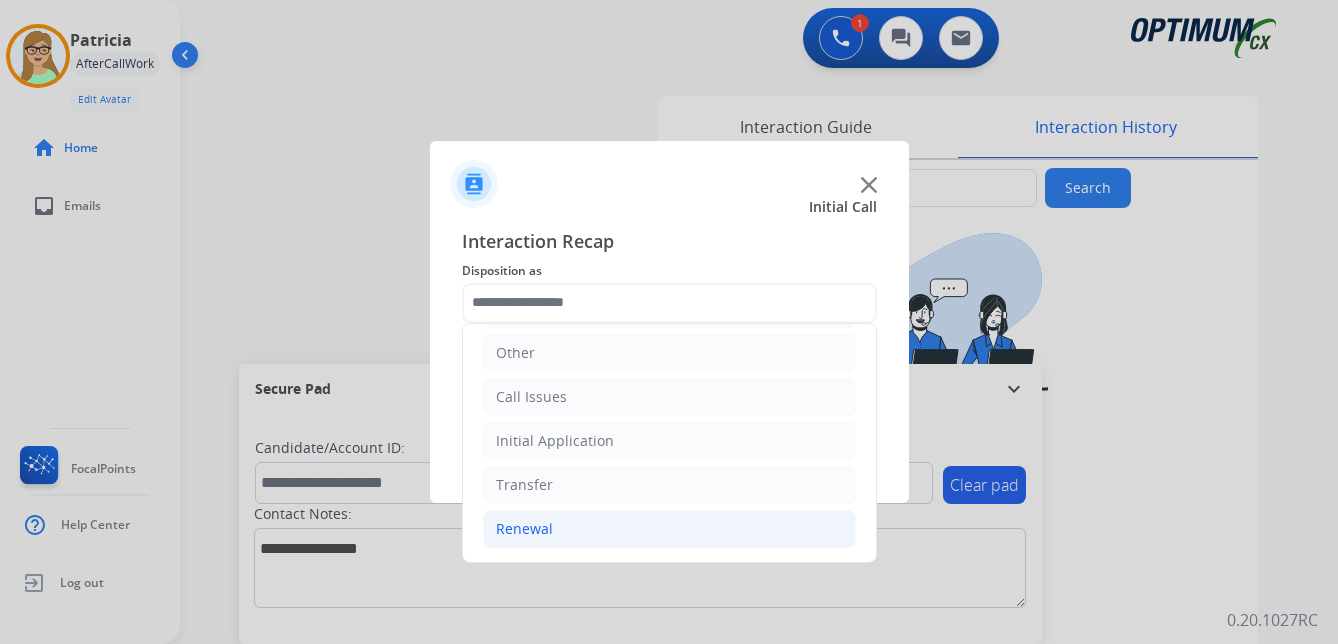 click on "Renewal" 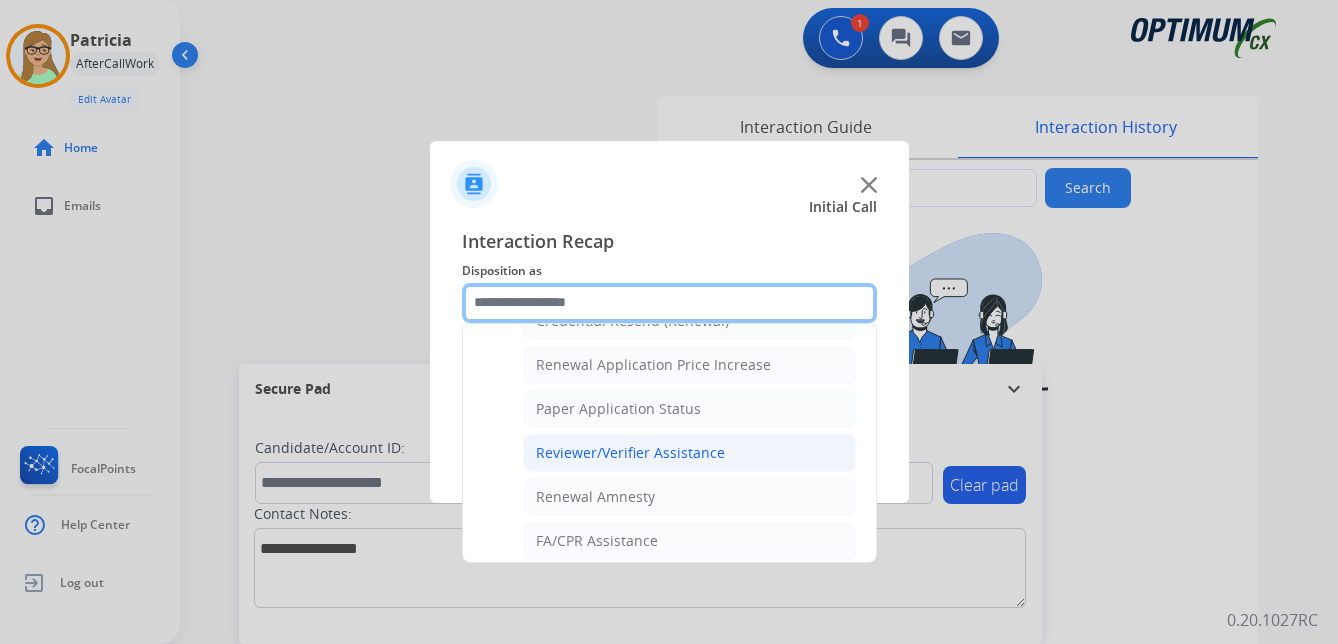 scroll, scrollTop: 572, scrollLeft: 0, axis: vertical 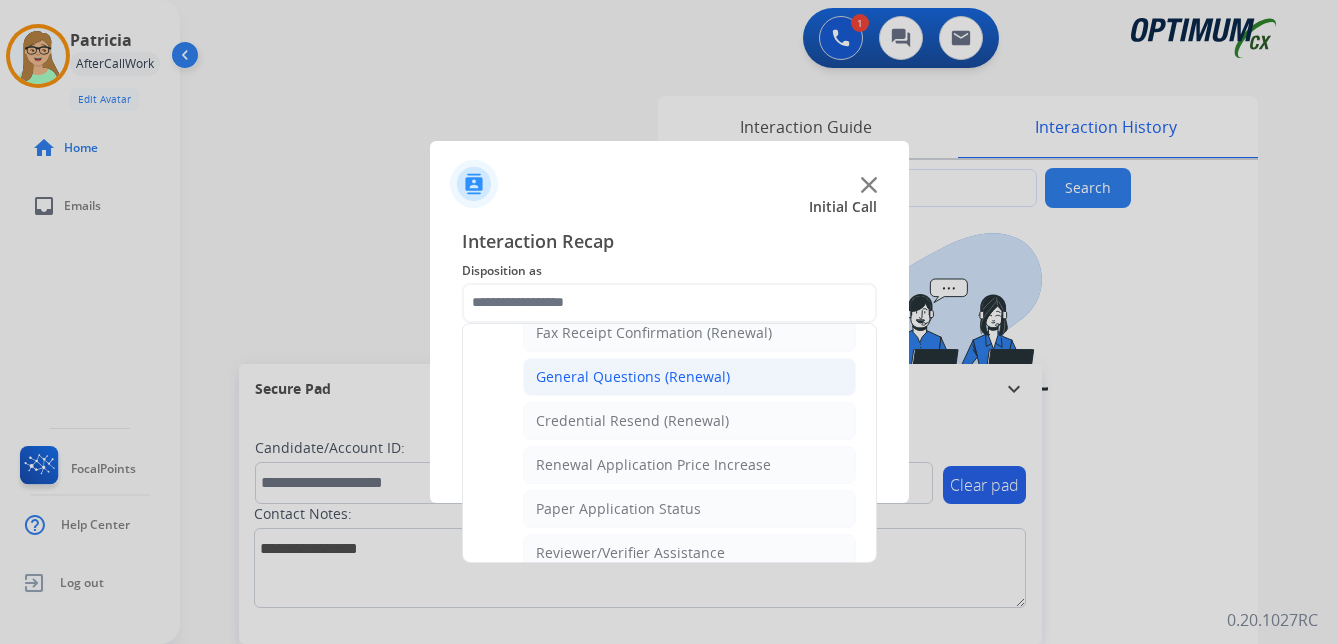 click on "General Questions (Renewal)" 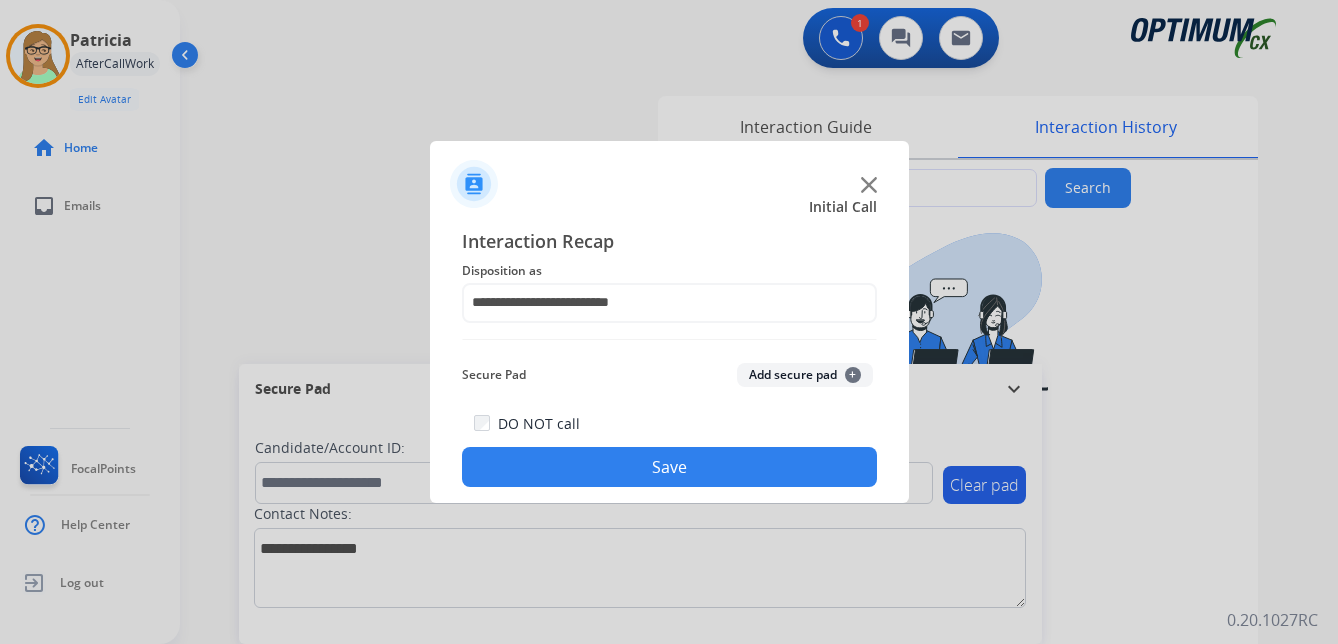 click on "Save" 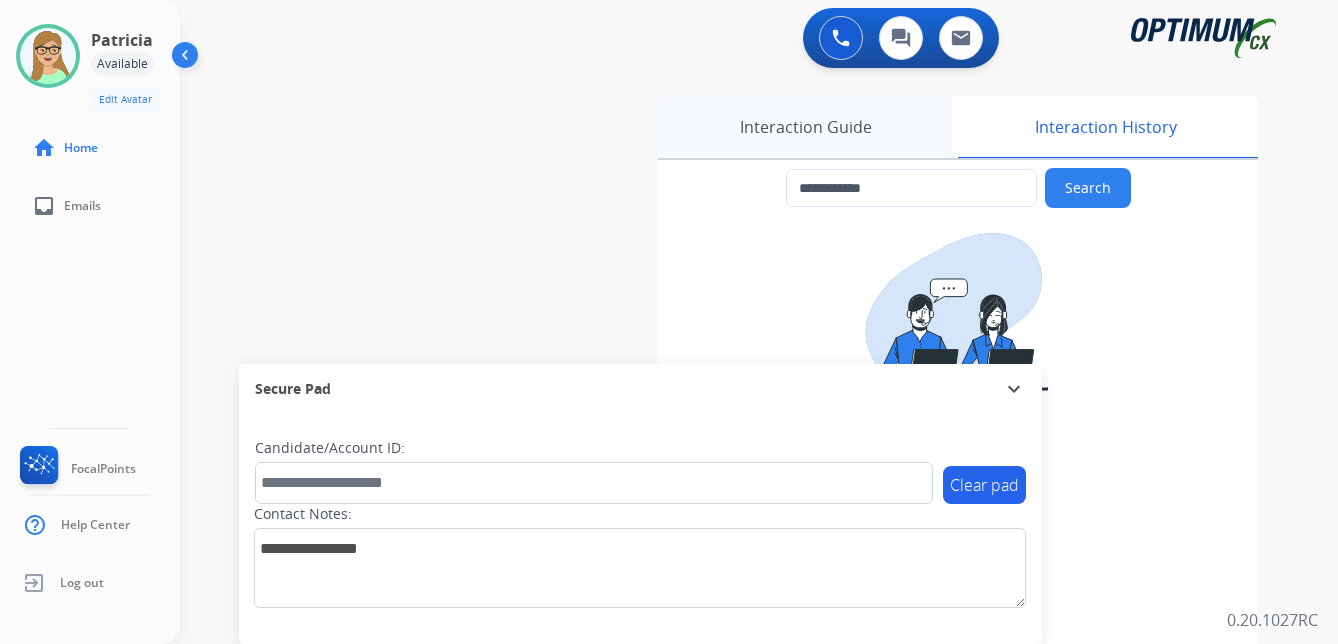 click on "Interaction Guide" at bounding box center (805, 127) 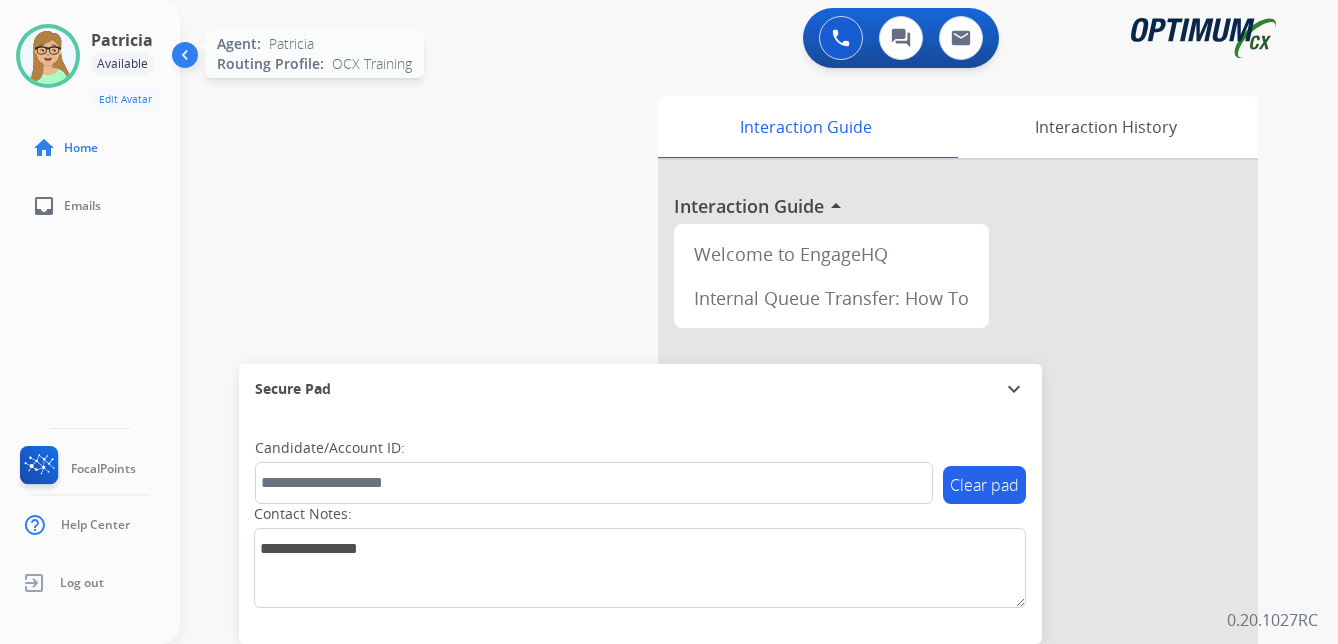 click at bounding box center [48, 56] 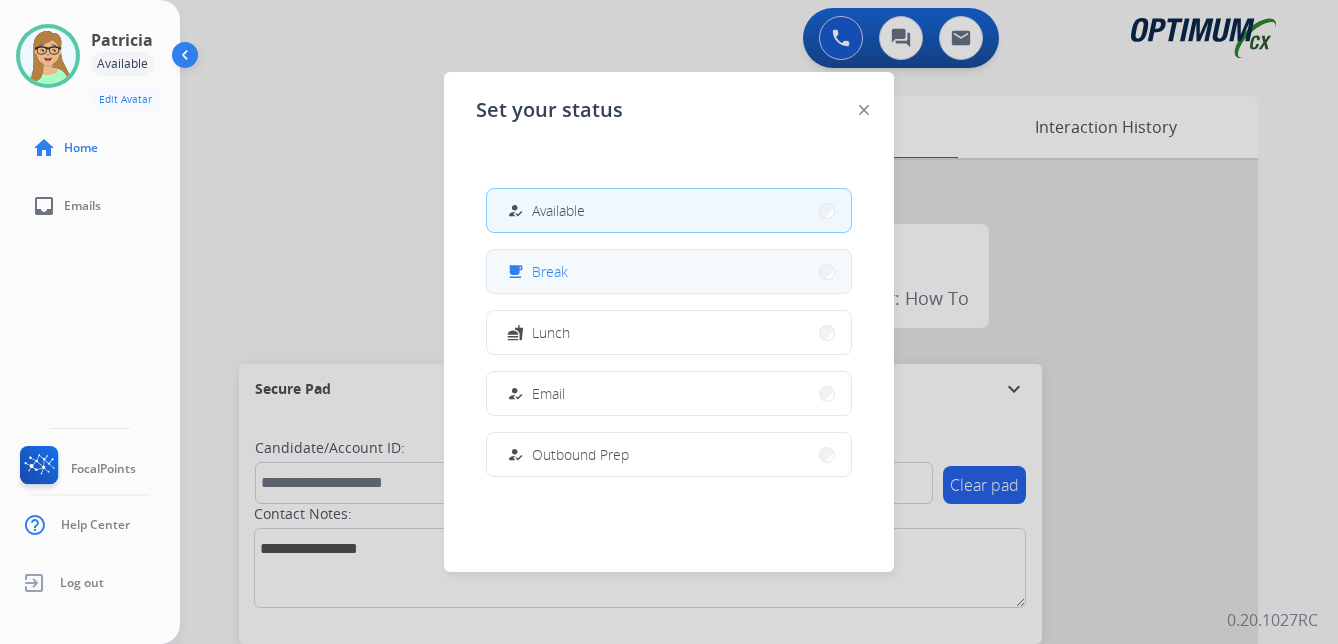 click on "Break" at bounding box center (550, 271) 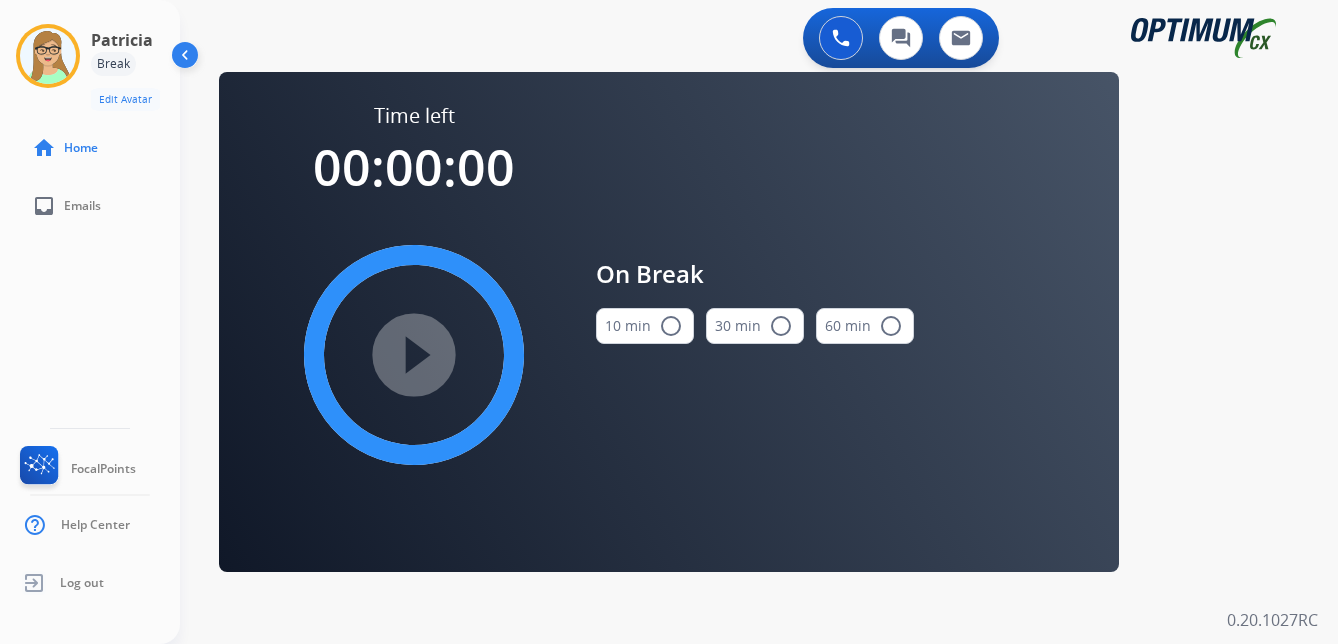 click on "radio_button_unchecked" at bounding box center [671, 326] 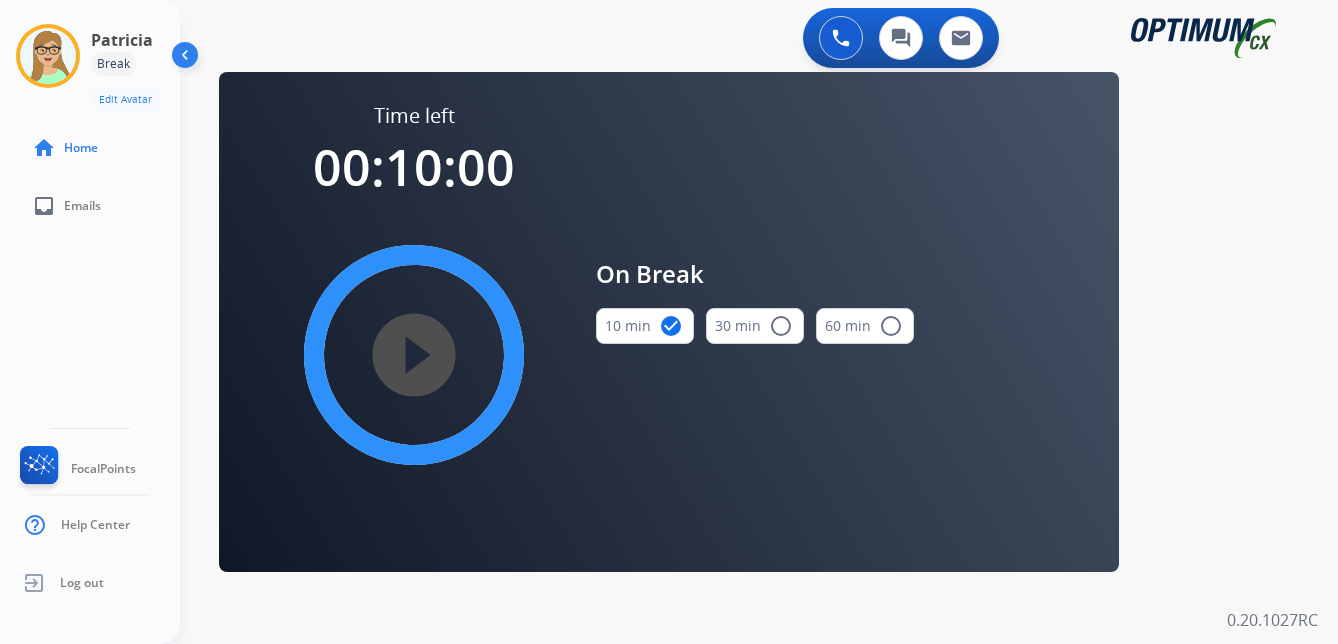 drag, startPoint x: 436, startPoint y: 345, endPoint x: 69, endPoint y: 330, distance: 367.3064 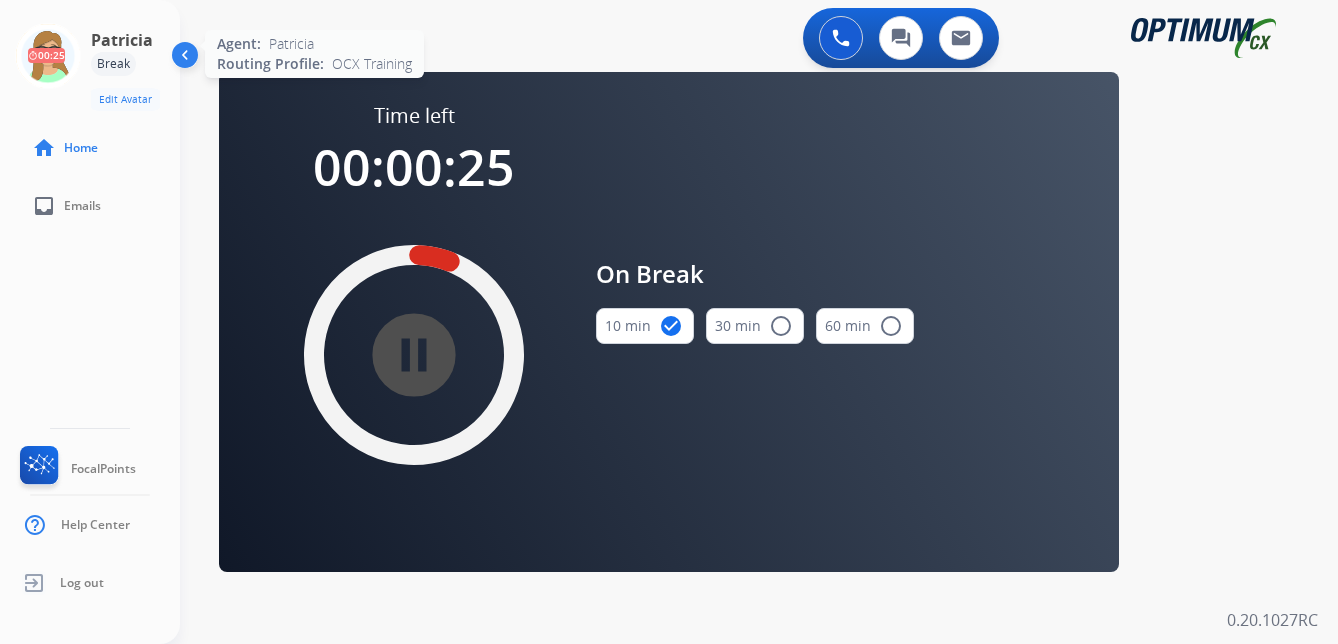click 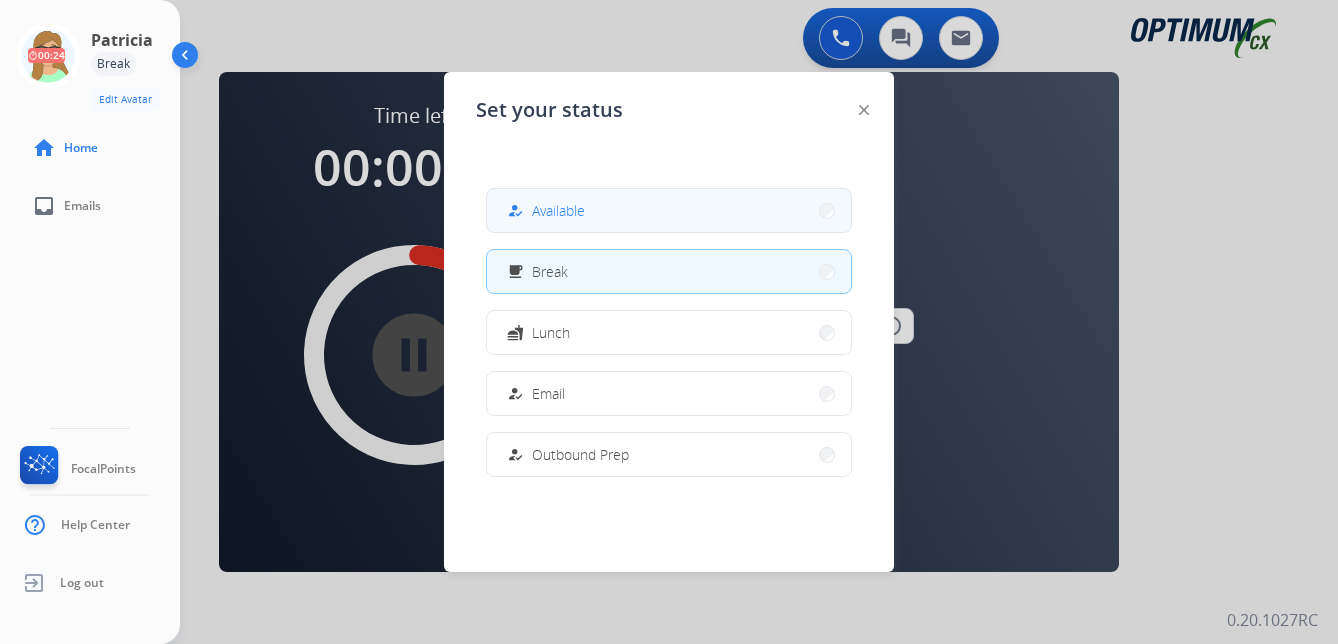 click on "Available" at bounding box center (558, 210) 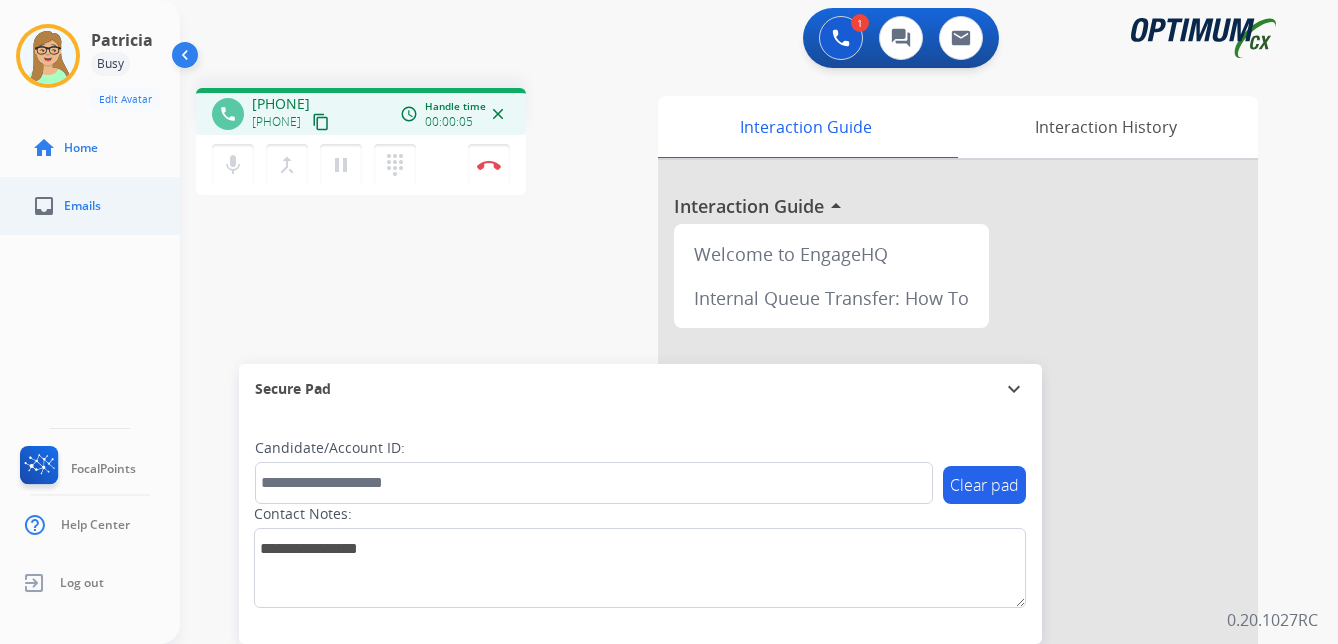 drag, startPoint x: 354, startPoint y: 124, endPoint x: 5, endPoint y: 201, distance: 357.39334 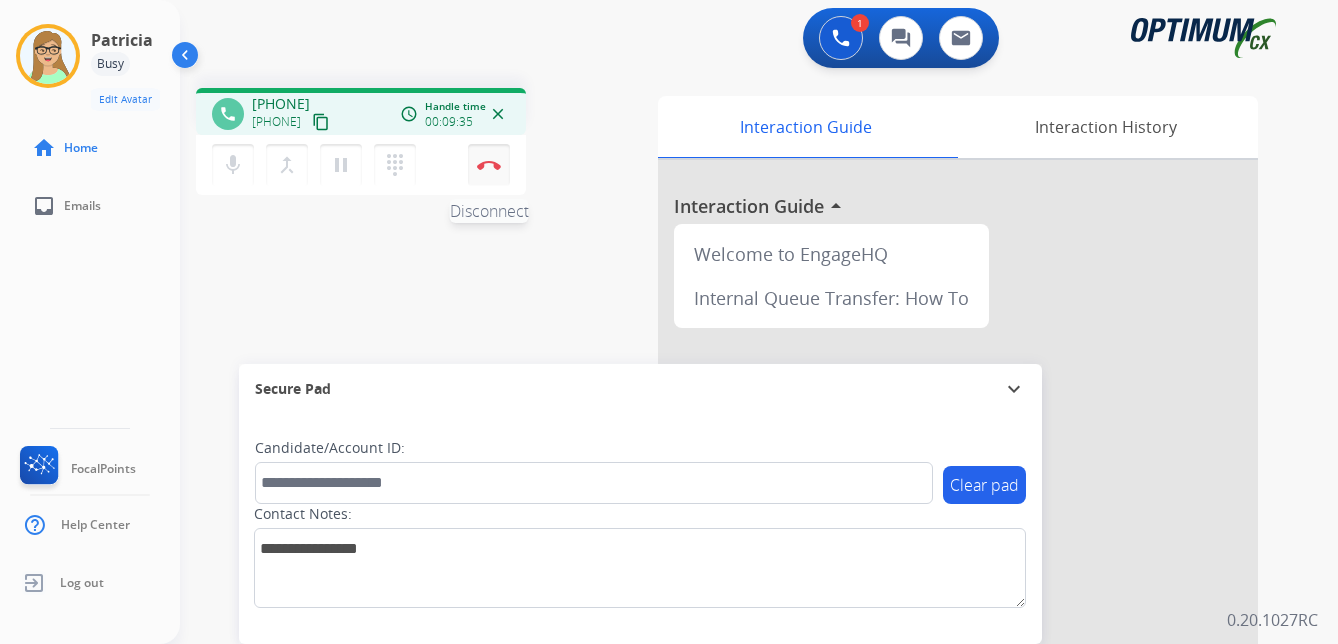 click at bounding box center [489, 165] 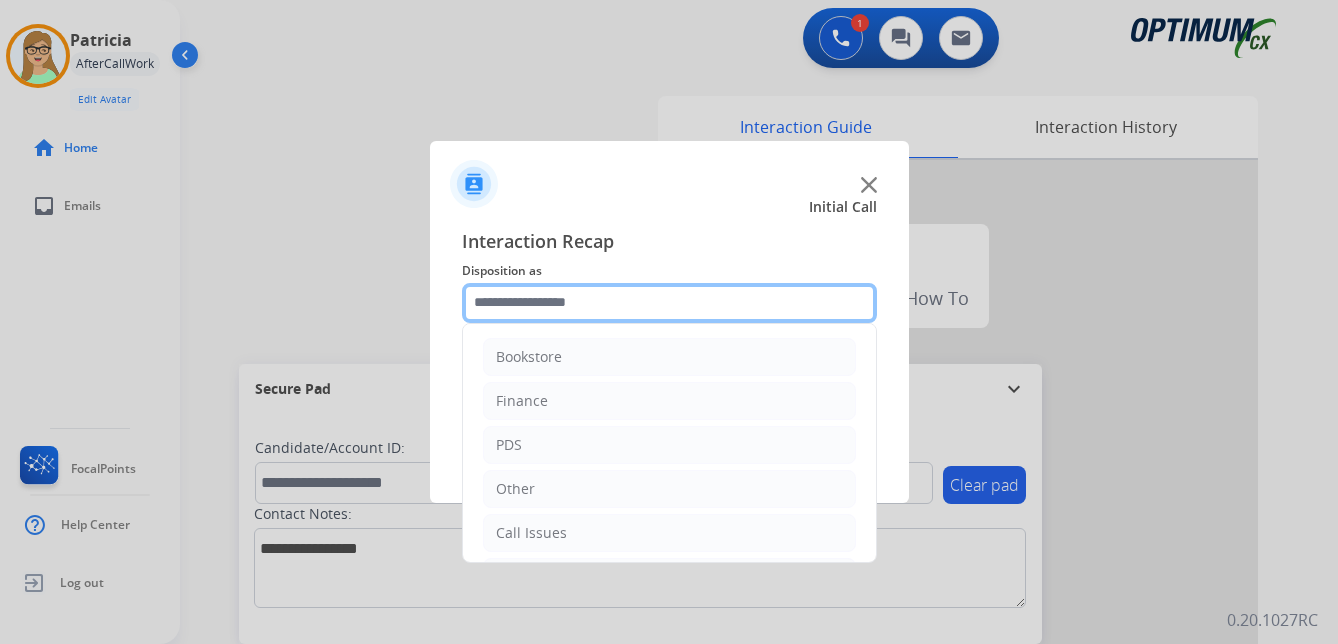 click 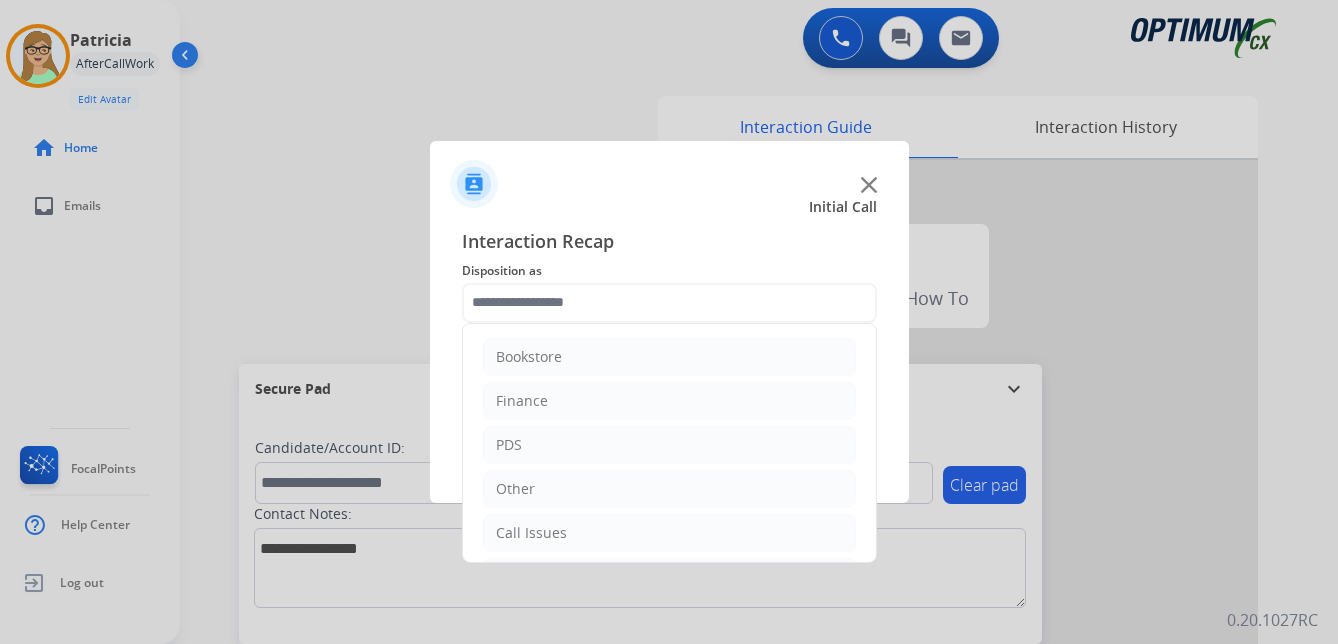 click at bounding box center (669, 322) 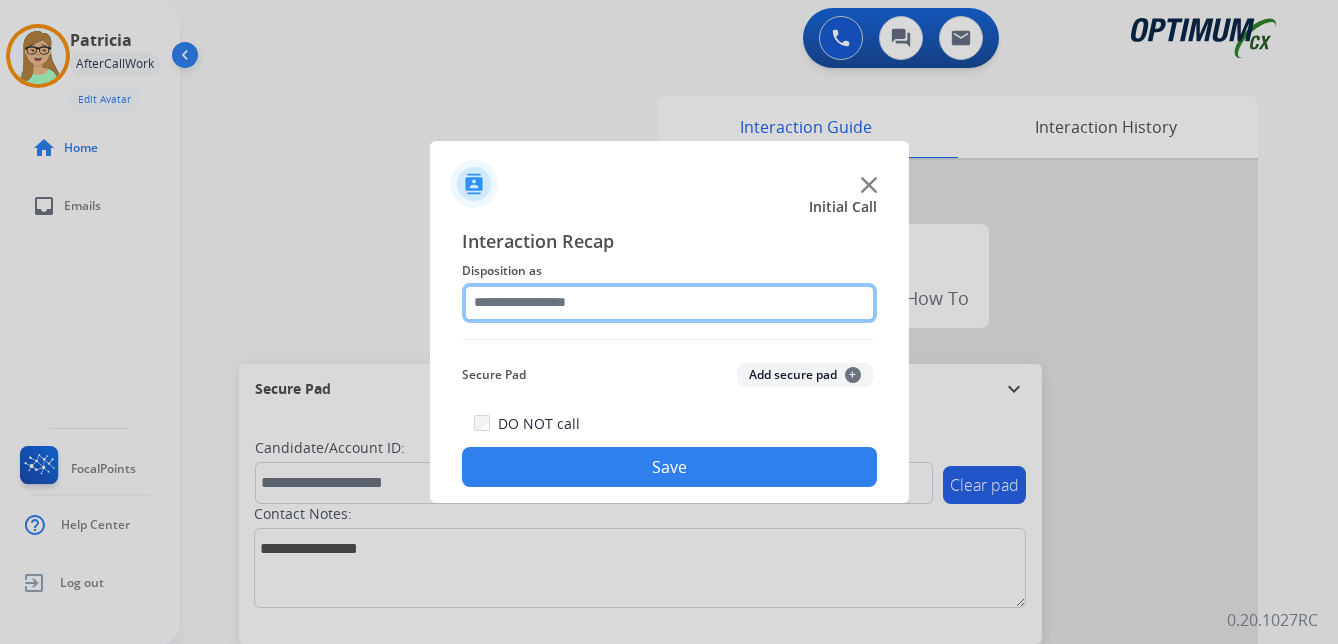 click 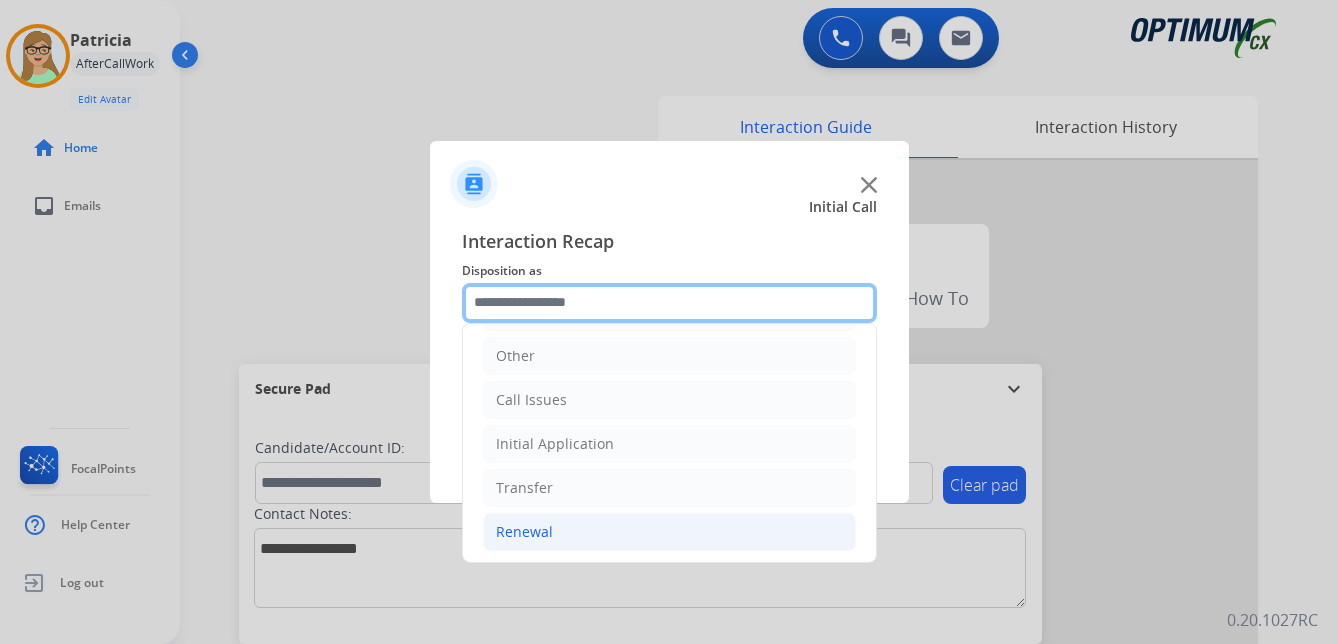 scroll, scrollTop: 136, scrollLeft: 0, axis: vertical 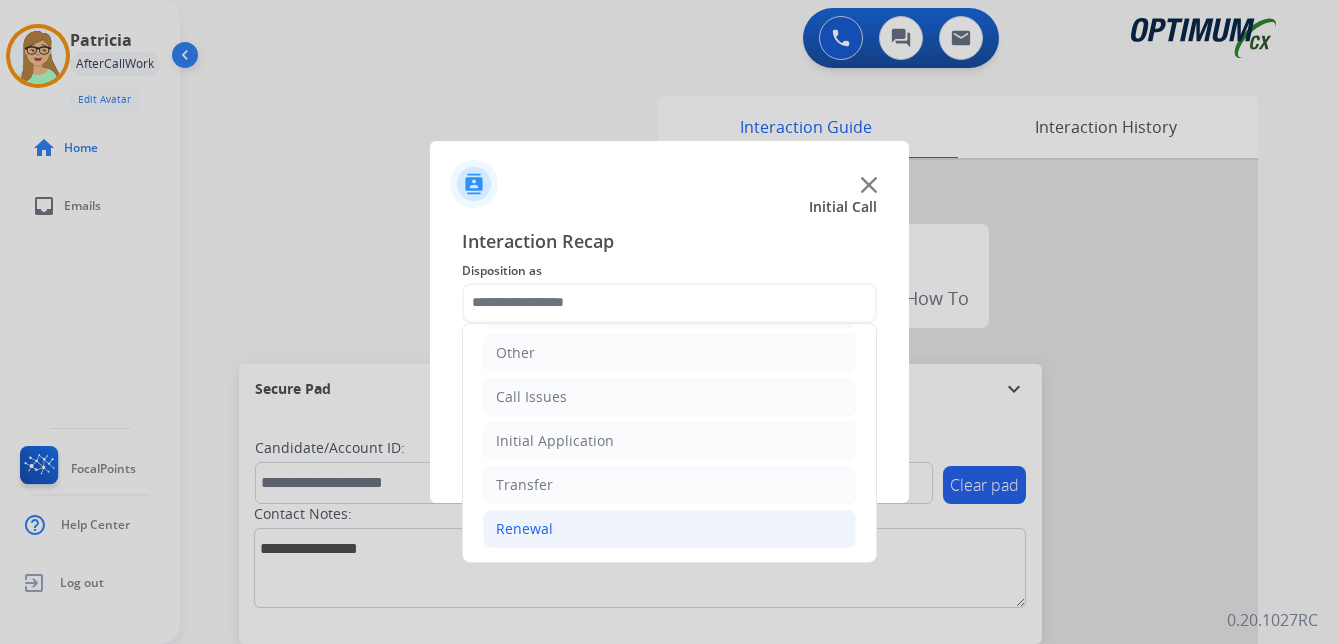 click on "Renewal" 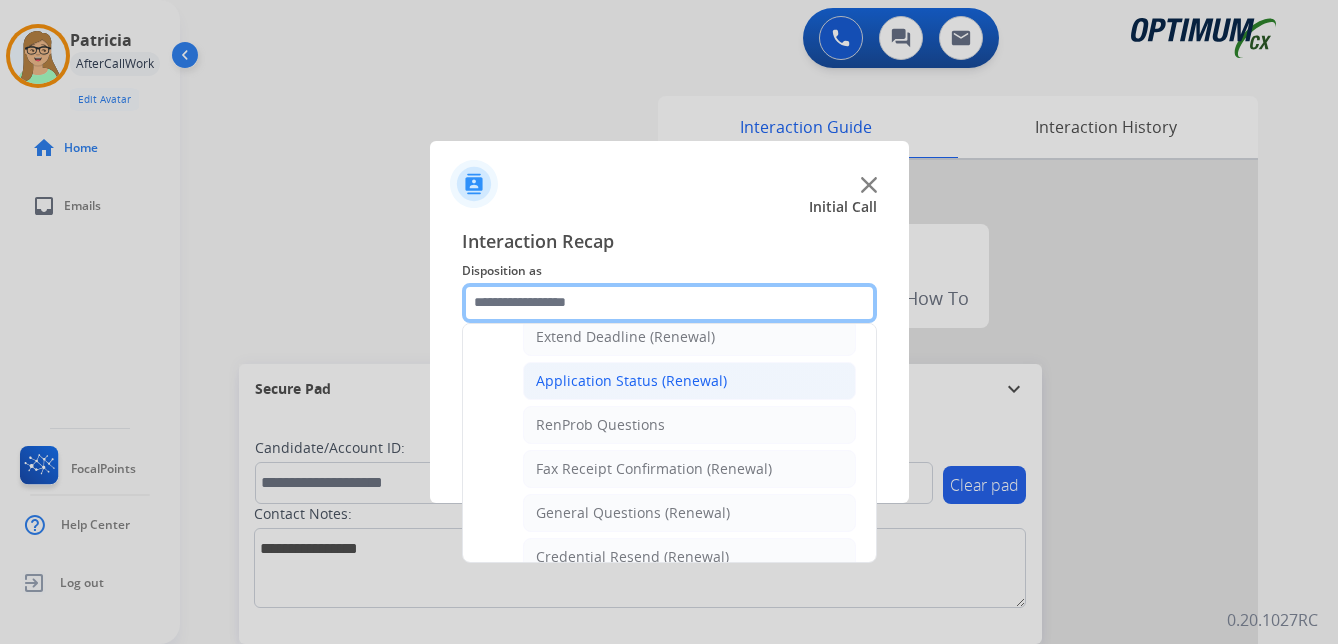 scroll, scrollTop: 536, scrollLeft: 0, axis: vertical 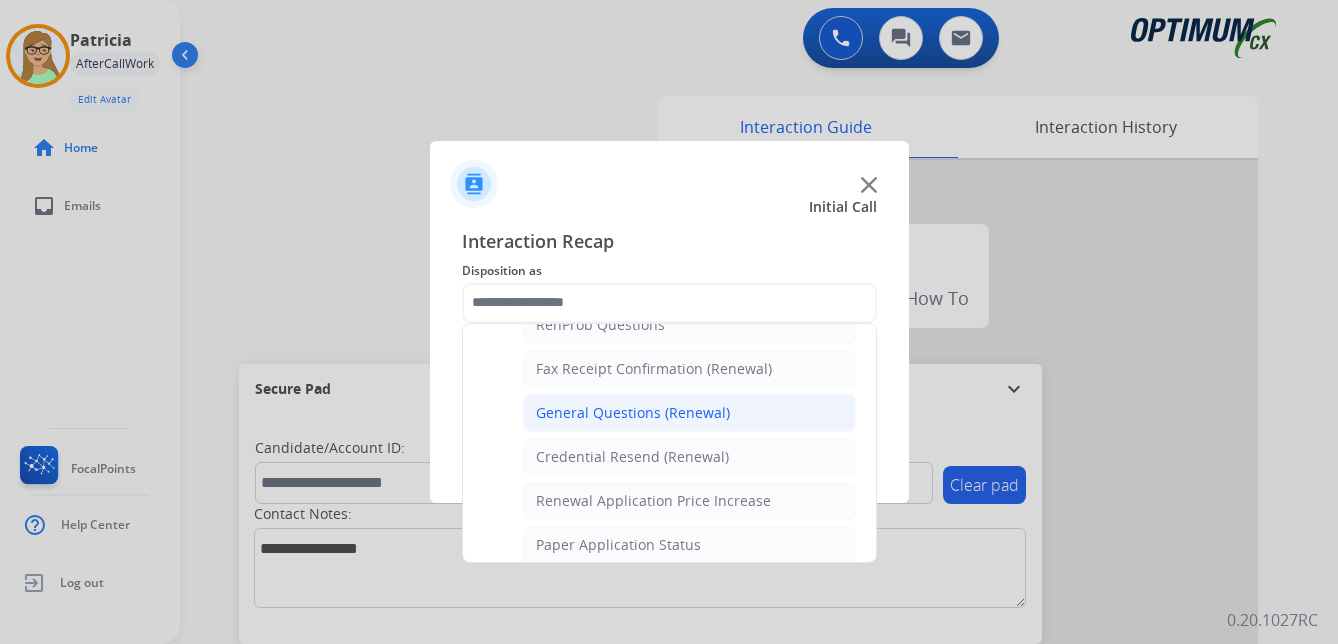 click on "General Questions (Renewal)" 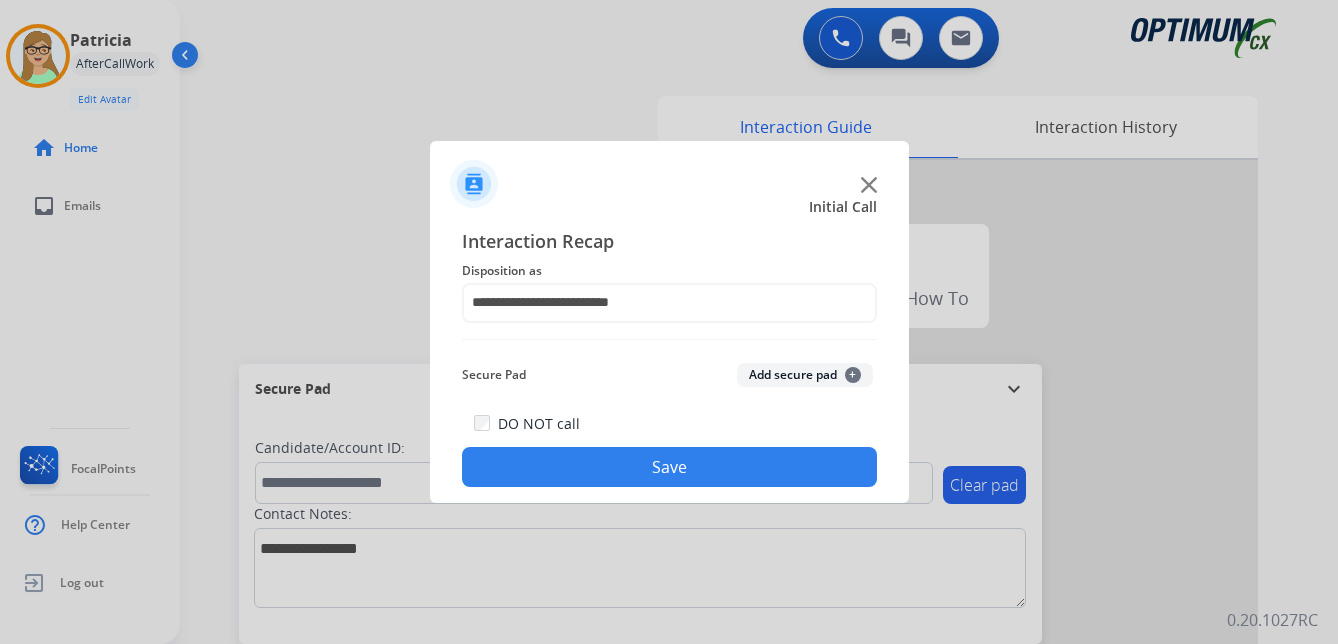 click on "Save" 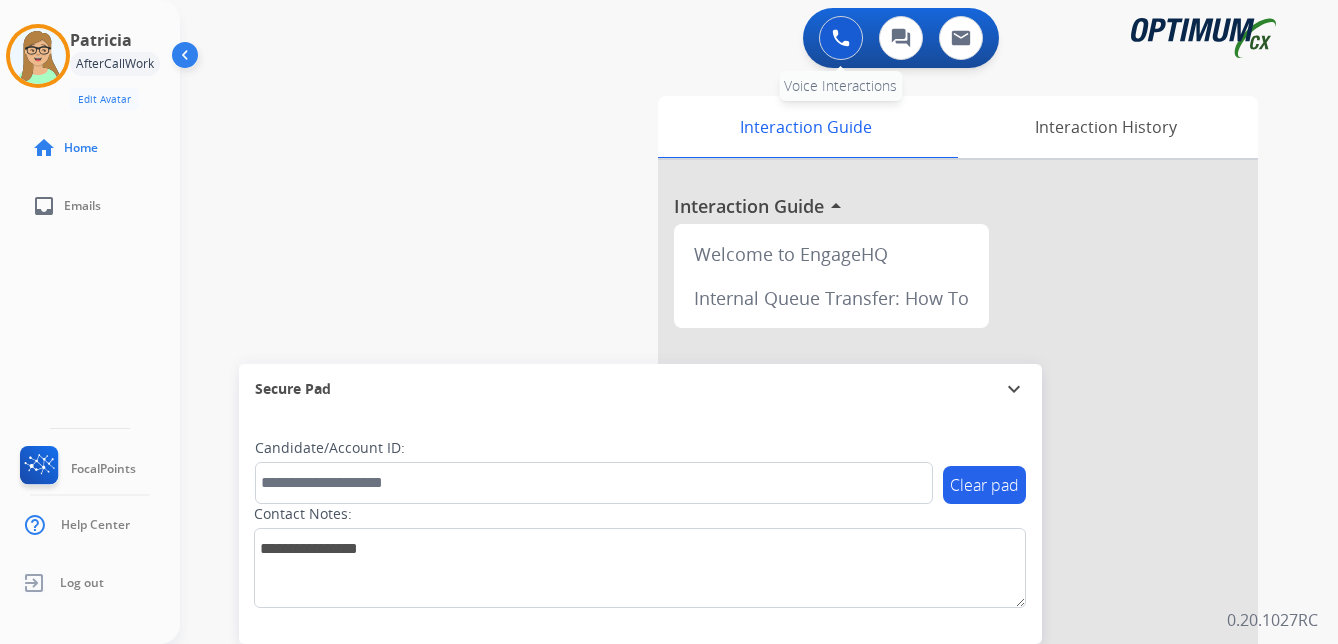click at bounding box center [841, 38] 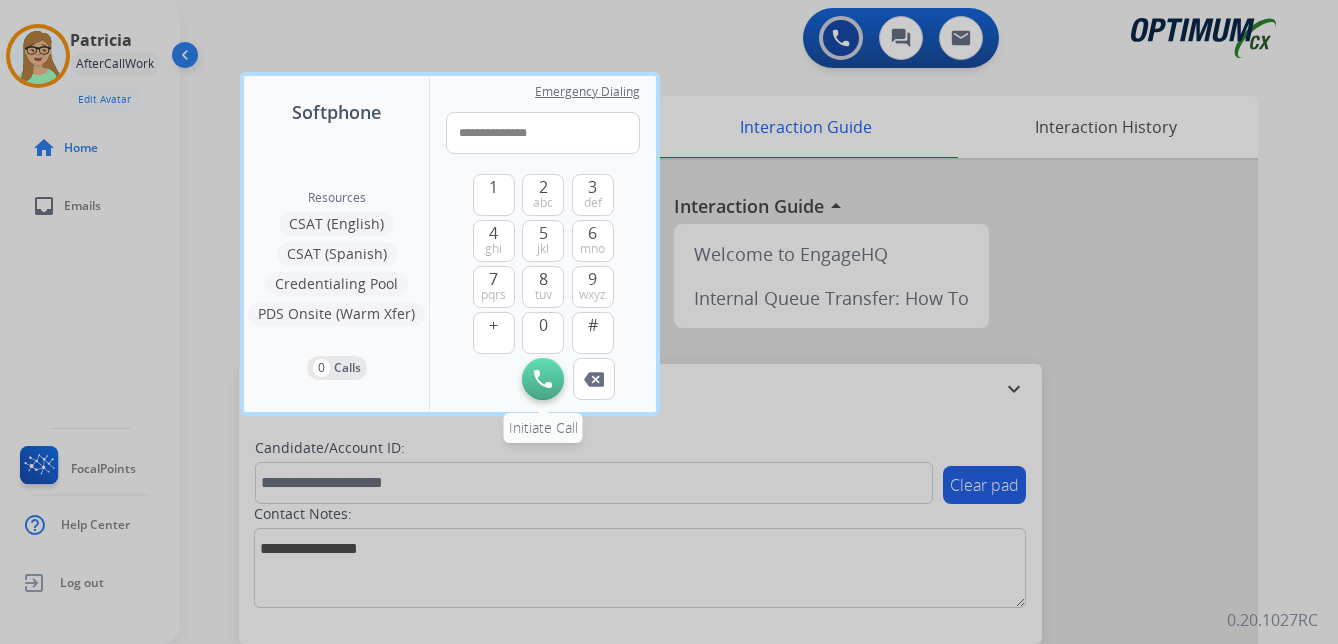 type on "**********" 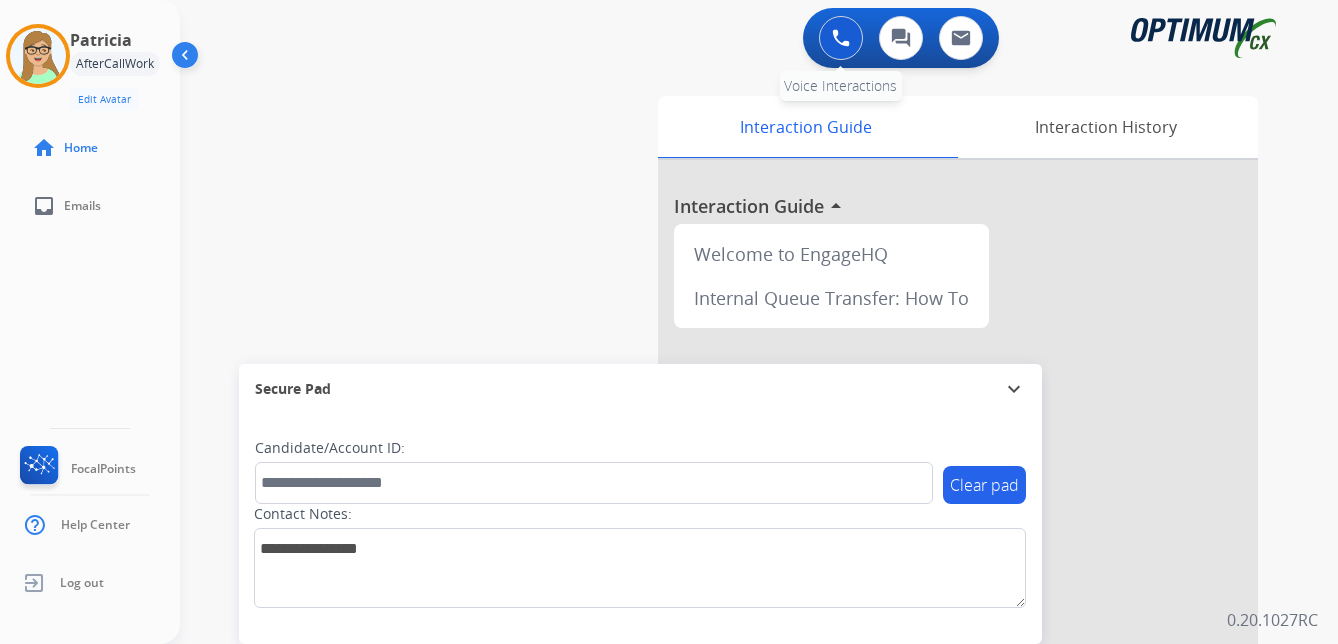 click at bounding box center (841, 38) 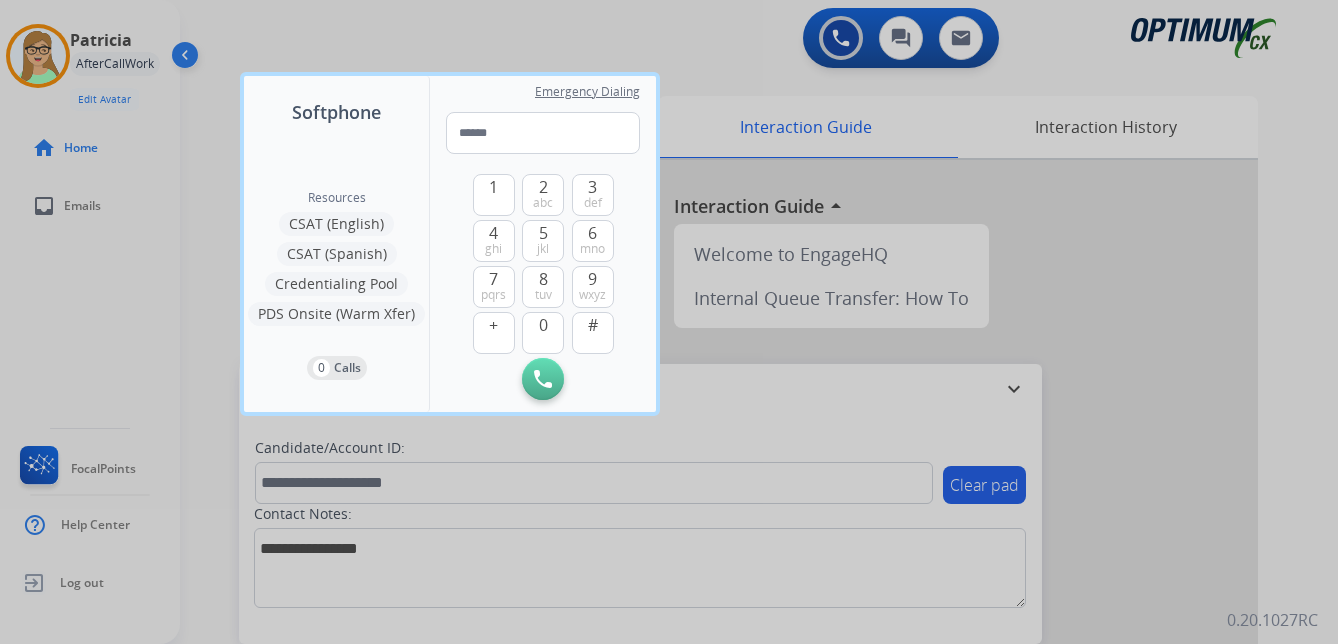 click at bounding box center [669, 322] 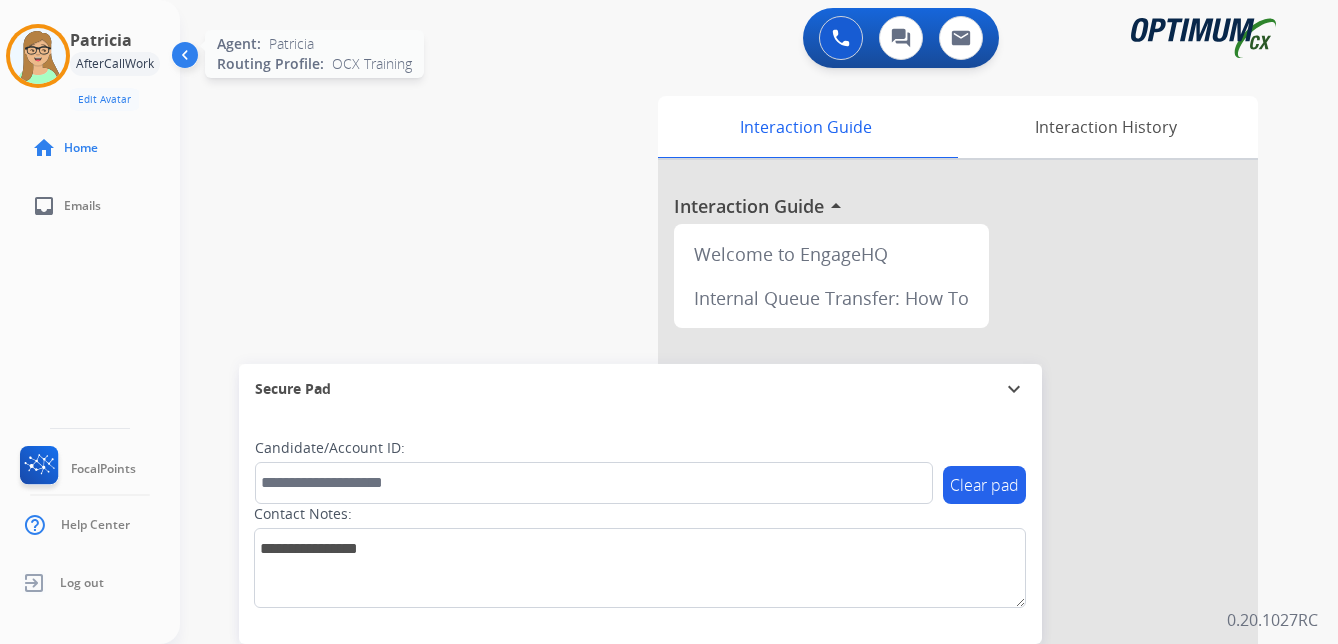 click at bounding box center [38, 56] 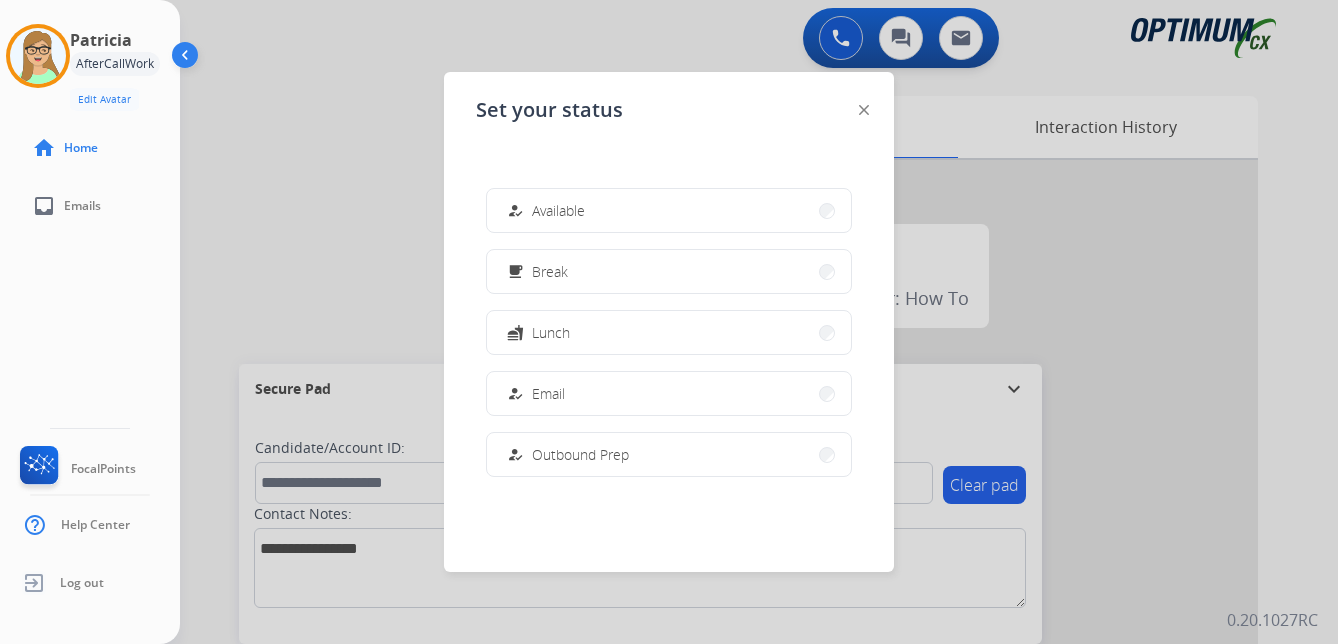 click at bounding box center (669, 322) 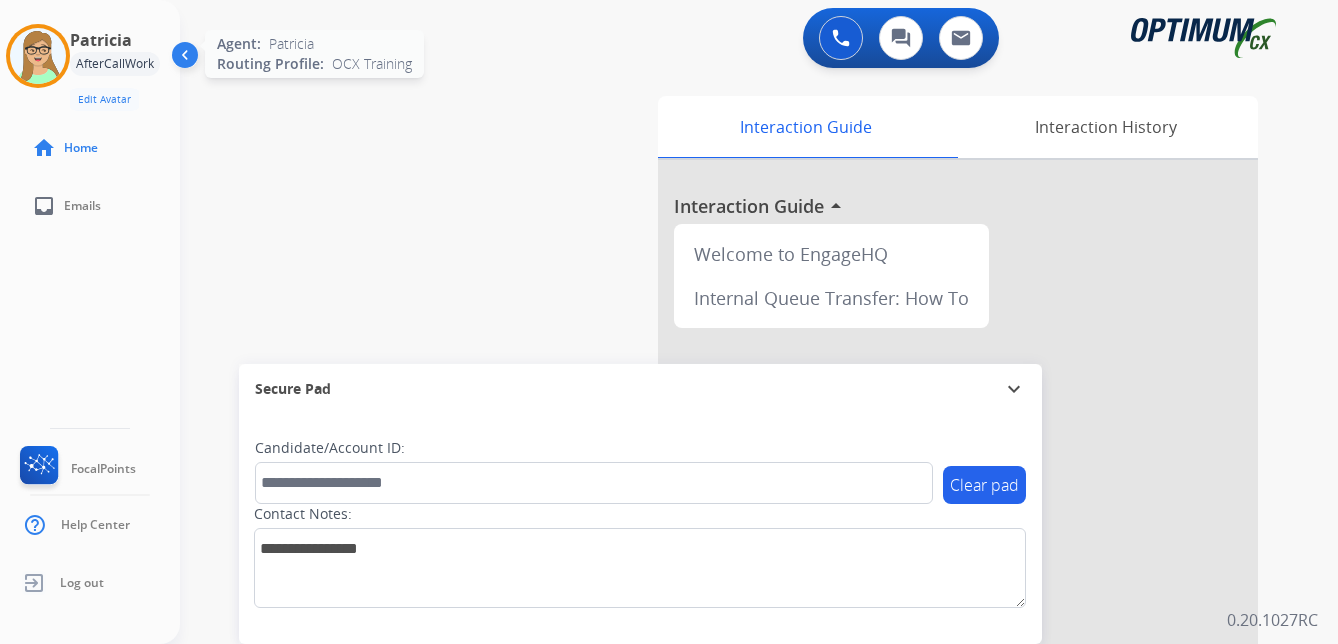 click at bounding box center [38, 56] 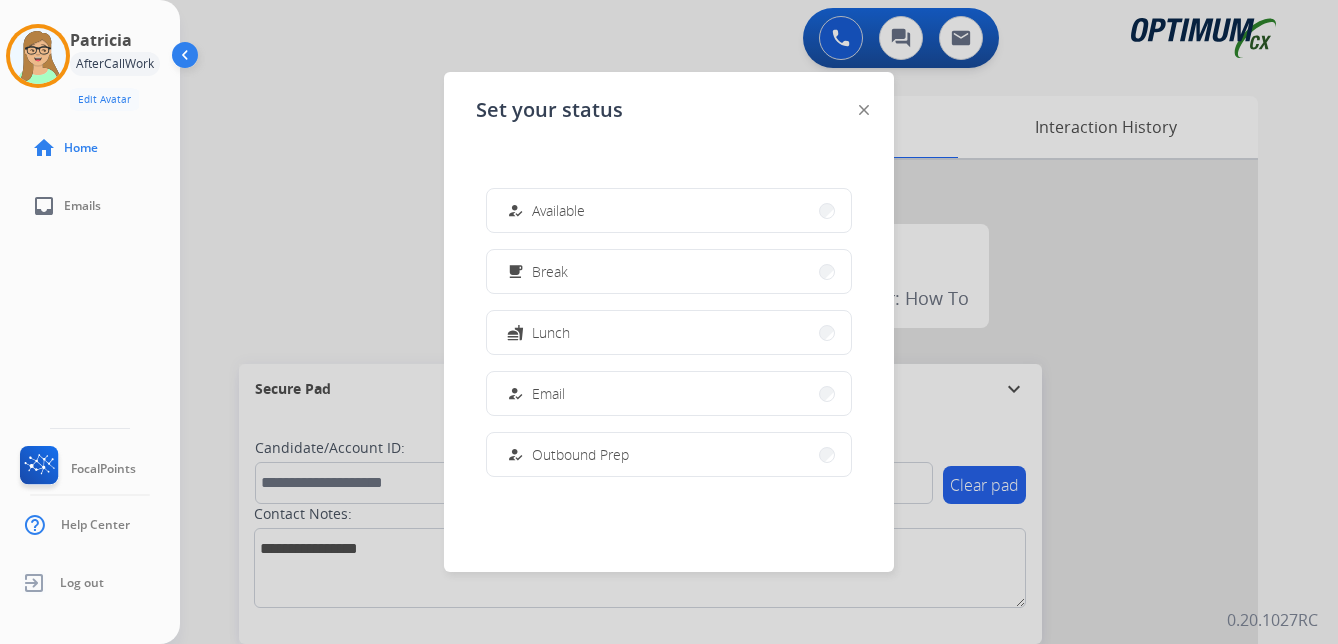 drag, startPoint x: 557, startPoint y: 206, endPoint x: 567, endPoint y: 198, distance: 12.806249 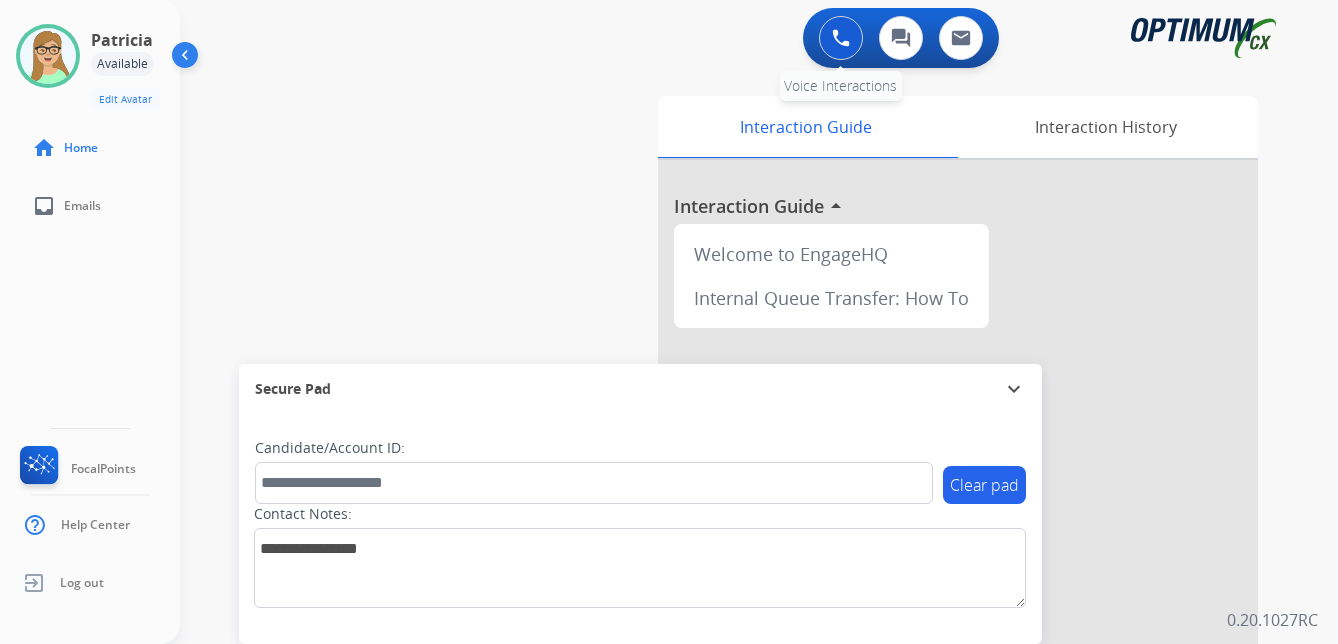 click at bounding box center [841, 38] 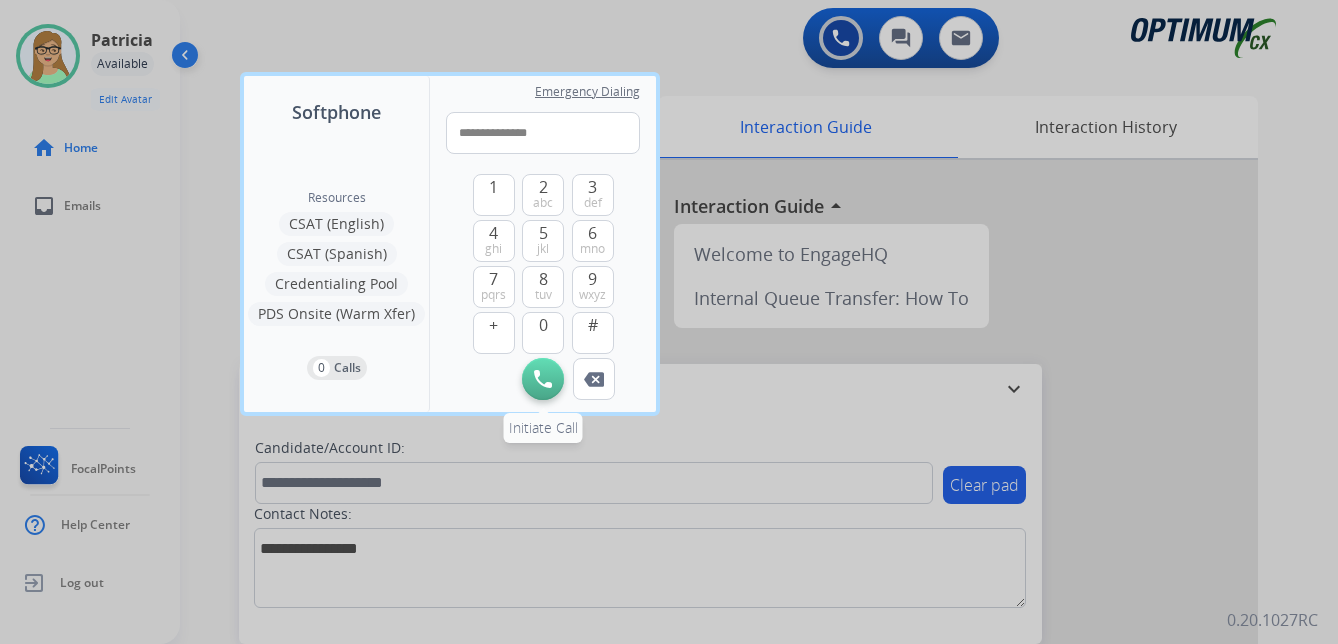 type on "**********" 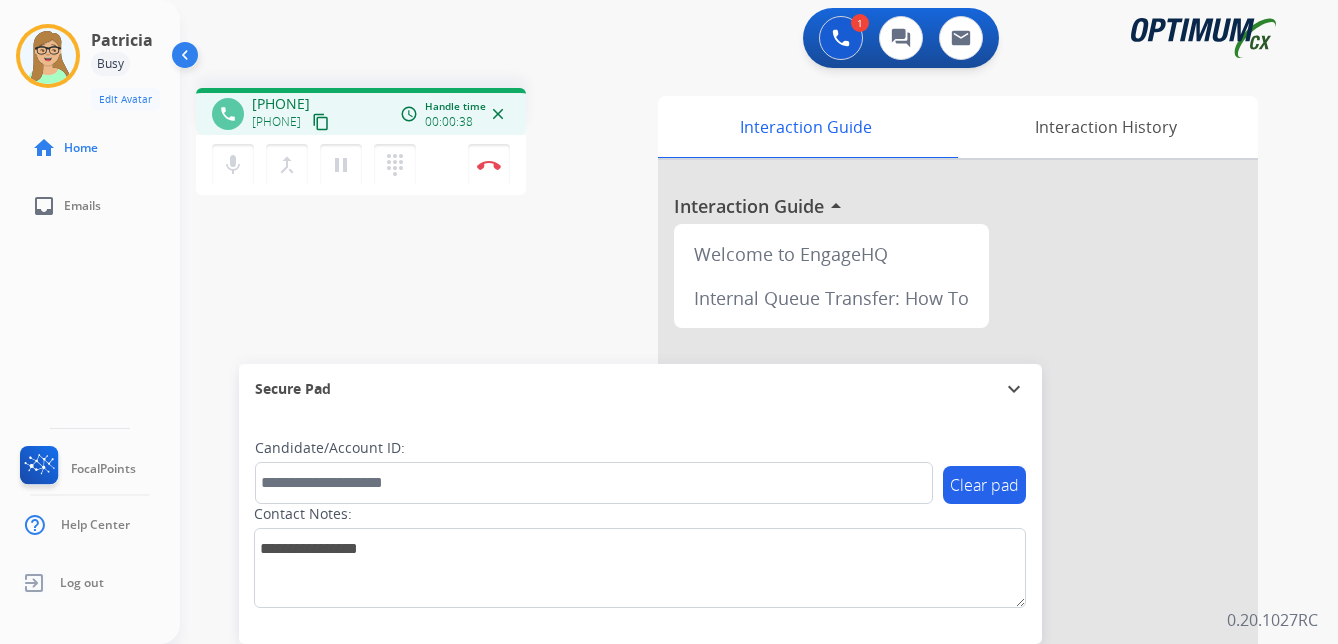 click on "1 Voice Interactions  0  Chat Interactions   0  Email Interactions" at bounding box center (747, 40) 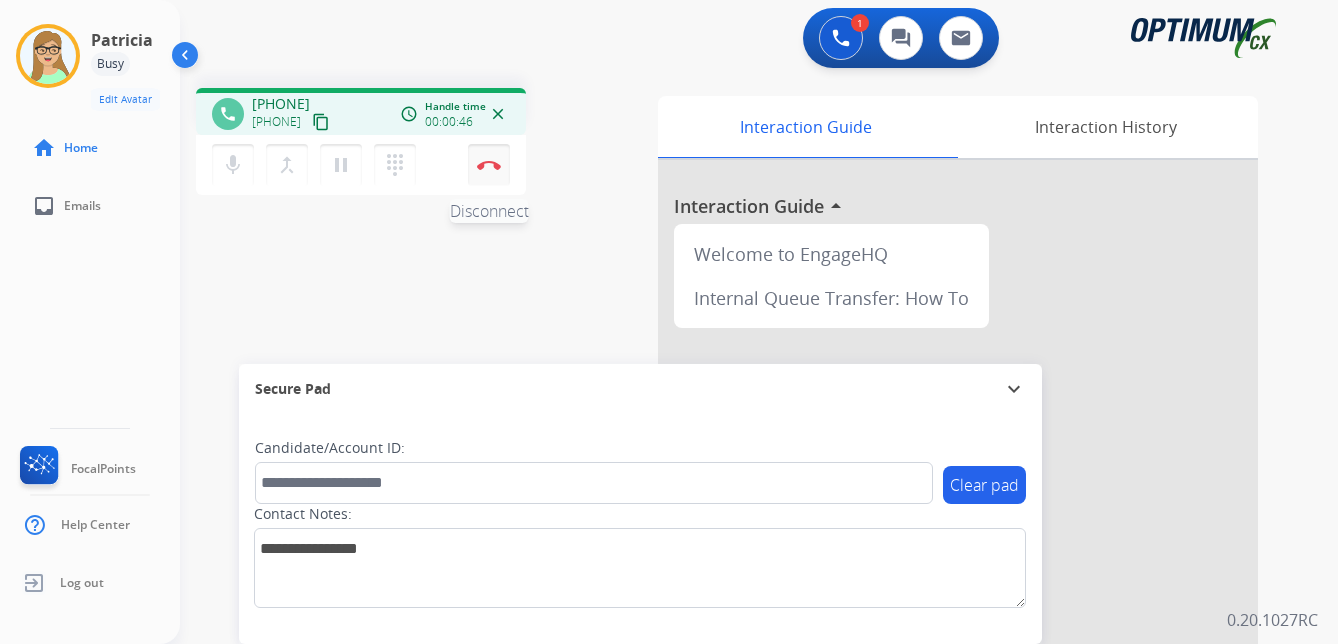 click at bounding box center [489, 165] 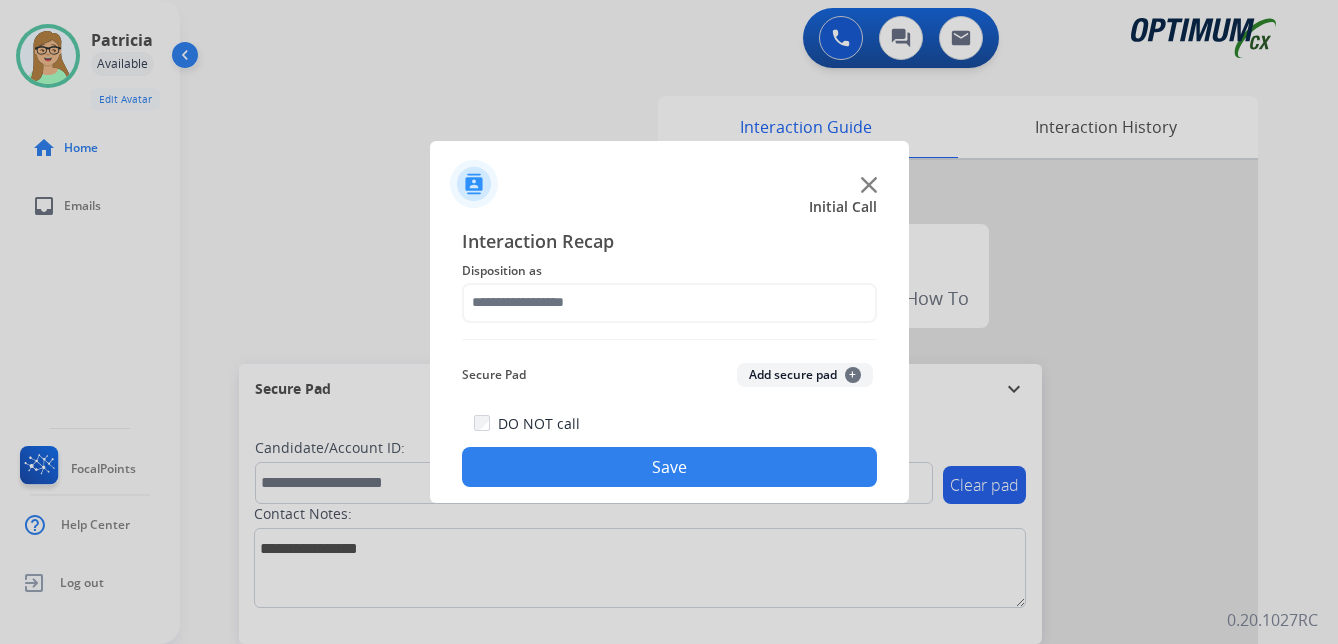 click 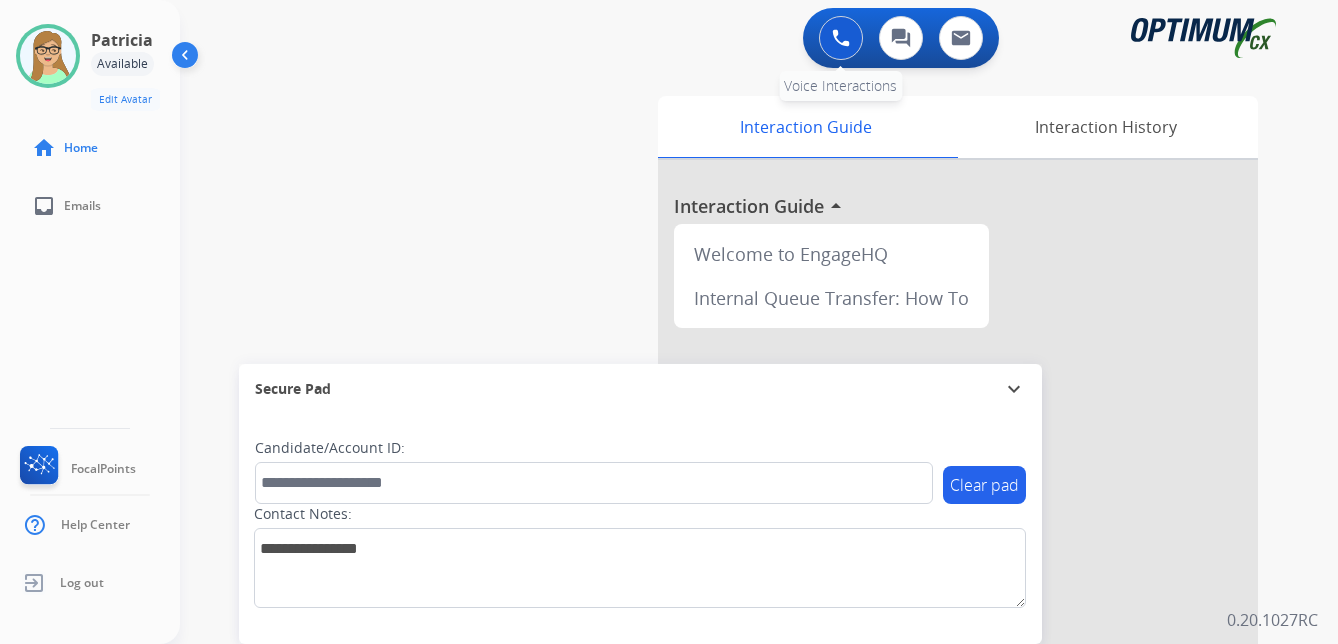 click at bounding box center (841, 38) 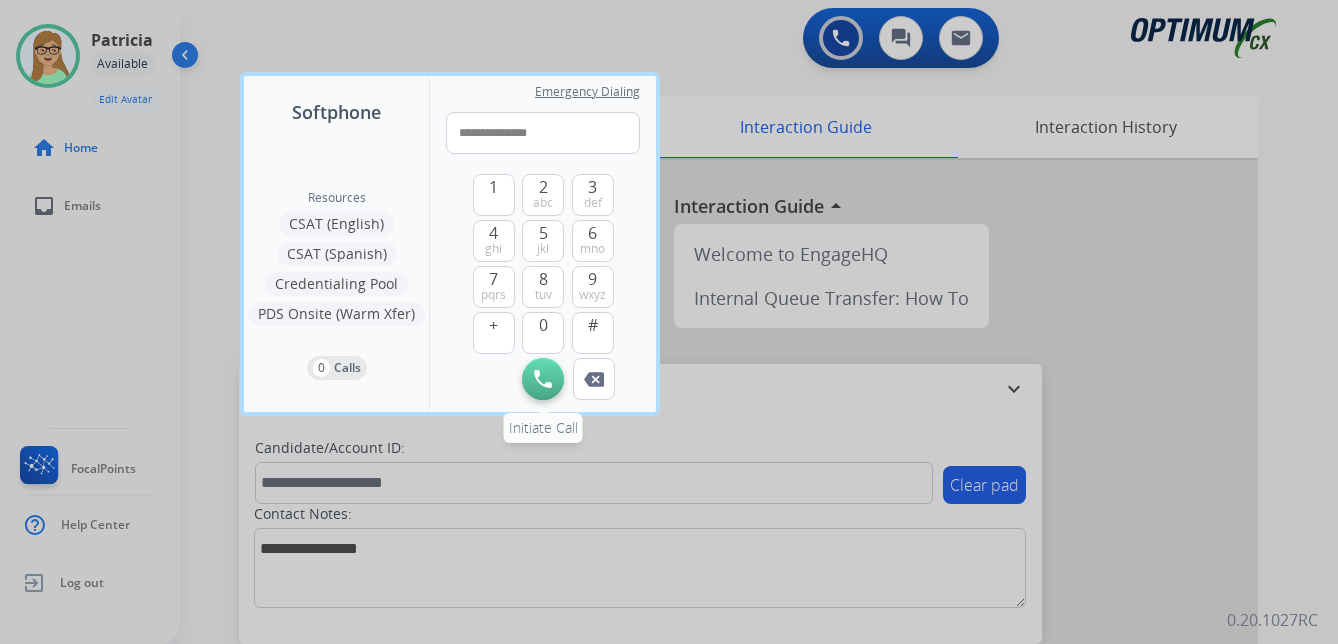 type on "**********" 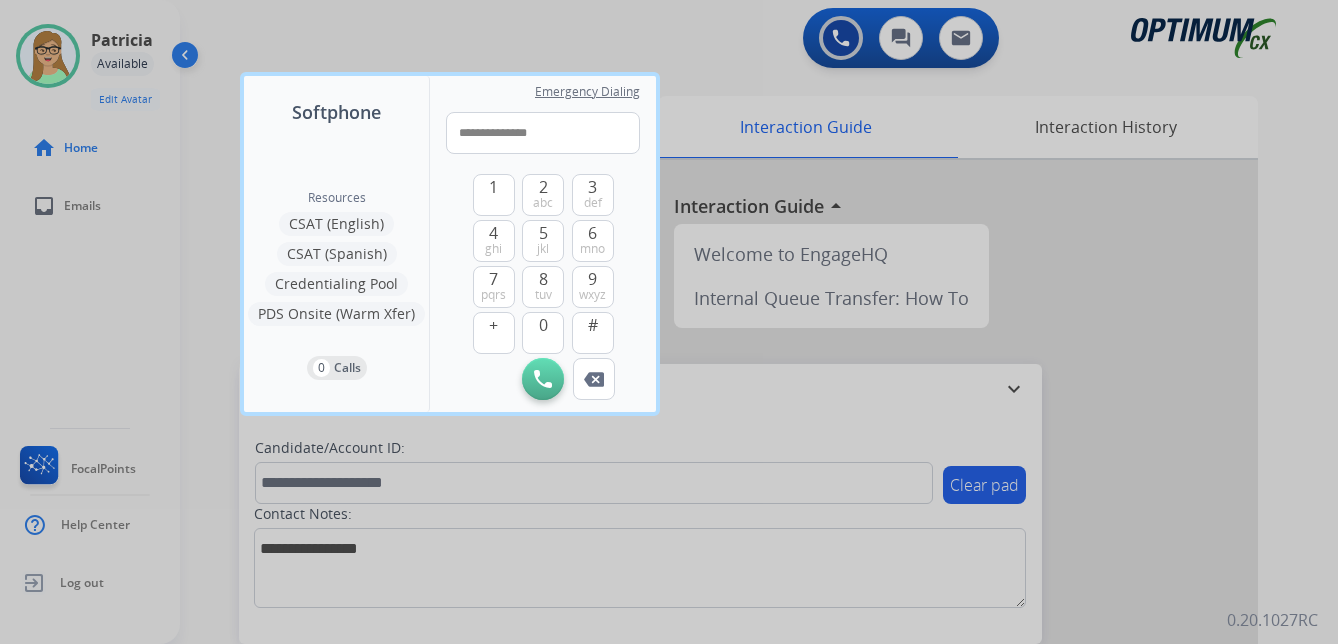 click on "Initiate Call" at bounding box center (543, 379) 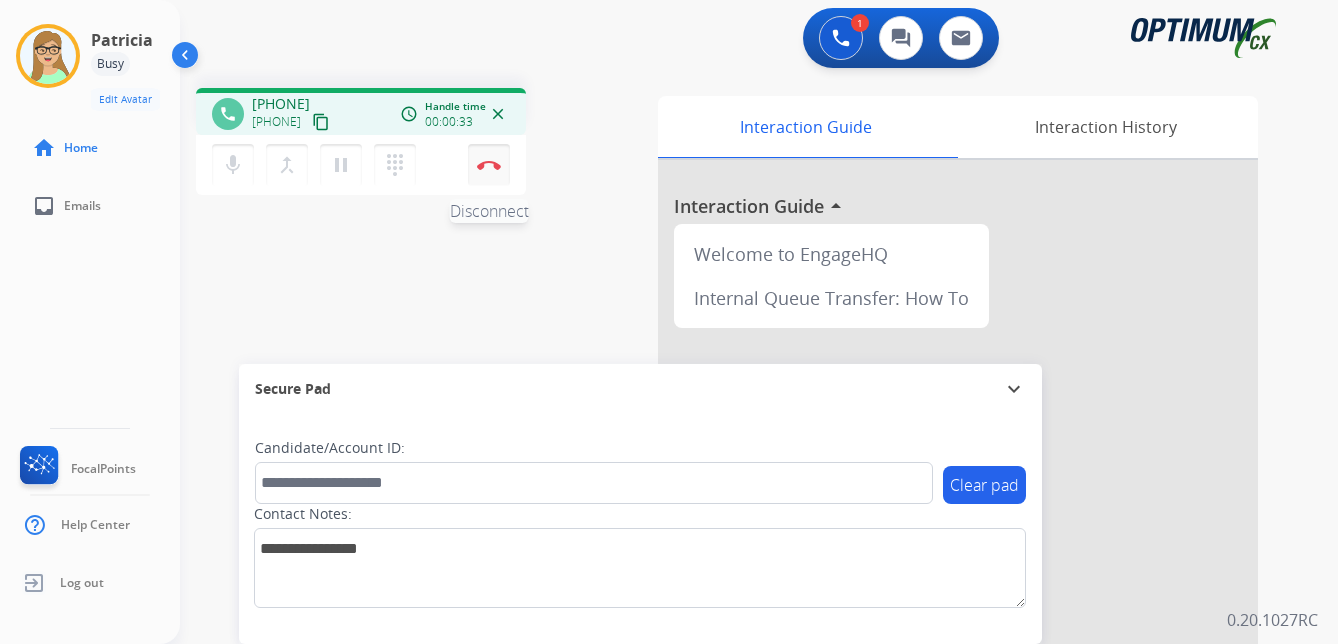 click at bounding box center (489, 165) 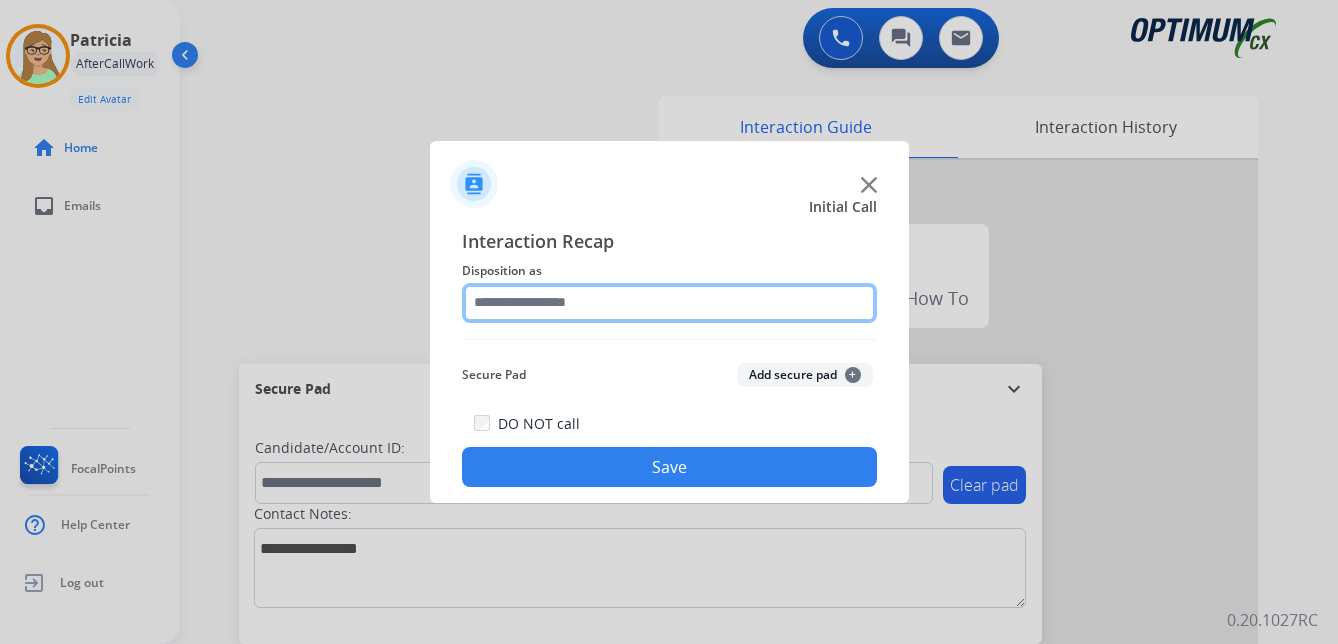 click 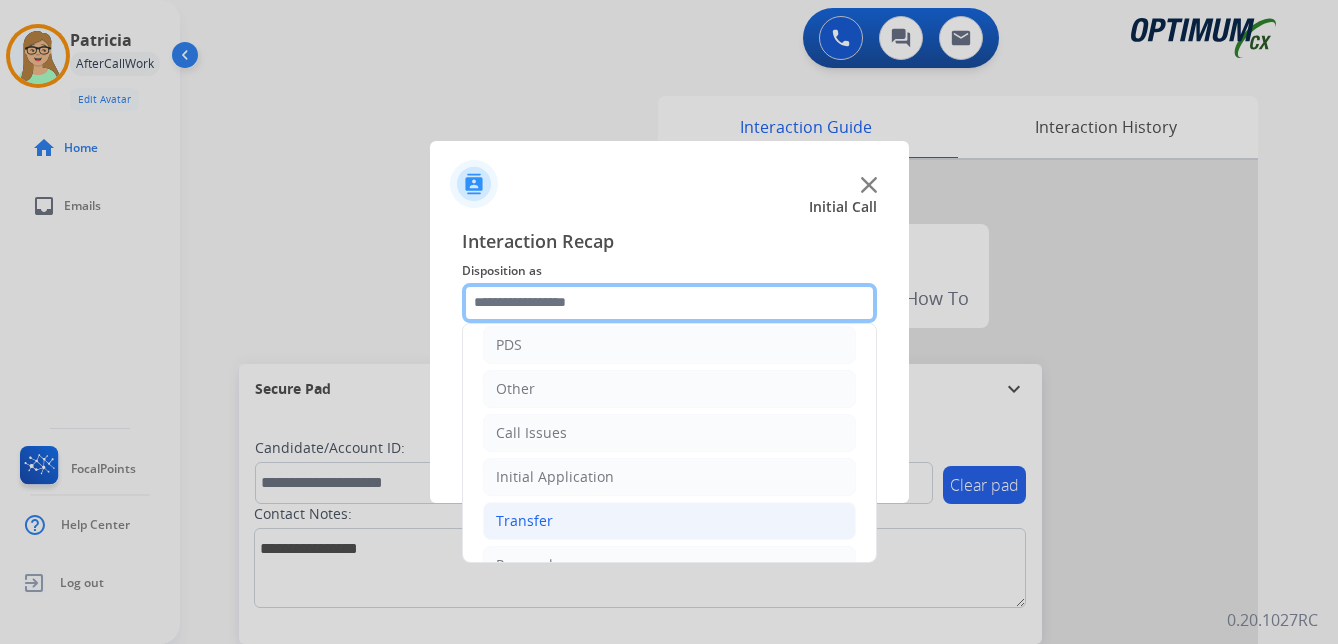 scroll, scrollTop: 136, scrollLeft: 0, axis: vertical 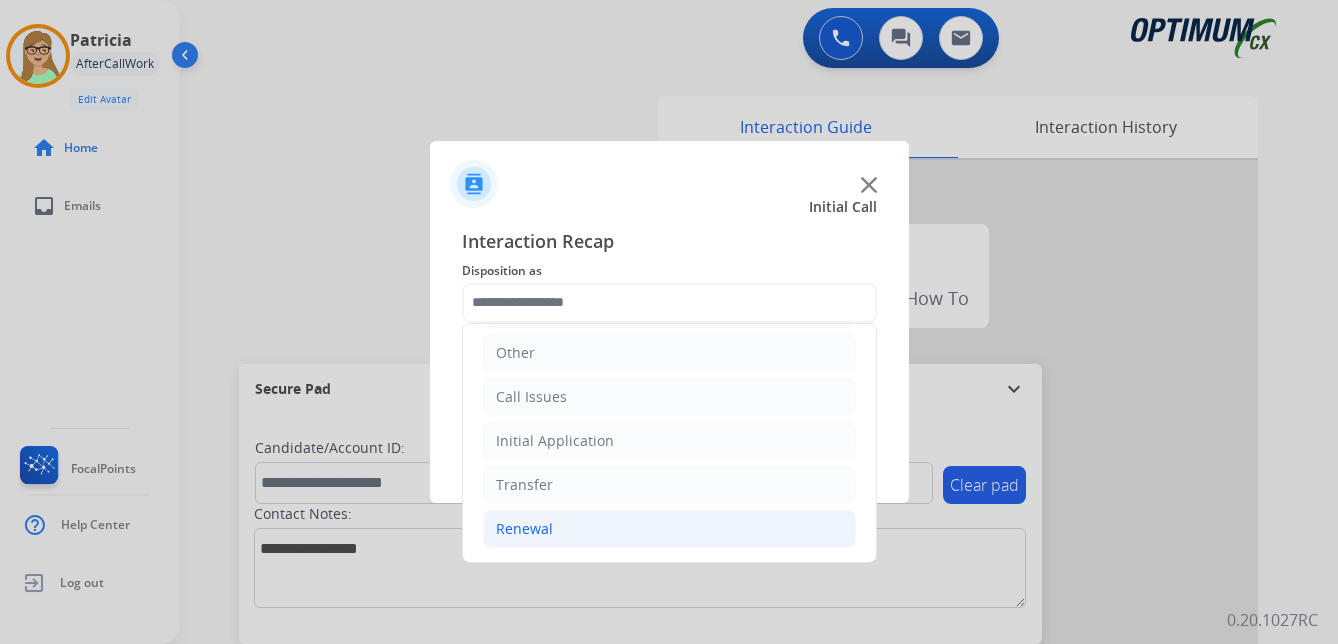 click on "Renewal" 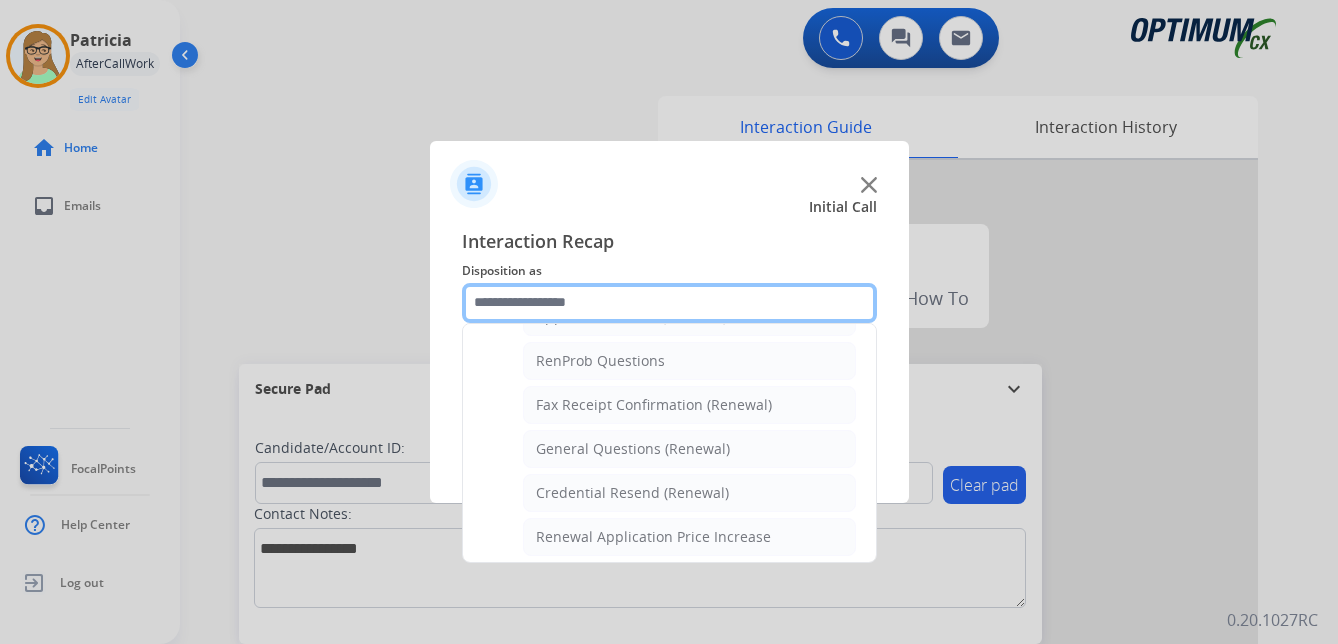 scroll, scrollTop: 536, scrollLeft: 0, axis: vertical 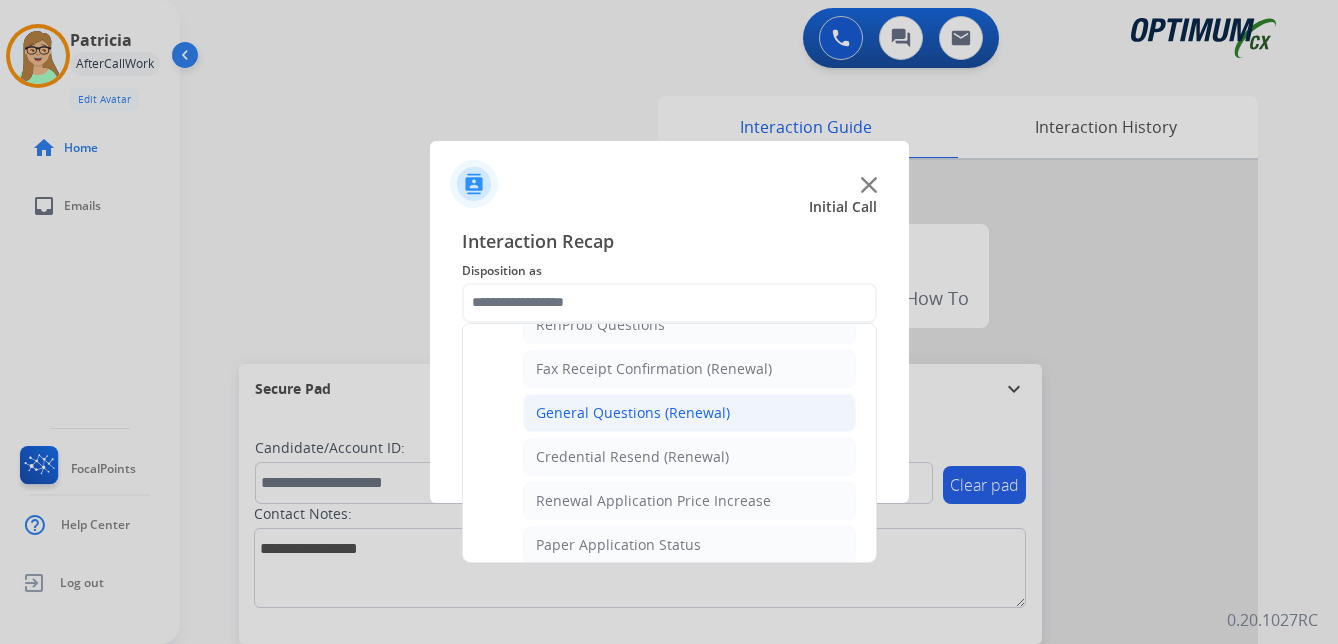click on "General Questions (Renewal)" 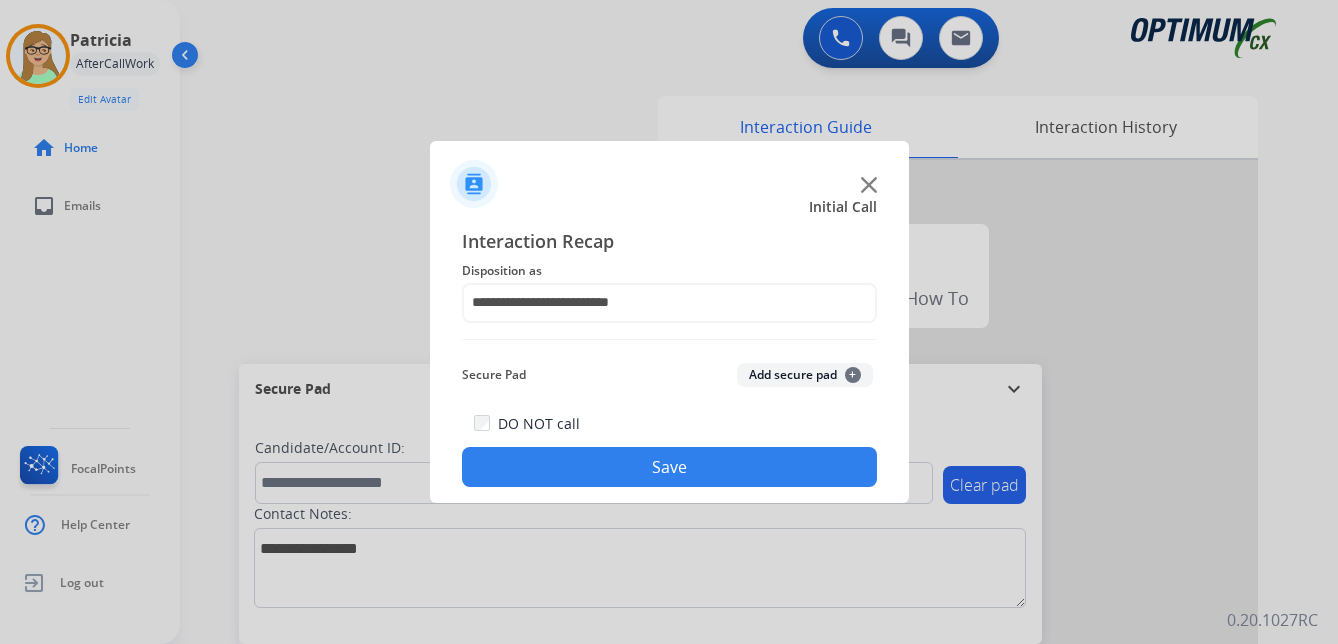 click on "Save" 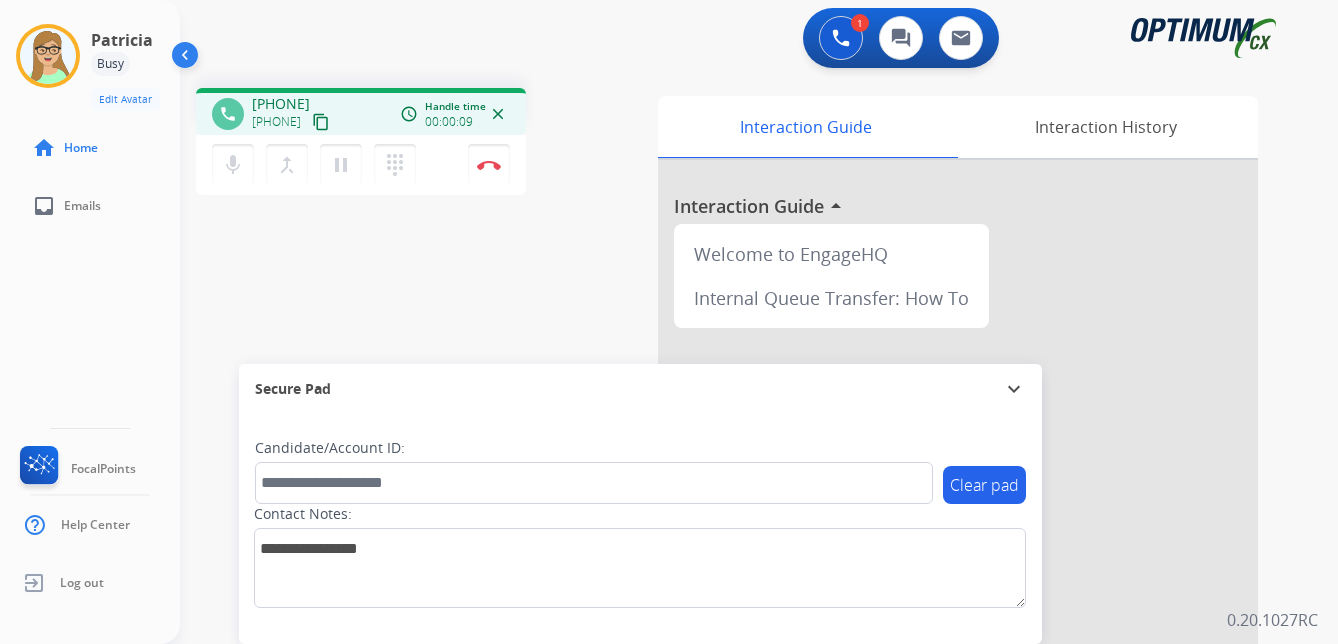 click on "content_copy" at bounding box center (321, 122) 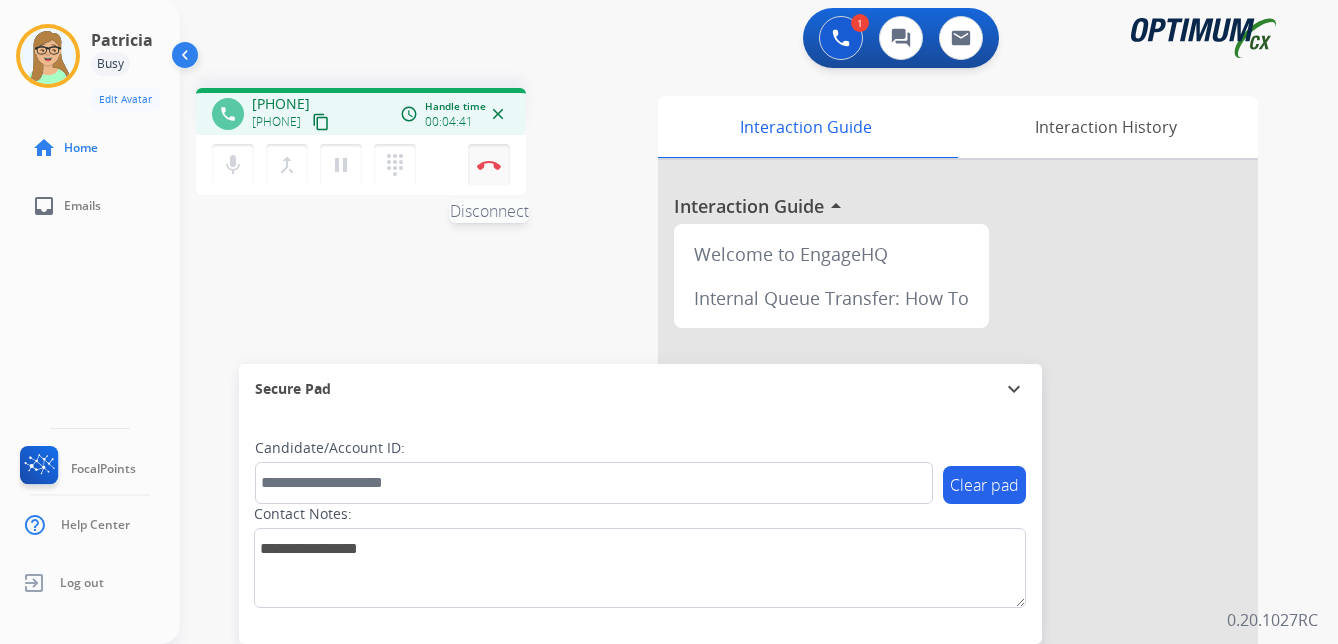 click at bounding box center (489, 165) 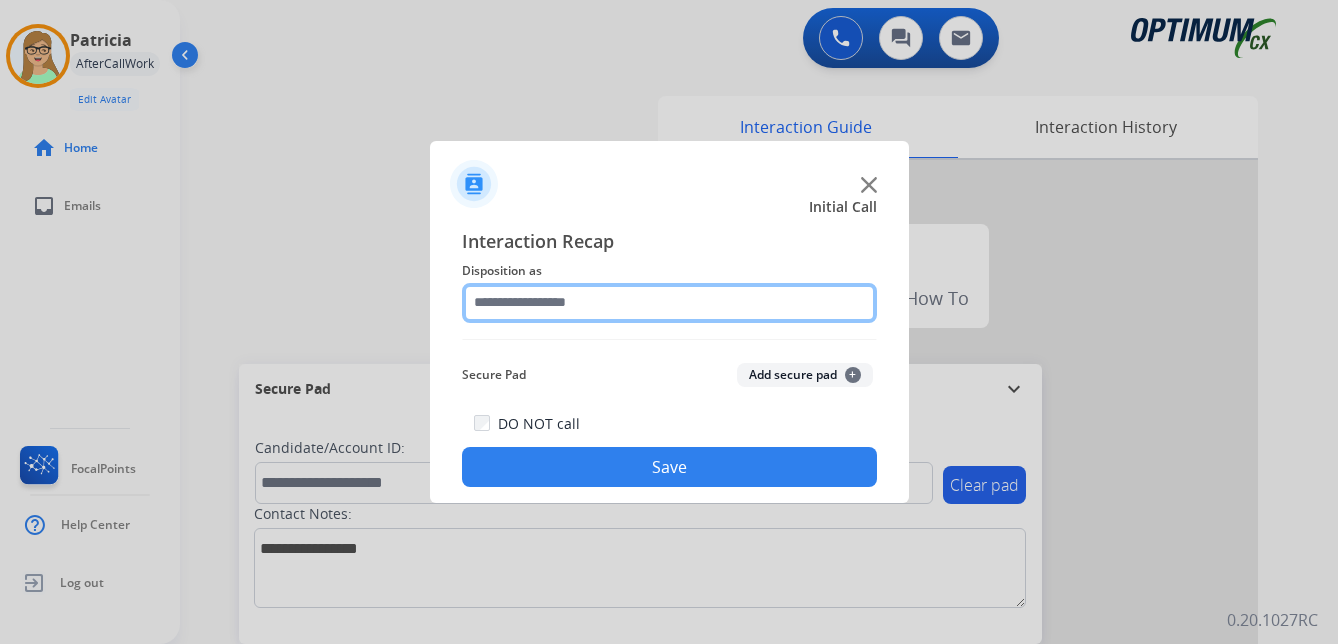 click 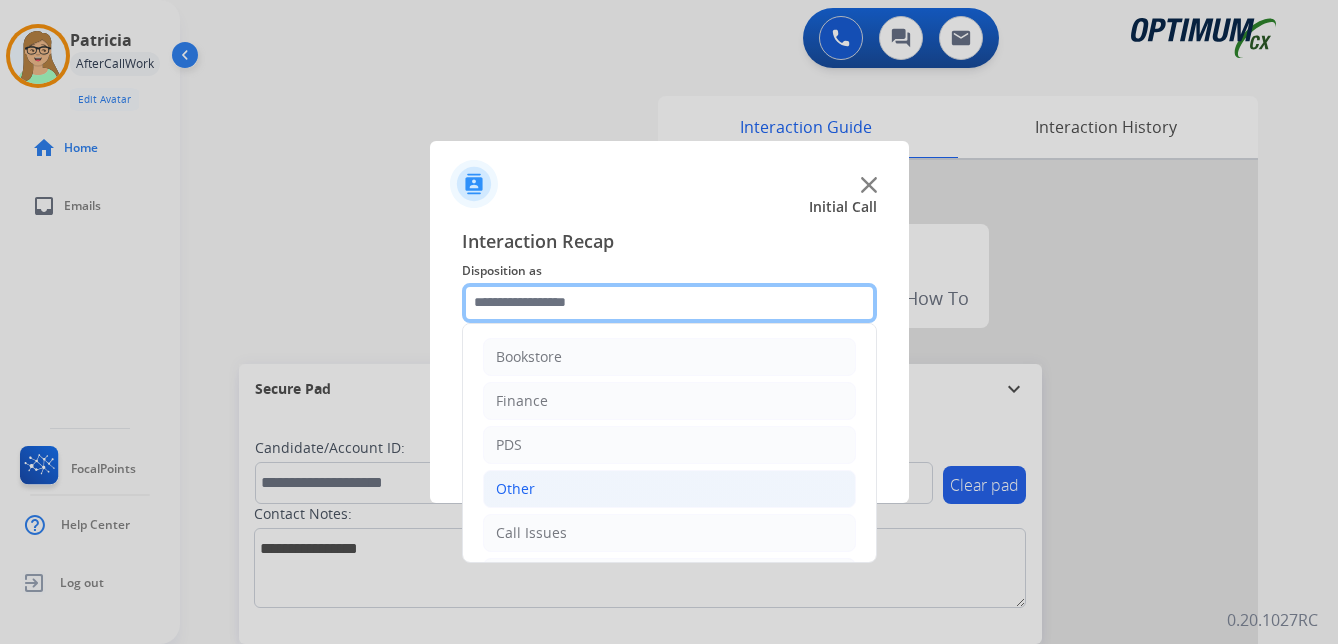 scroll, scrollTop: 100, scrollLeft: 0, axis: vertical 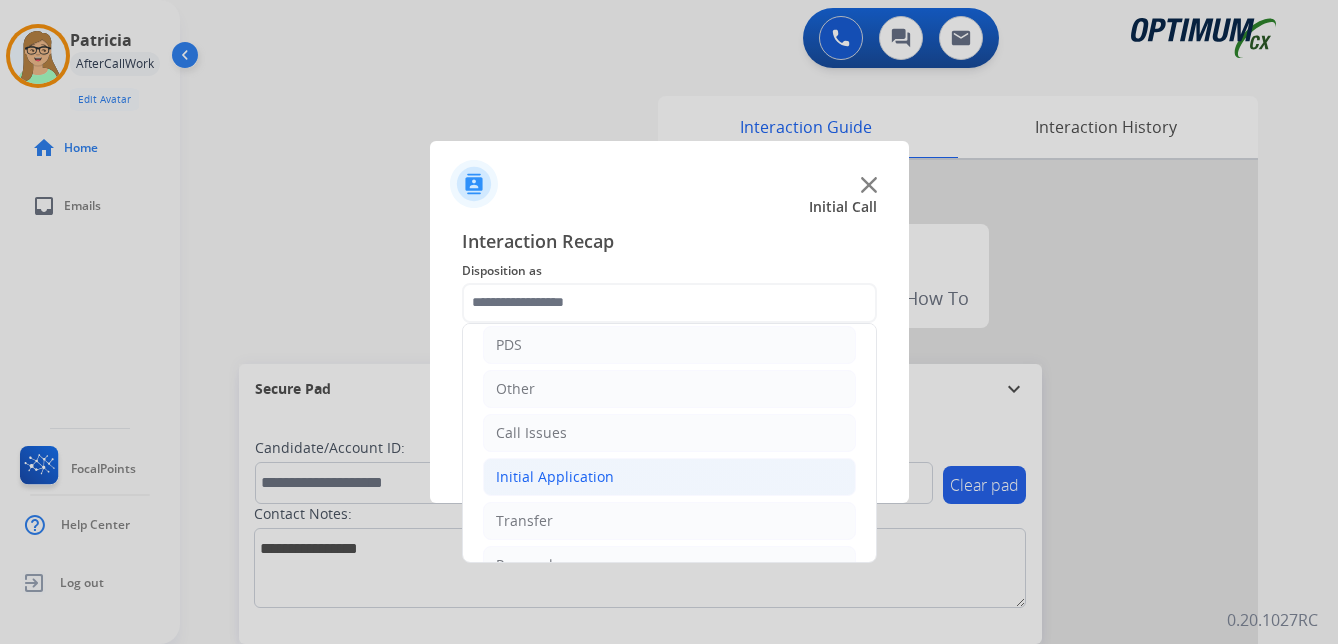 click on "Initial Application" 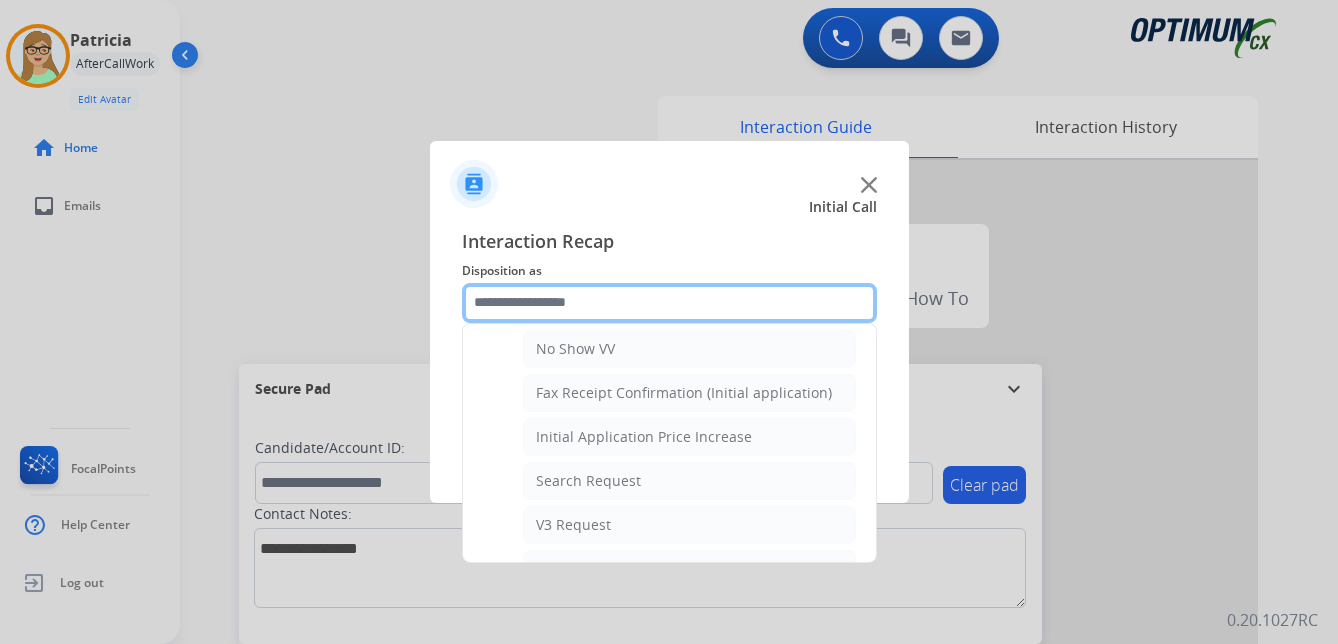 scroll, scrollTop: 700, scrollLeft: 0, axis: vertical 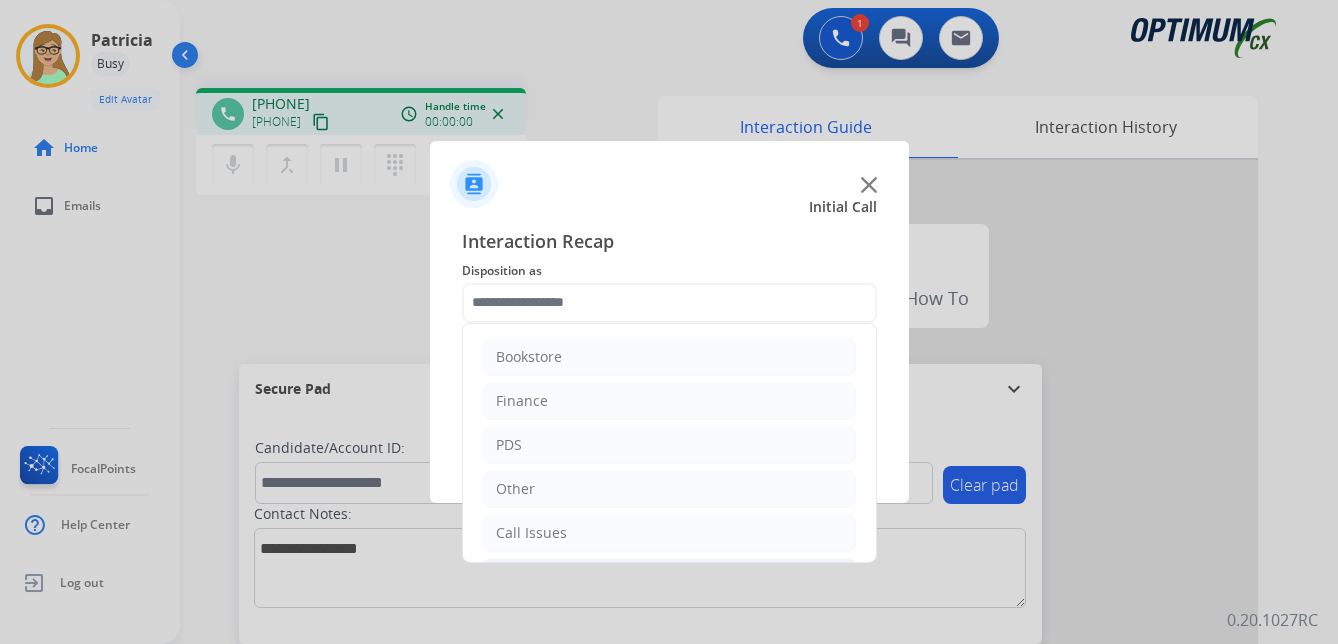 click at bounding box center (669, 322) 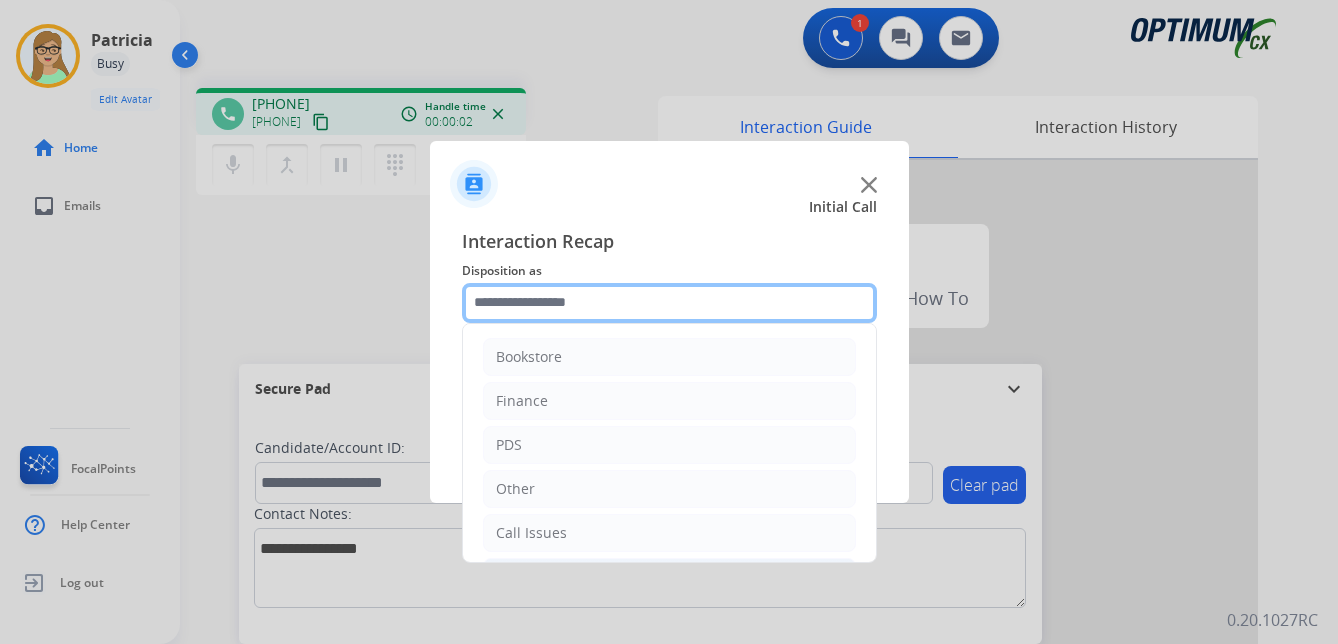 click 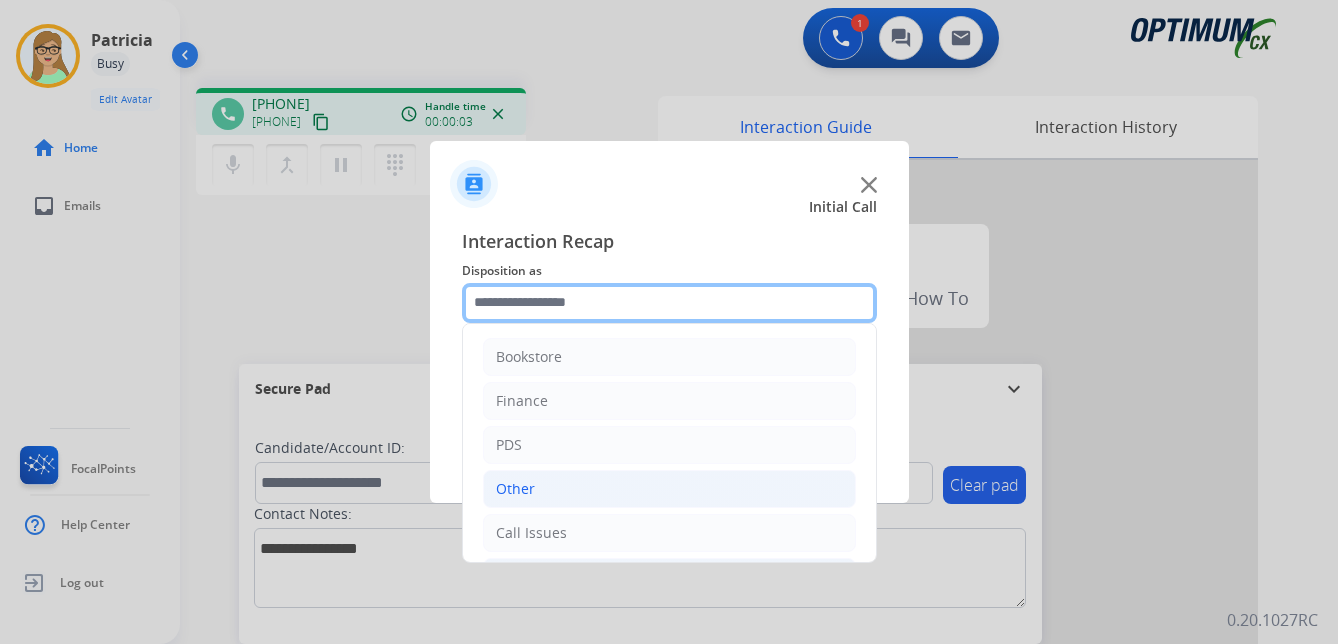 scroll, scrollTop: 200, scrollLeft: 0, axis: vertical 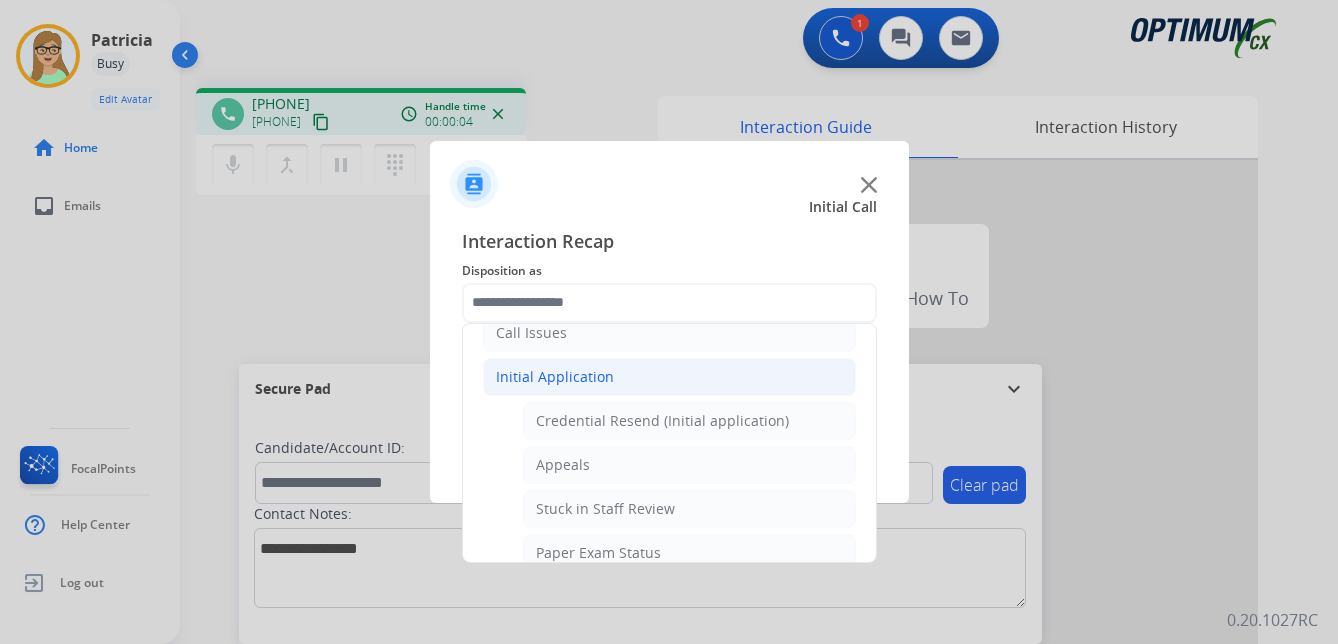 click on "Initial Application" 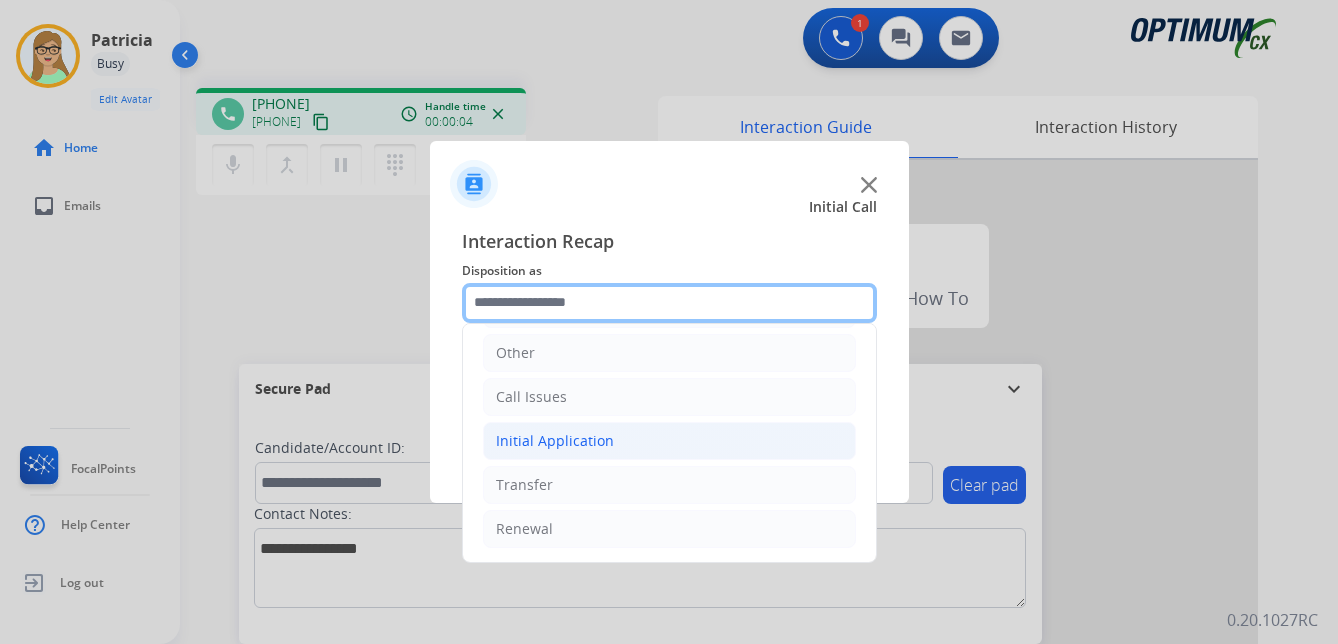 scroll, scrollTop: 136, scrollLeft: 0, axis: vertical 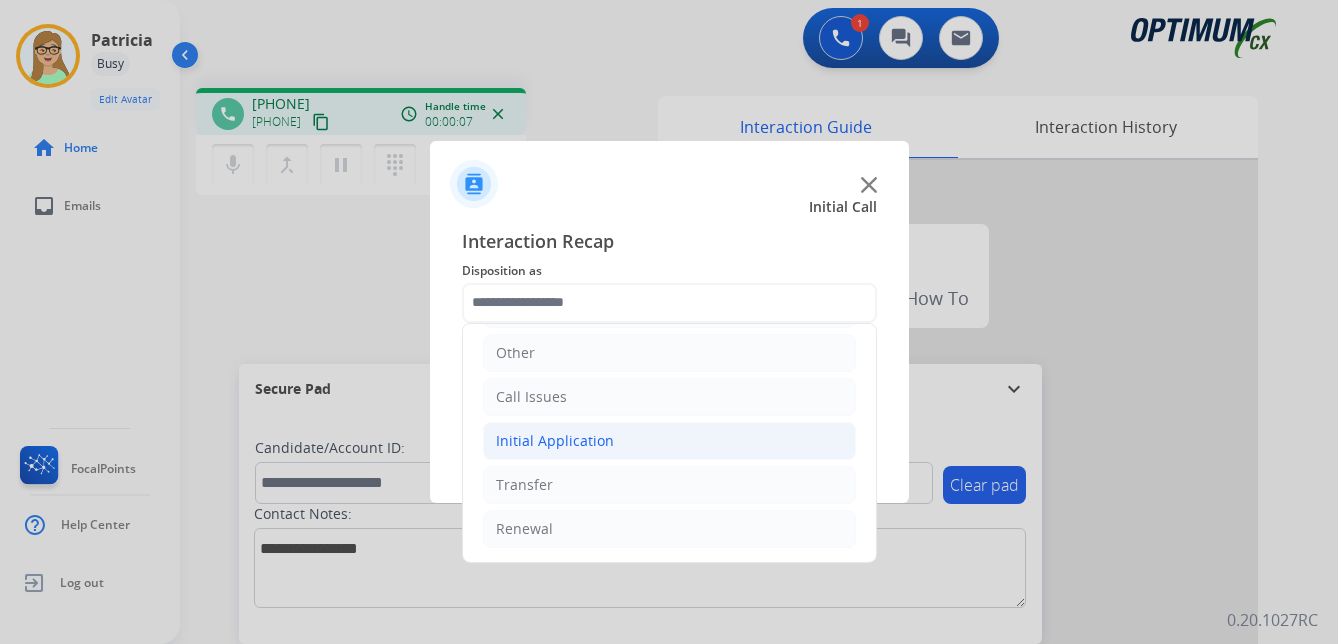 click on "Initial Application" 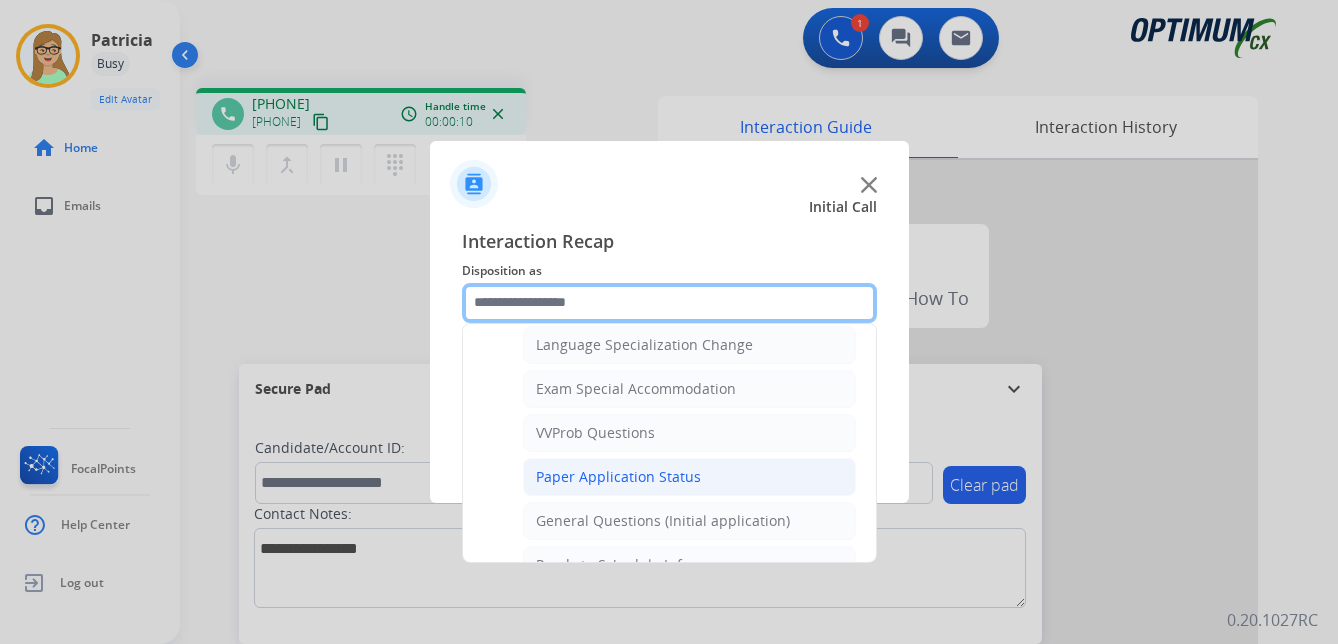 scroll, scrollTop: 1100, scrollLeft: 0, axis: vertical 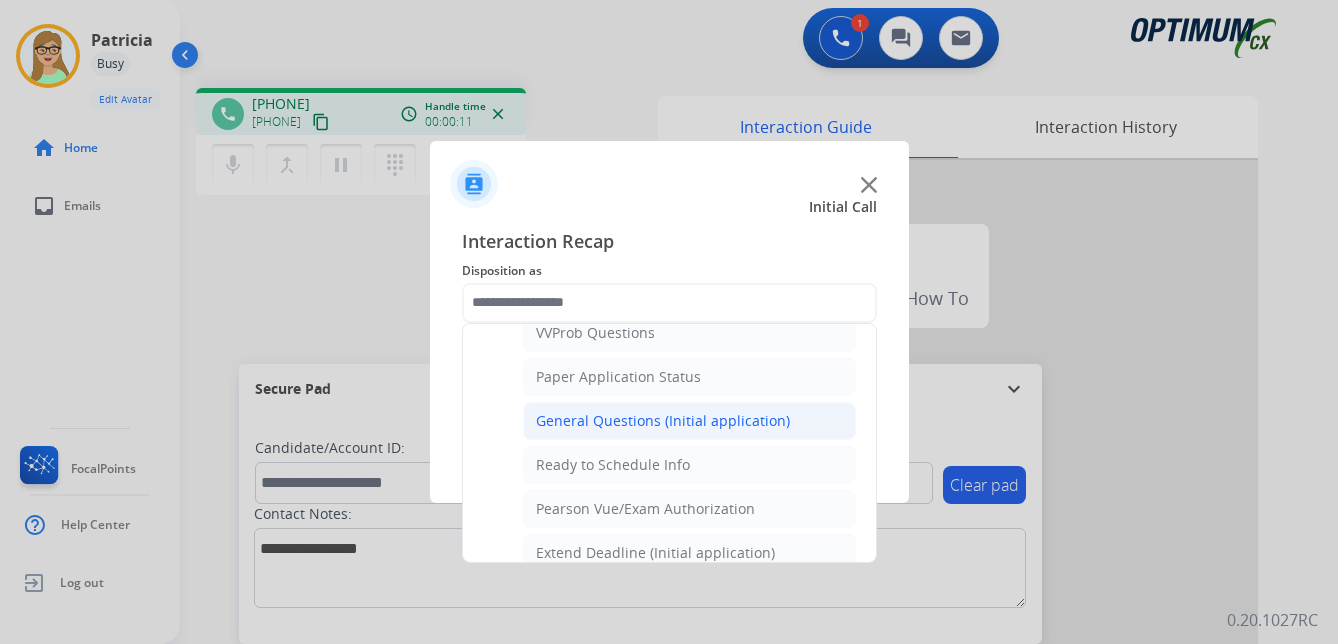 click on "General Questions (Initial application)" 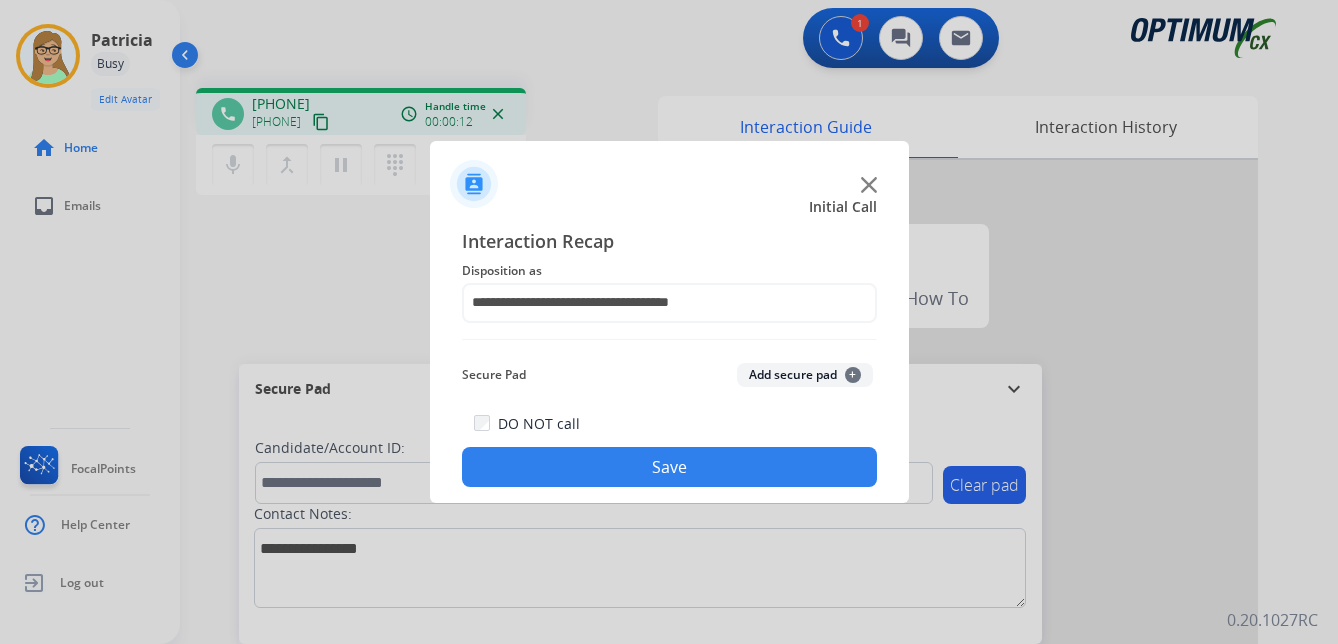 click on "Save" 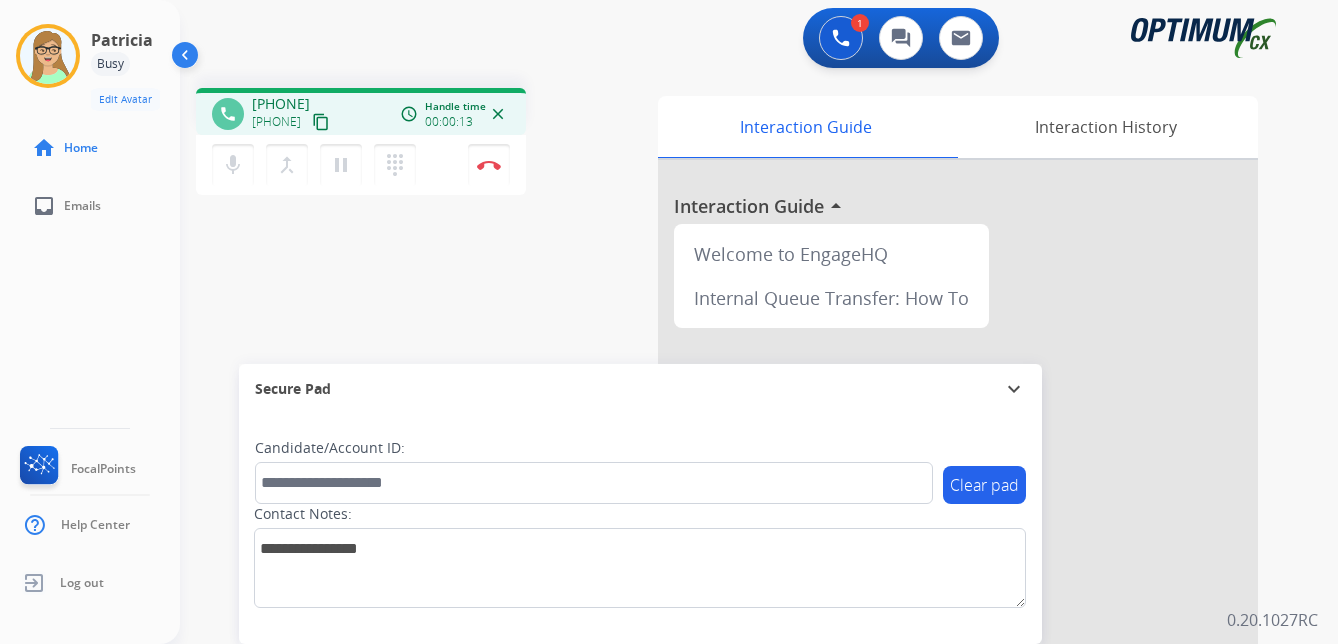 click on "content_copy" at bounding box center [321, 122] 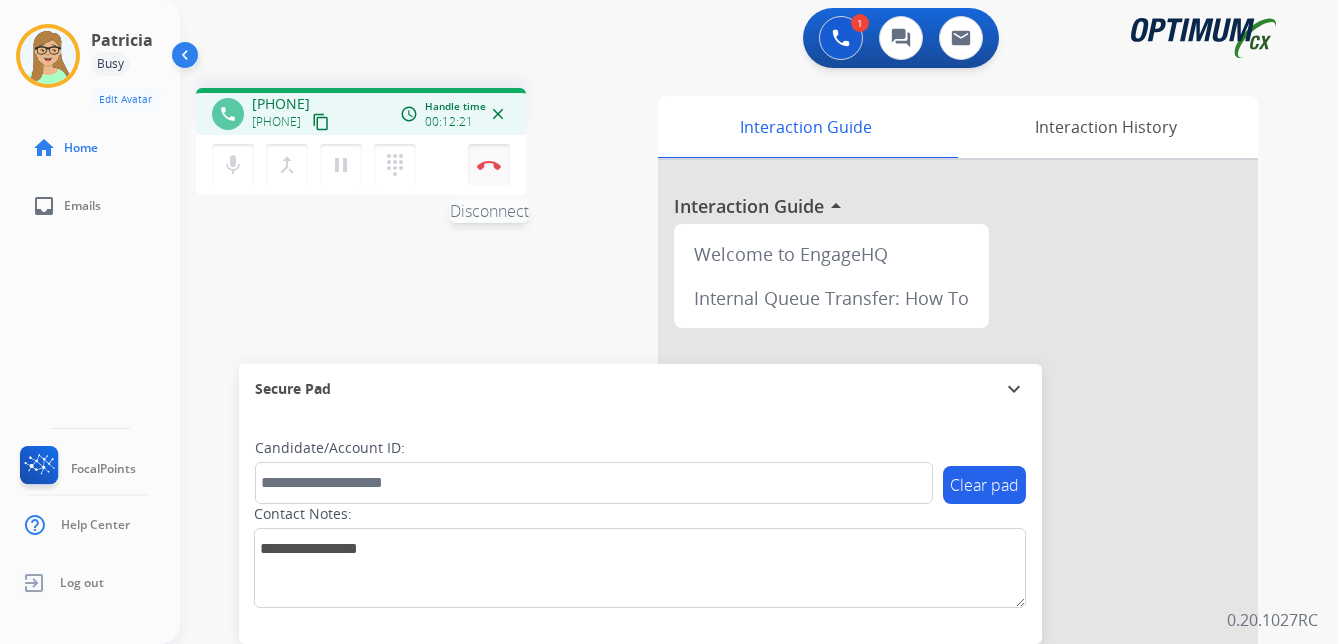 click at bounding box center (489, 165) 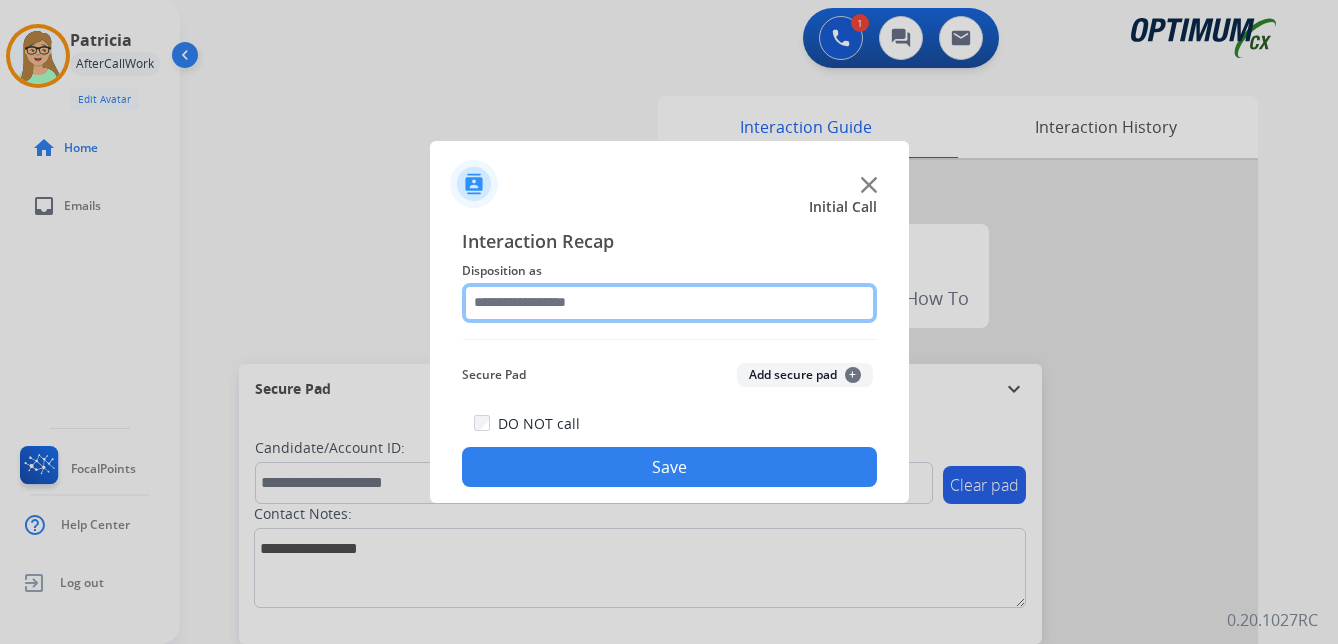 click 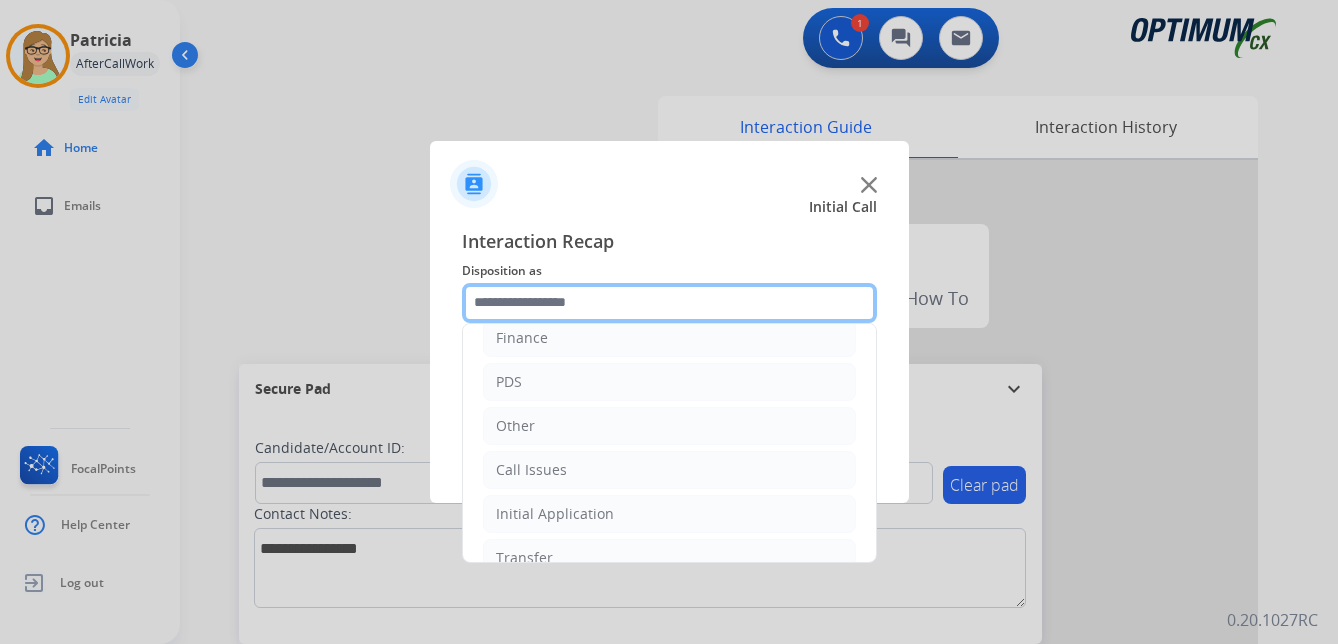 scroll, scrollTop: 136, scrollLeft: 0, axis: vertical 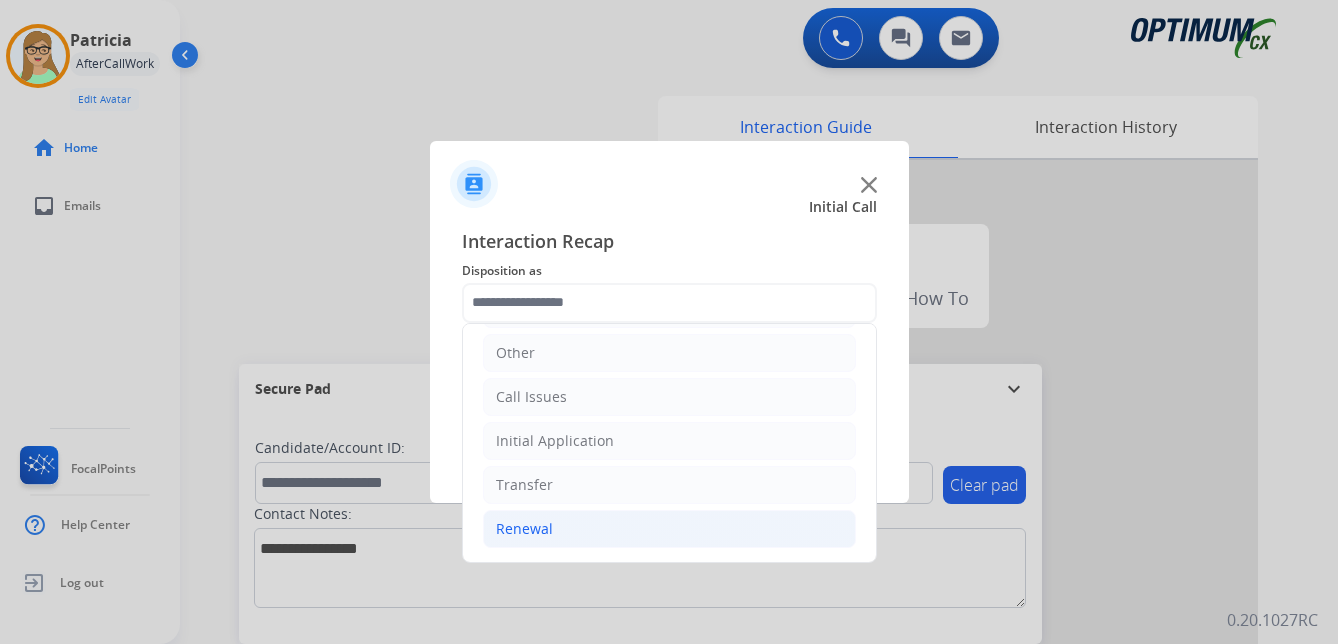 click on "Renewal" 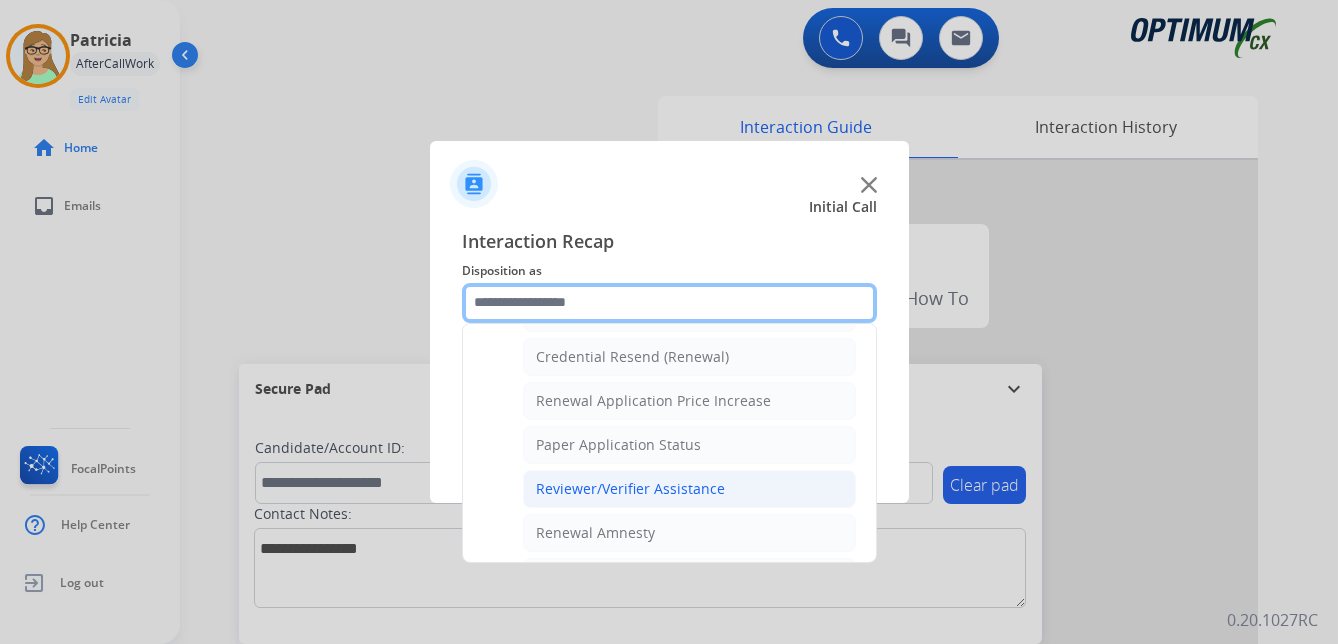 scroll, scrollTop: 736, scrollLeft: 0, axis: vertical 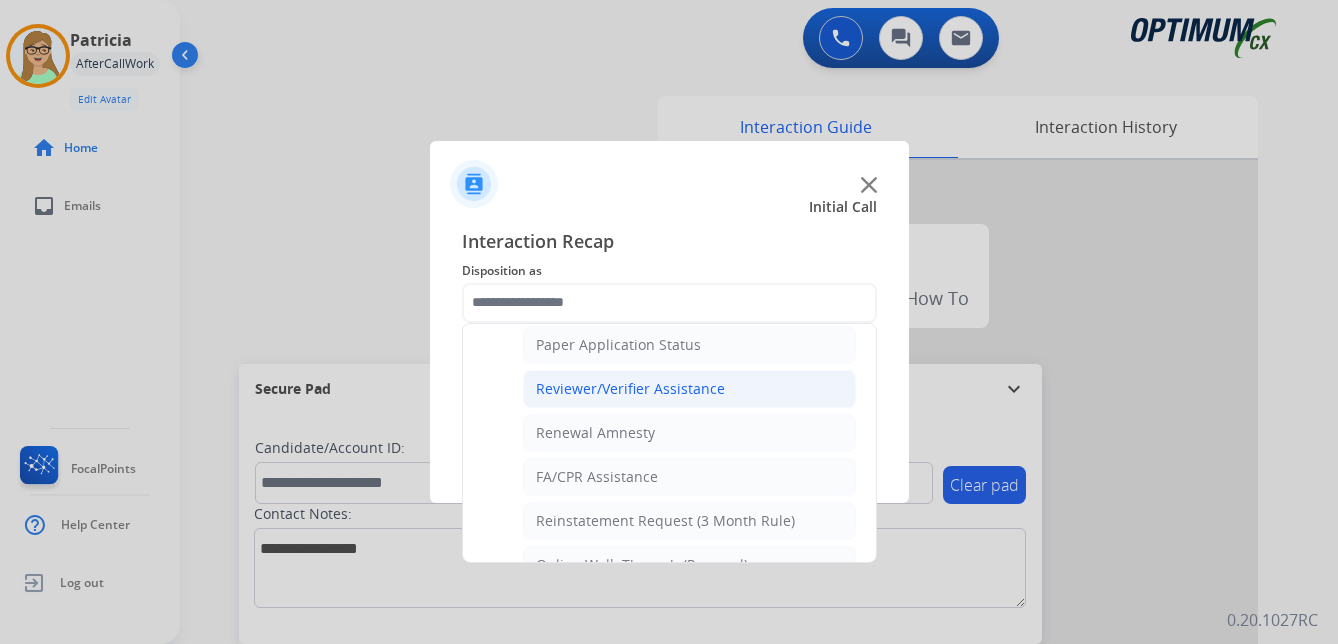 click on "Reviewer/Verifier Assistance" 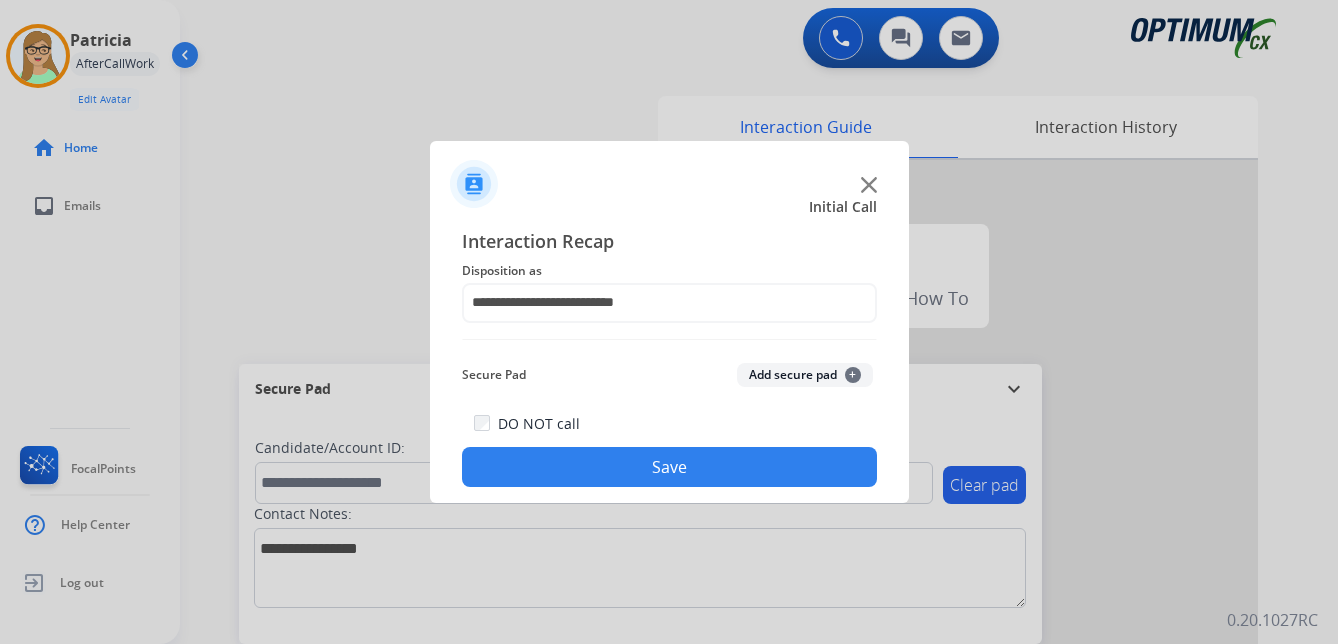 click on "Save" 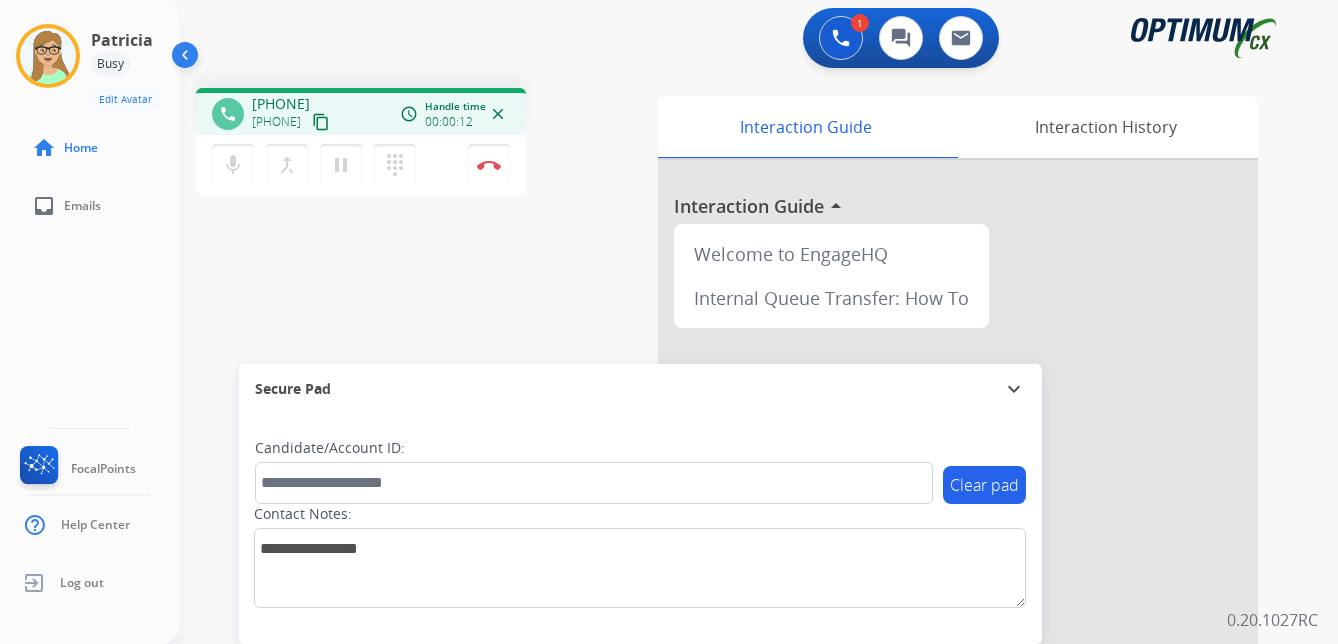 drag, startPoint x: 359, startPoint y: 125, endPoint x: 336, endPoint y: 122, distance: 23.194826 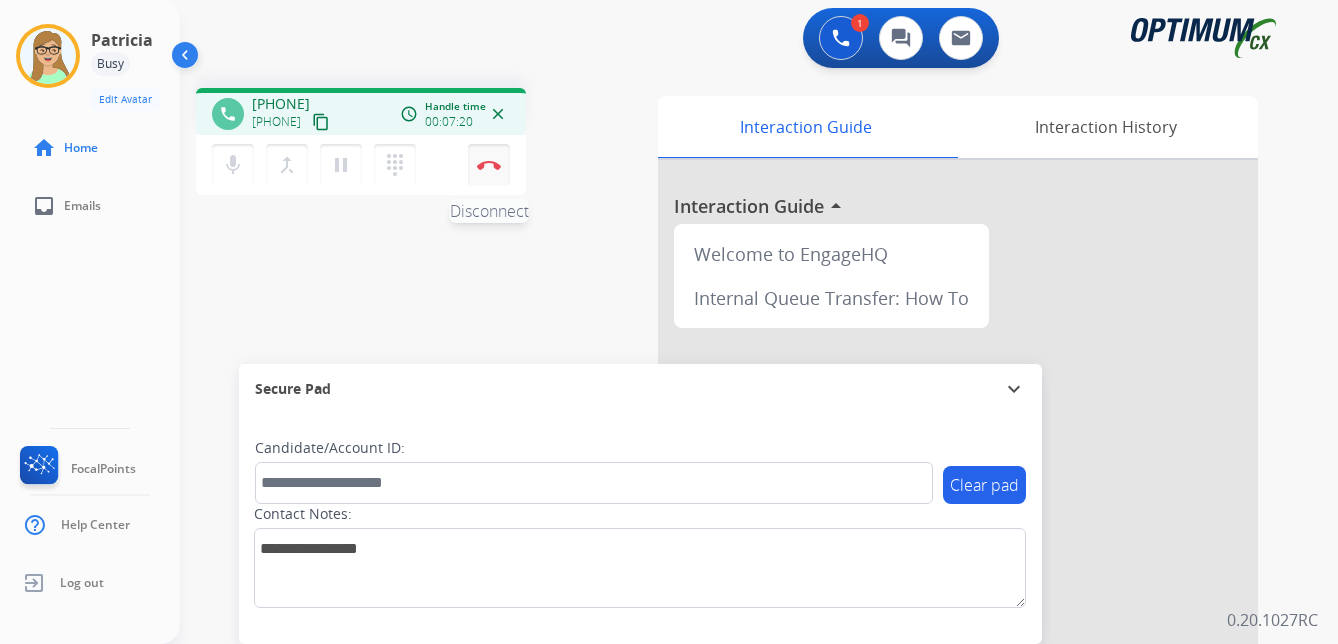 click at bounding box center (489, 165) 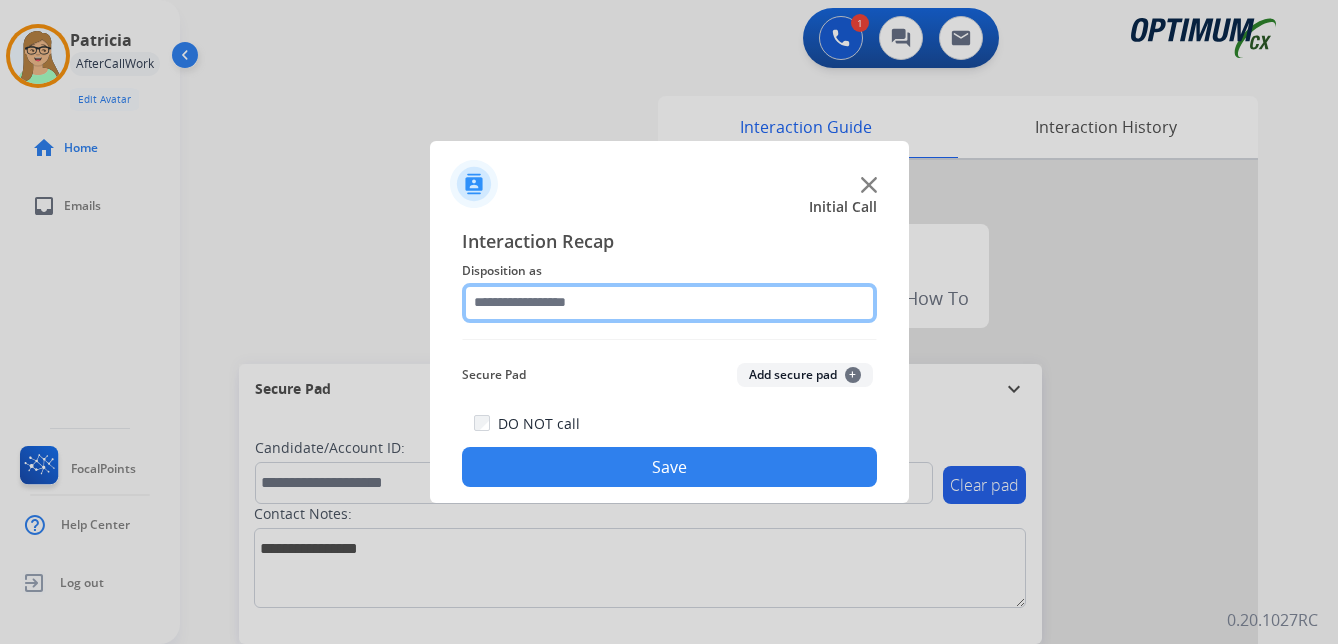 click 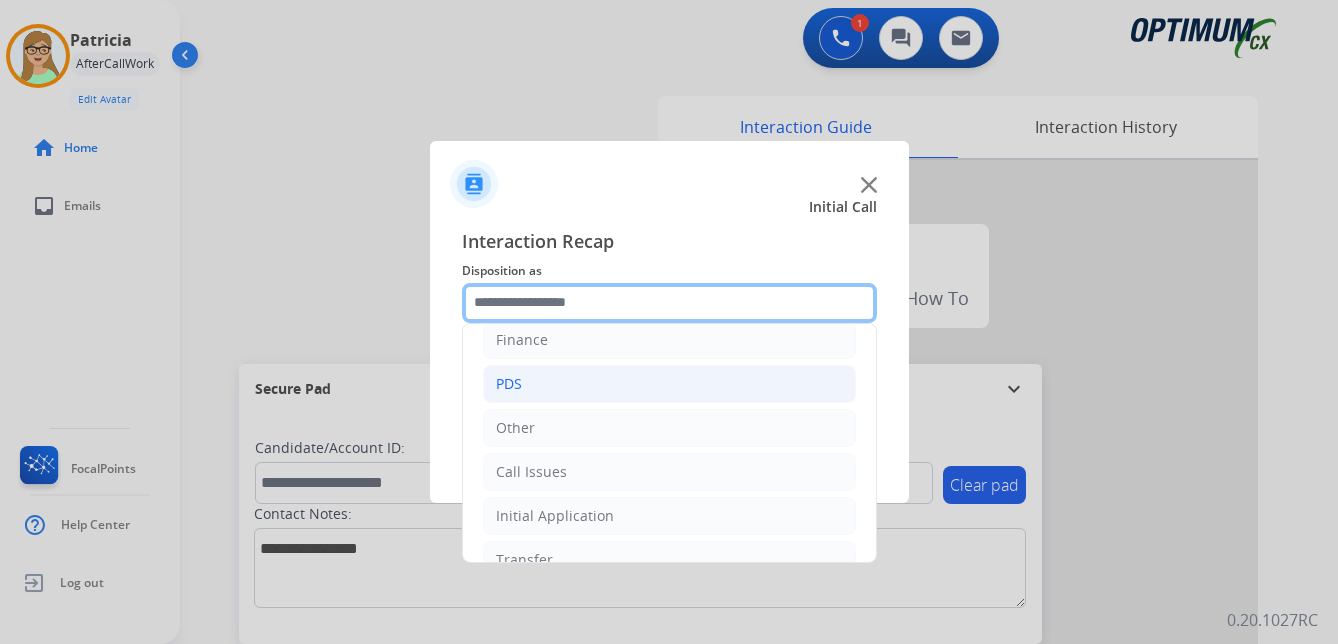 scroll, scrollTop: 136, scrollLeft: 0, axis: vertical 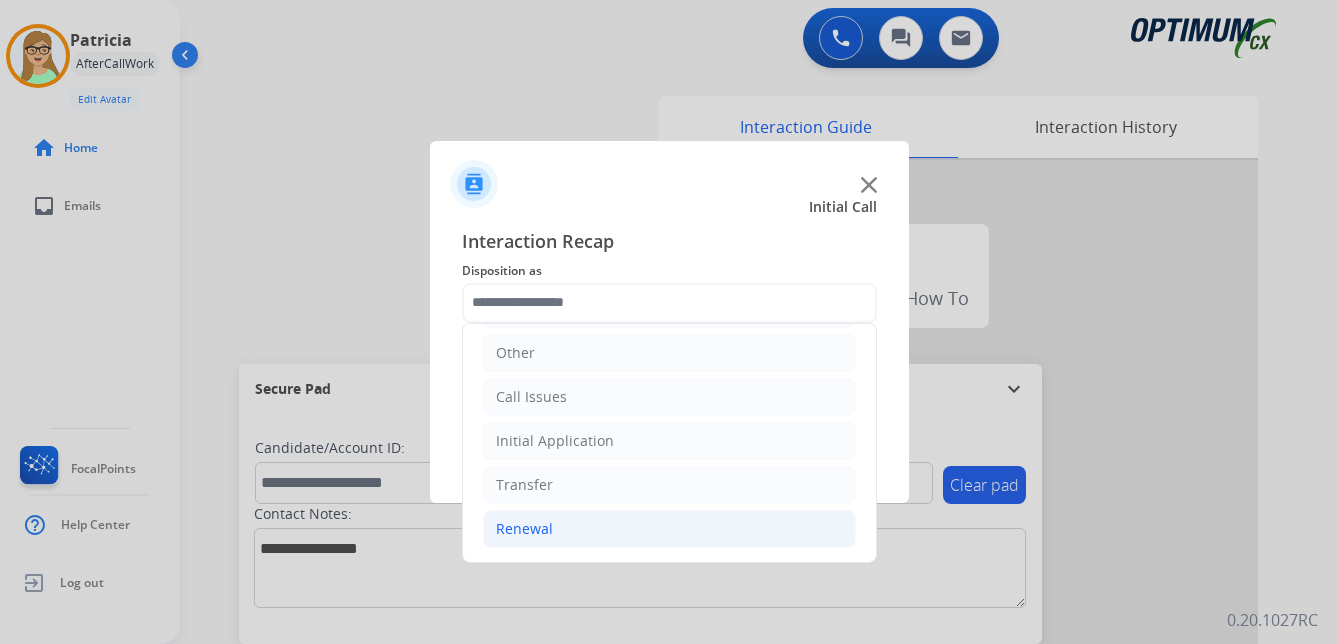 click on "Renewal" 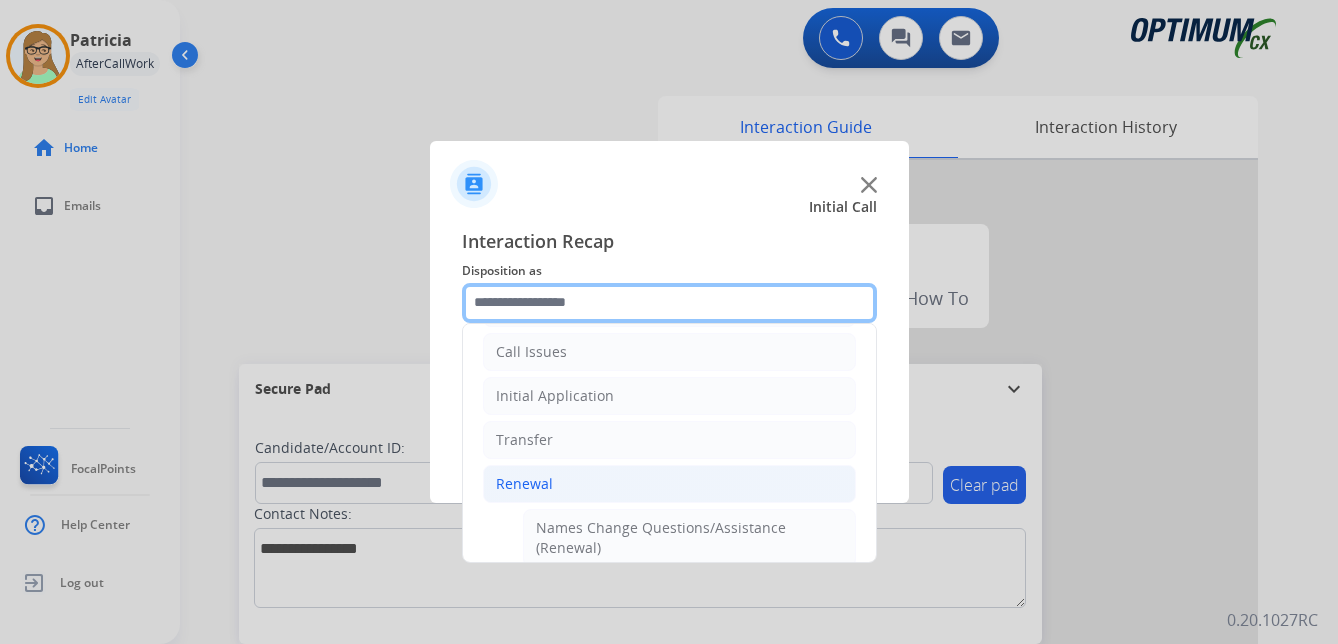 scroll, scrollTop: 172, scrollLeft: 0, axis: vertical 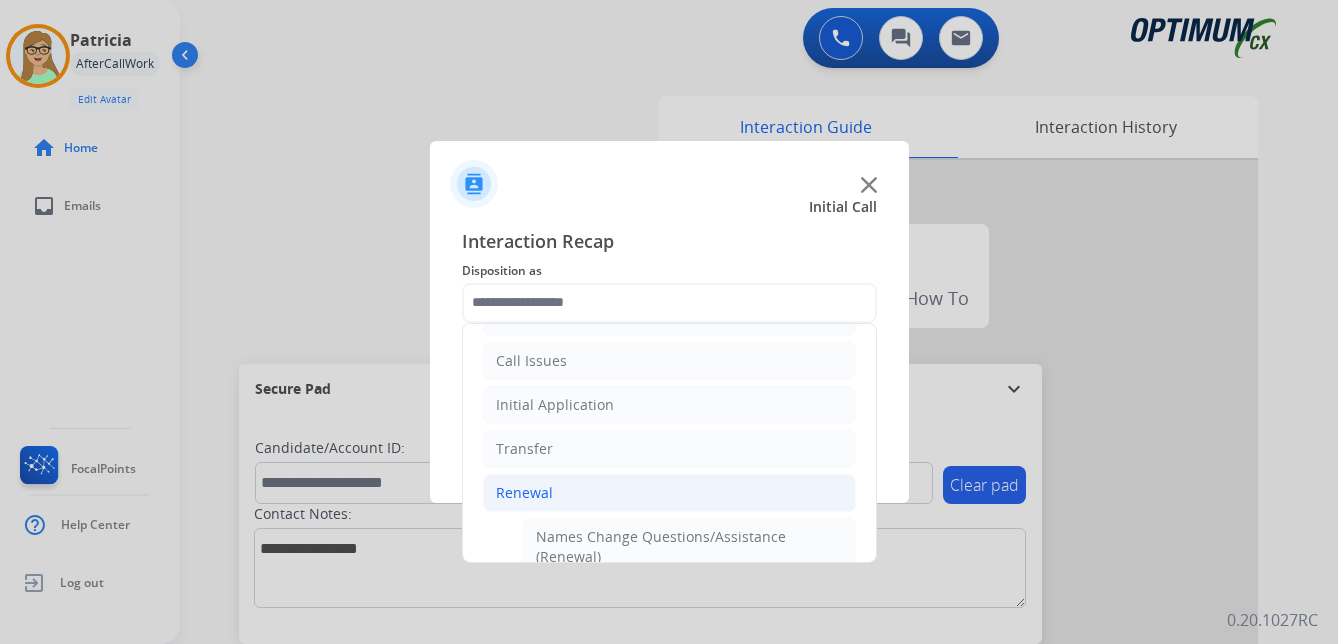 click on "Renewal" 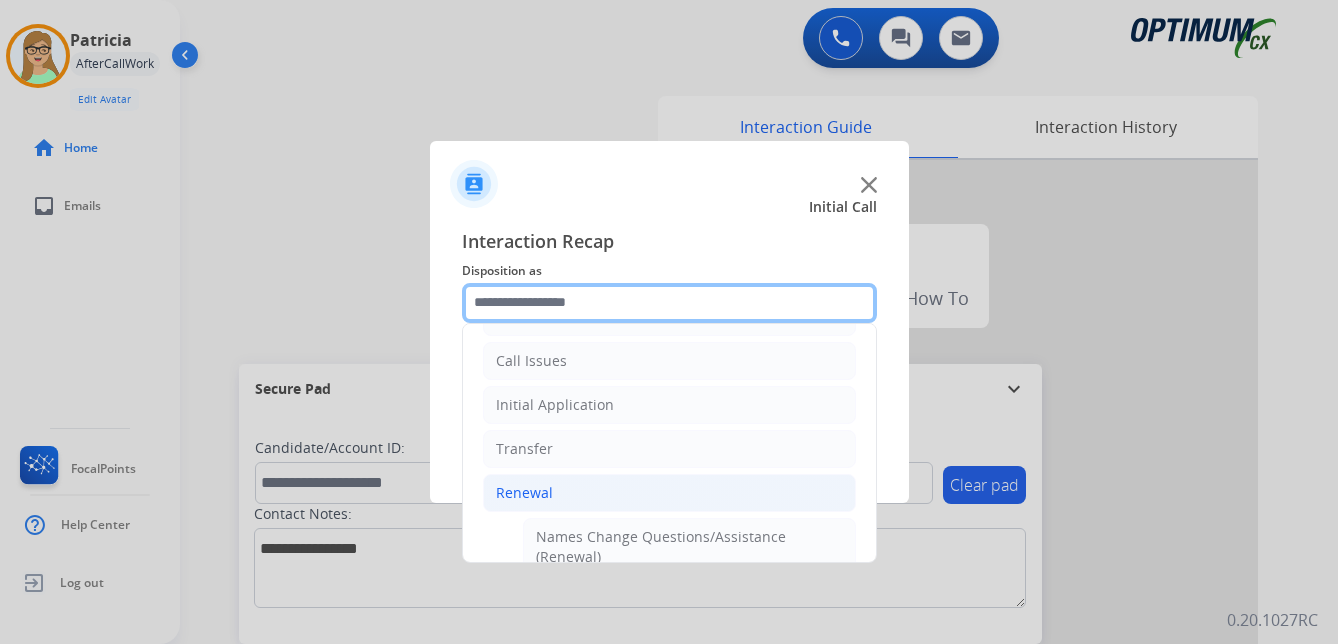 scroll, scrollTop: 136, scrollLeft: 0, axis: vertical 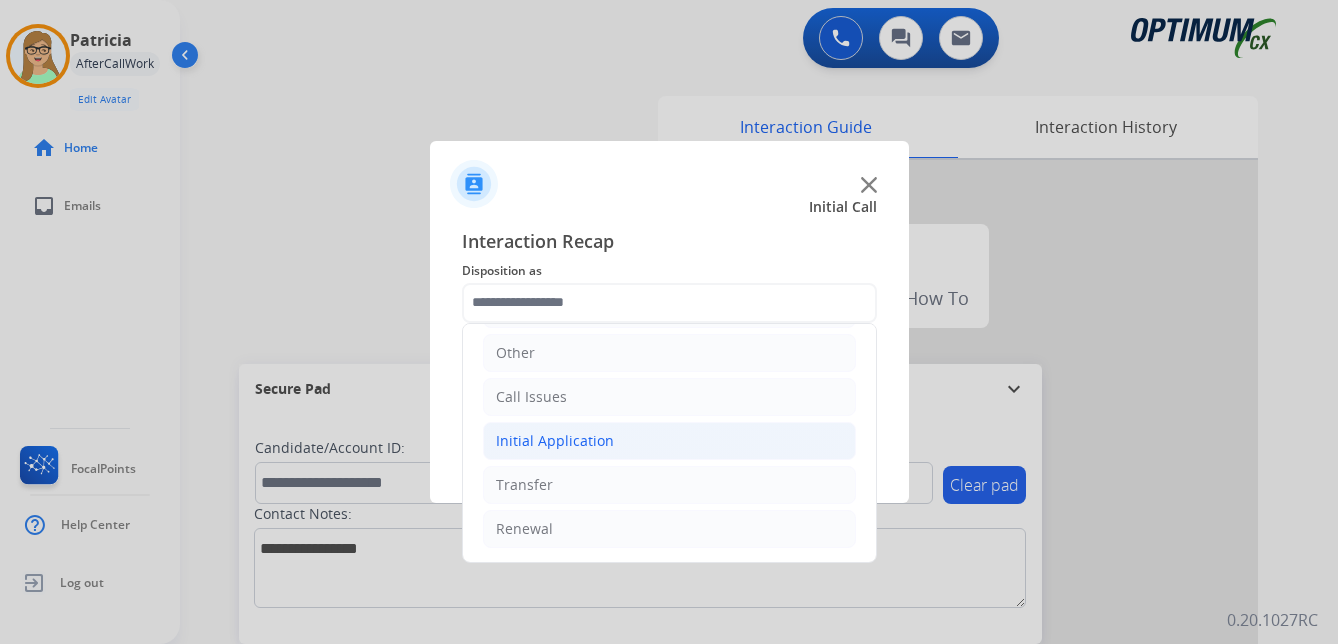 click on "Initial Application" 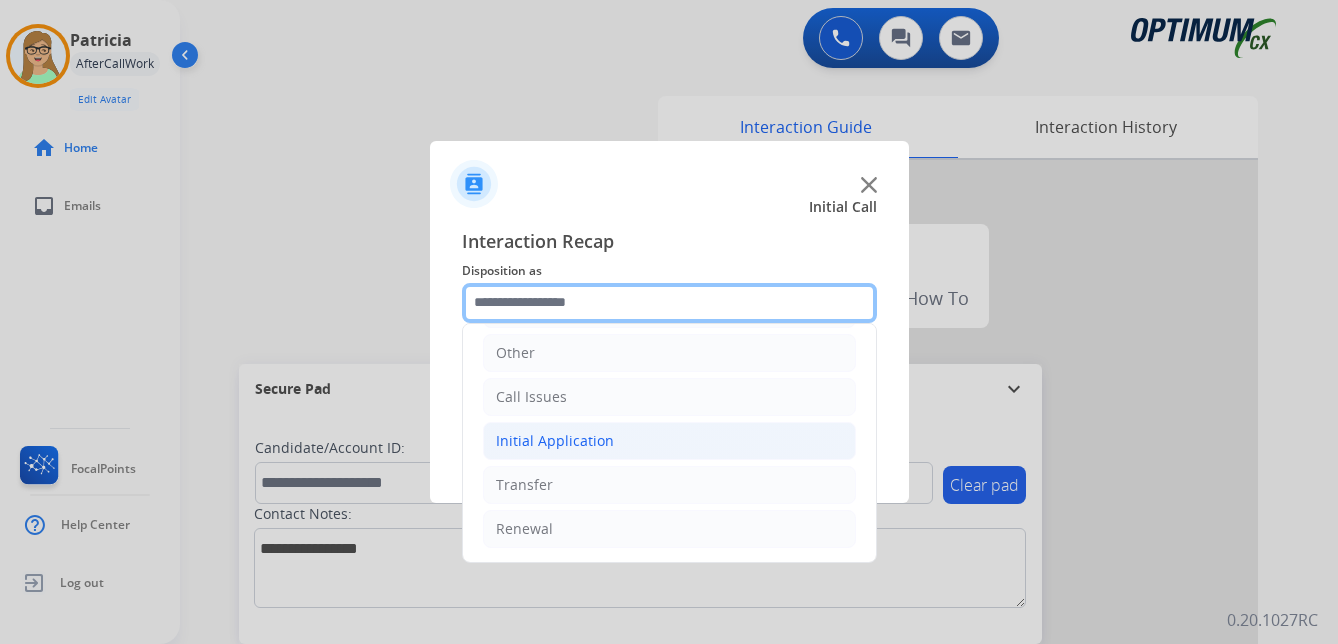 scroll, scrollTop: 172, scrollLeft: 0, axis: vertical 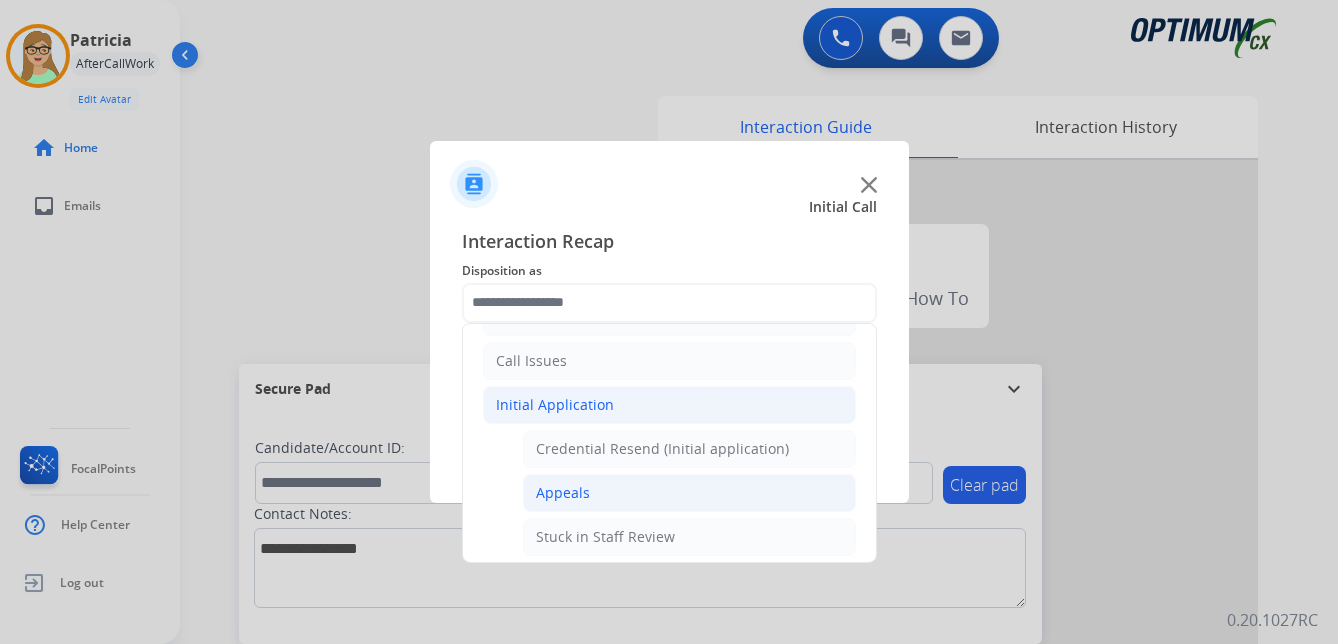 click on "Appeals" 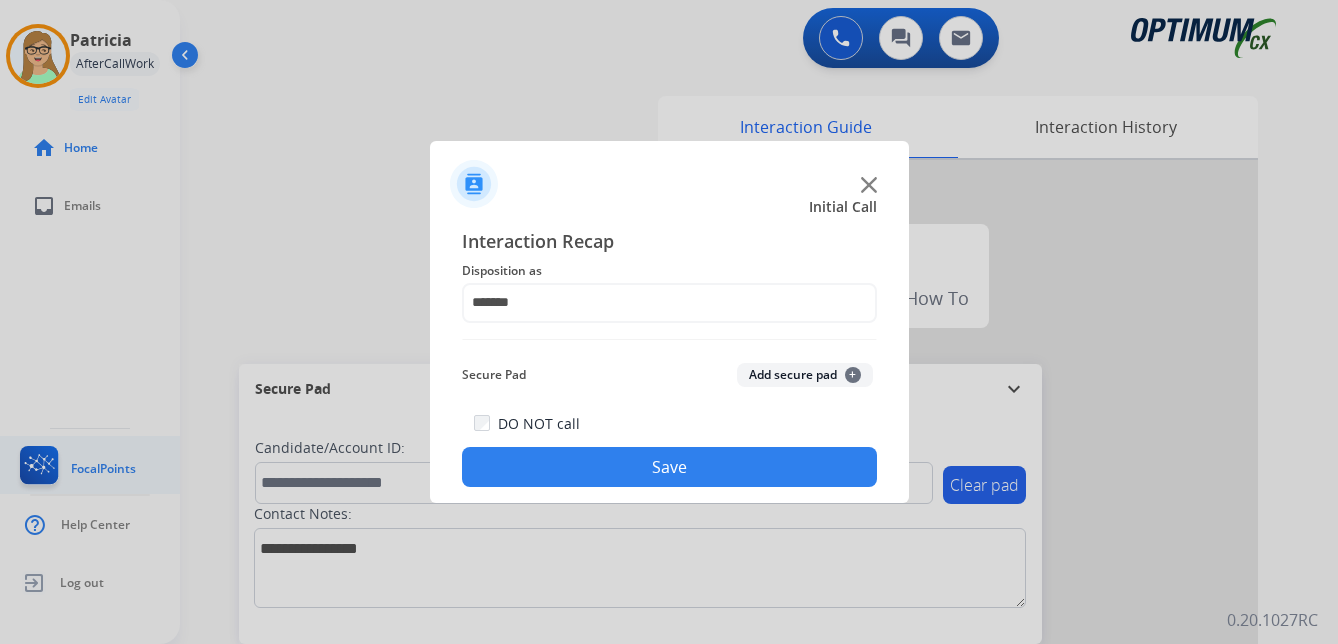 drag, startPoint x: 567, startPoint y: 483, endPoint x: 65, endPoint y: 478, distance: 502.0249 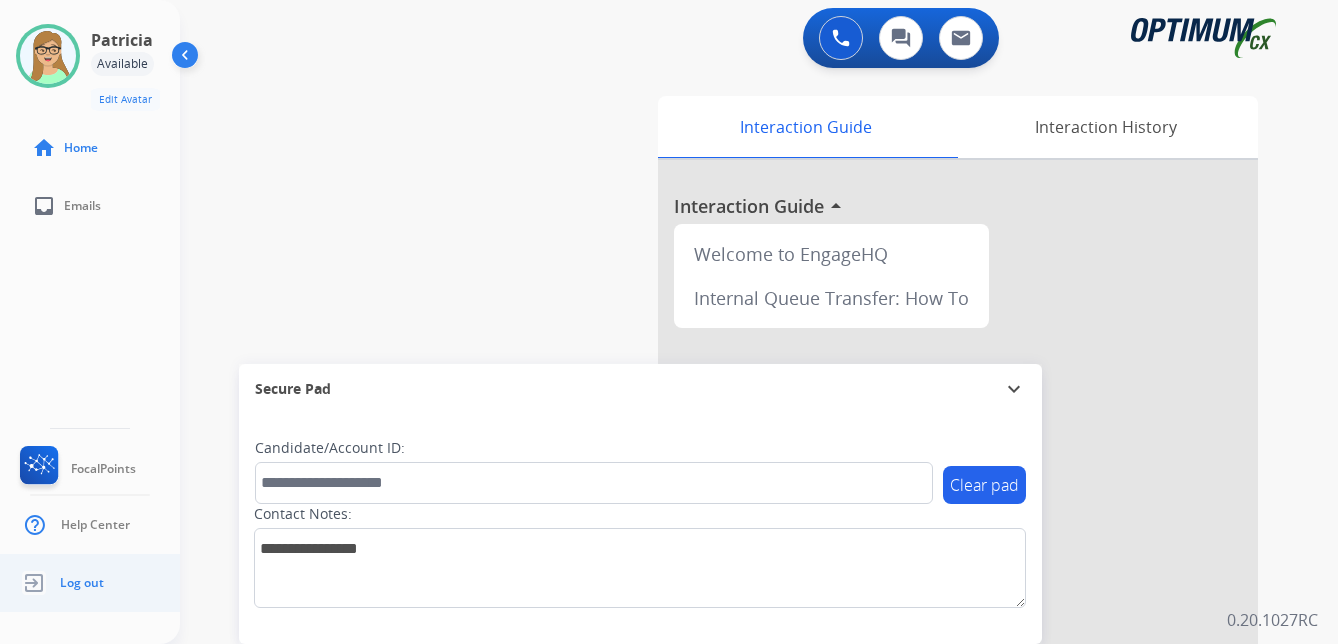 drag, startPoint x: 80, startPoint y: 577, endPoint x: 2, endPoint y: 587, distance: 78.63841 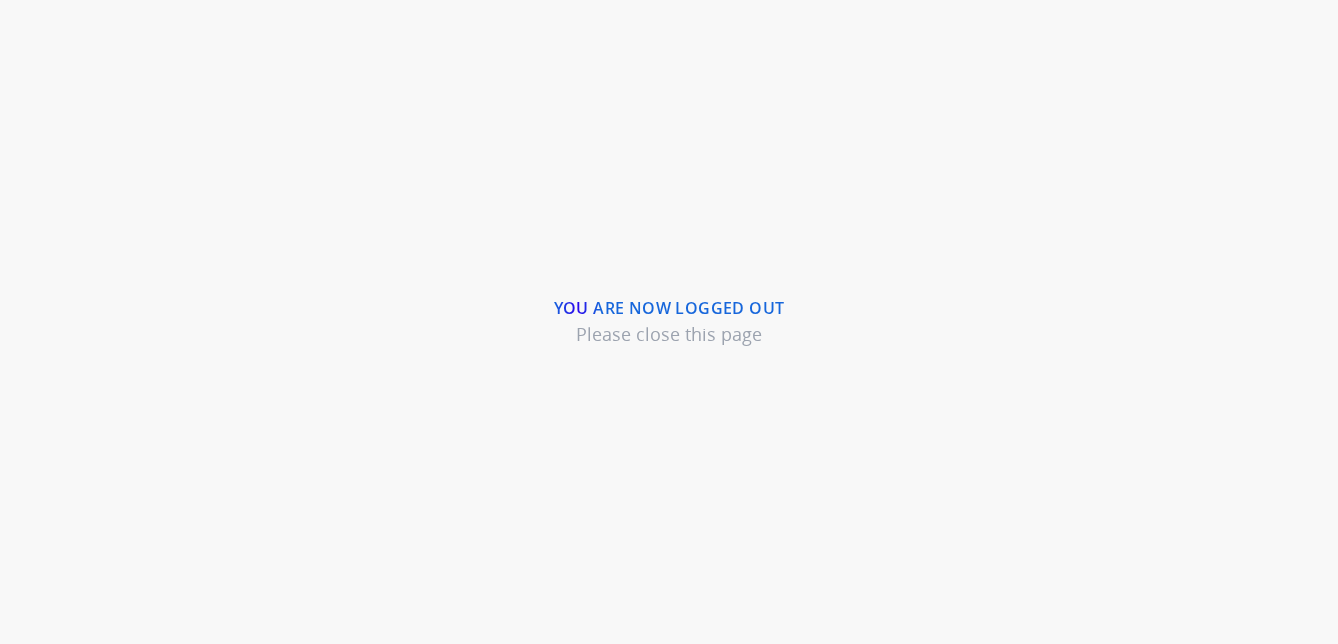 scroll, scrollTop: 0, scrollLeft: 0, axis: both 